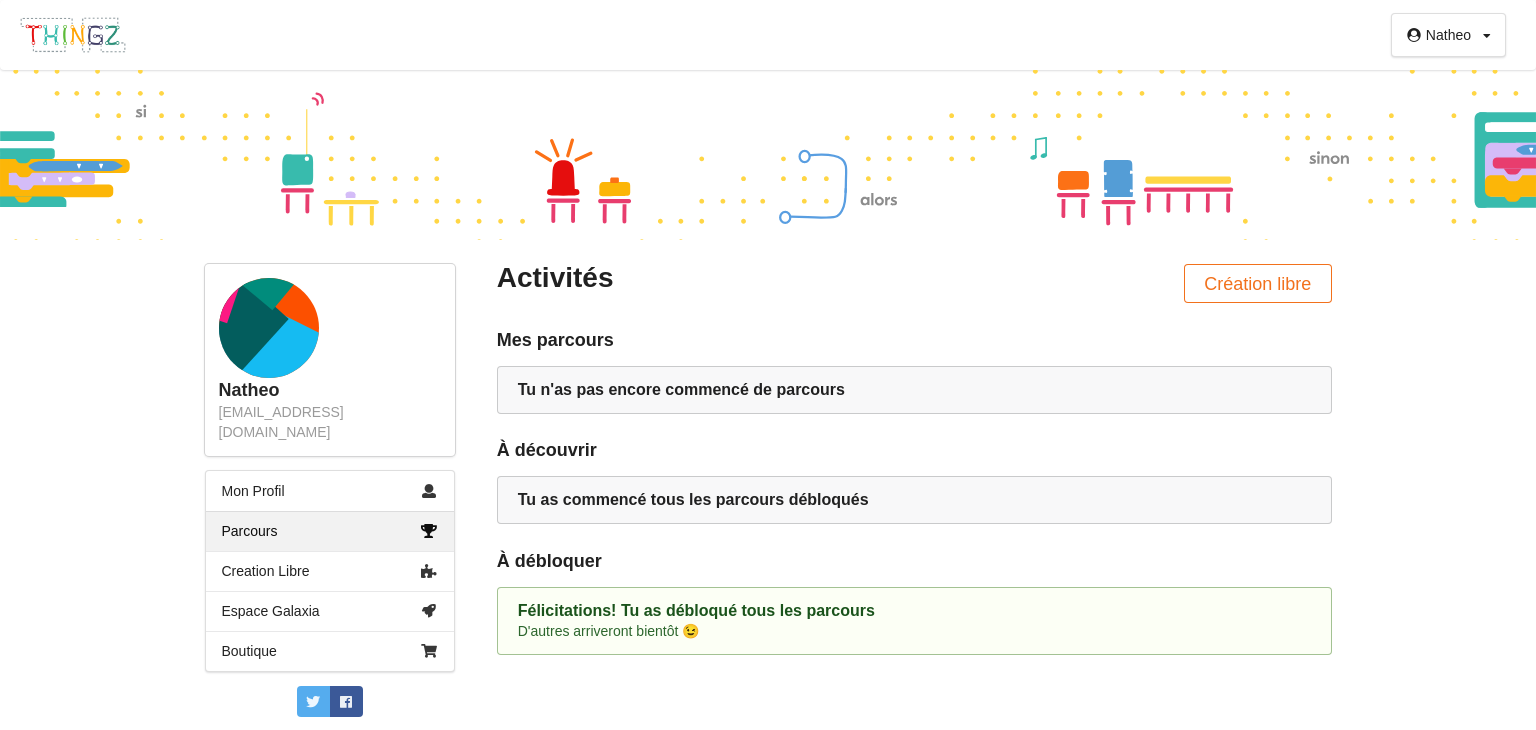 scroll, scrollTop: 0, scrollLeft: 0, axis: both 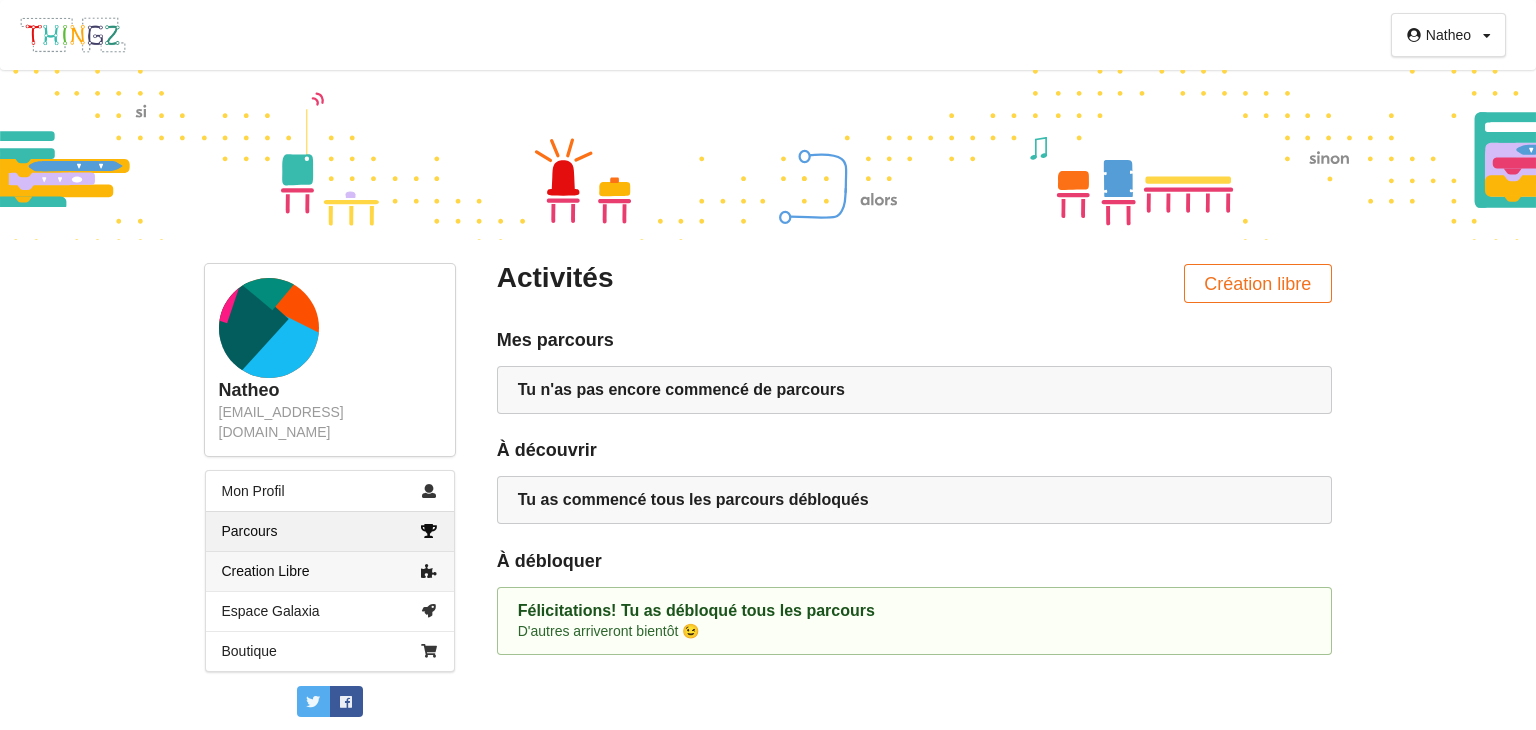 click on "Creation Libre" at bounding box center [330, 571] 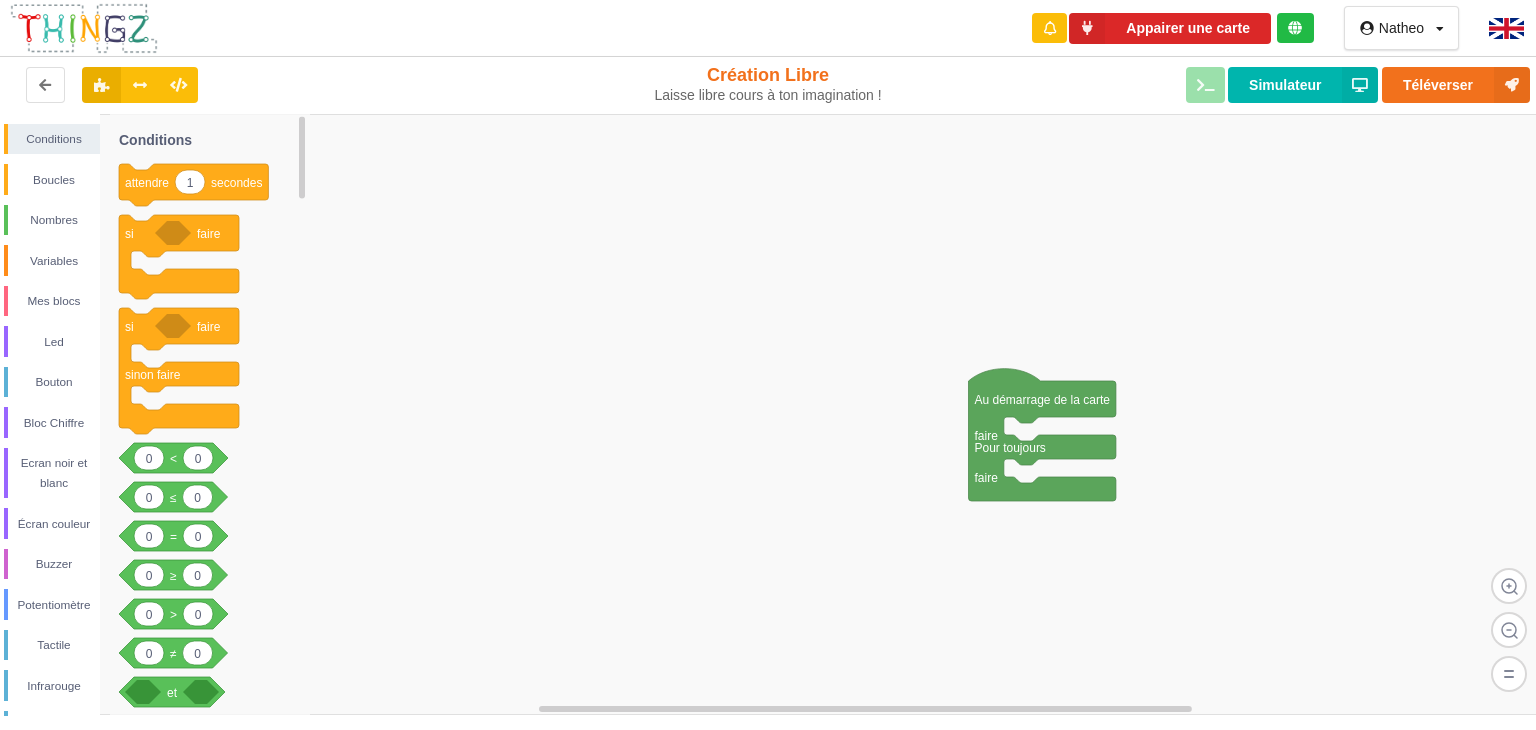 drag, startPoint x: 461, startPoint y: 185, endPoint x: 1068, endPoint y: 418, distance: 650.18304 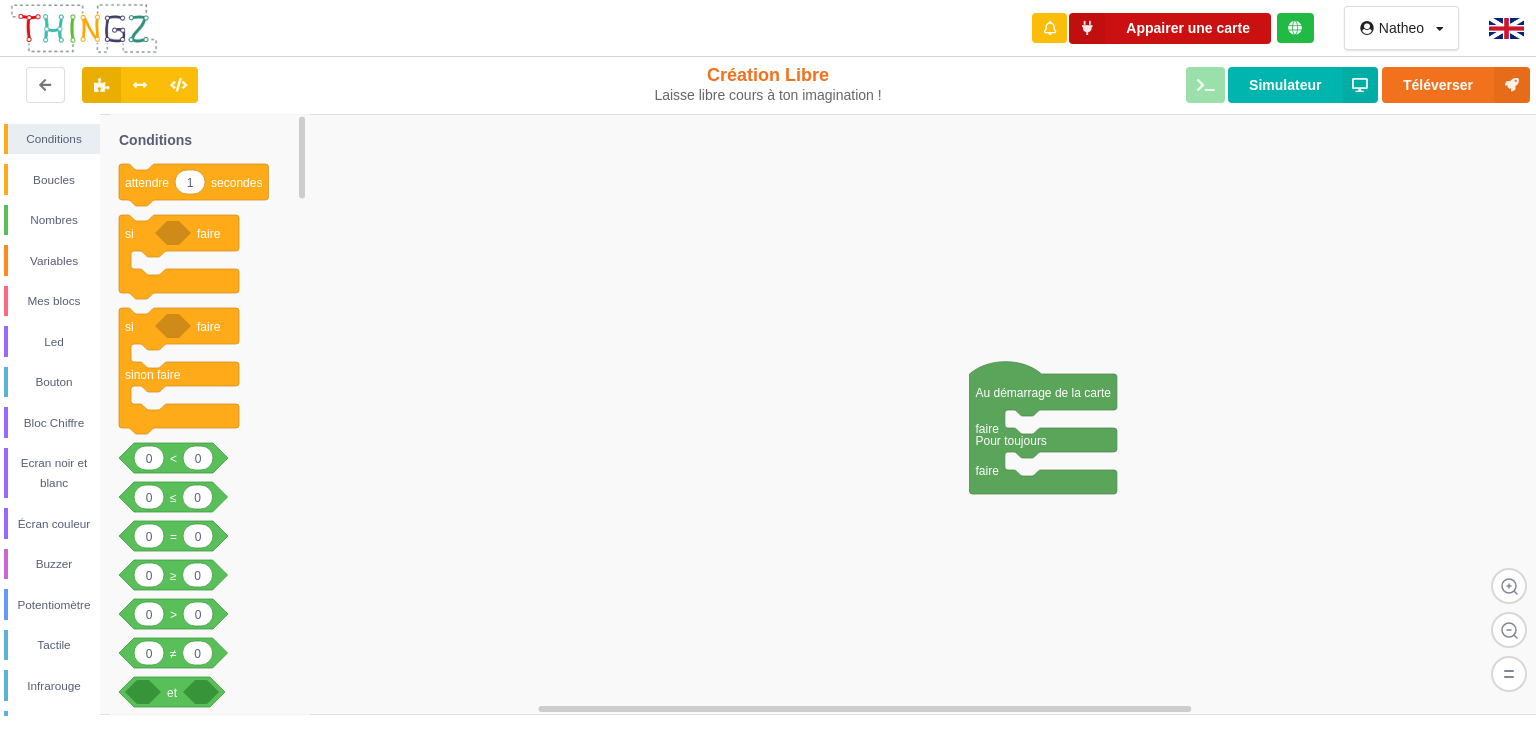 click on "Appairer une carte" at bounding box center (1170, 28) 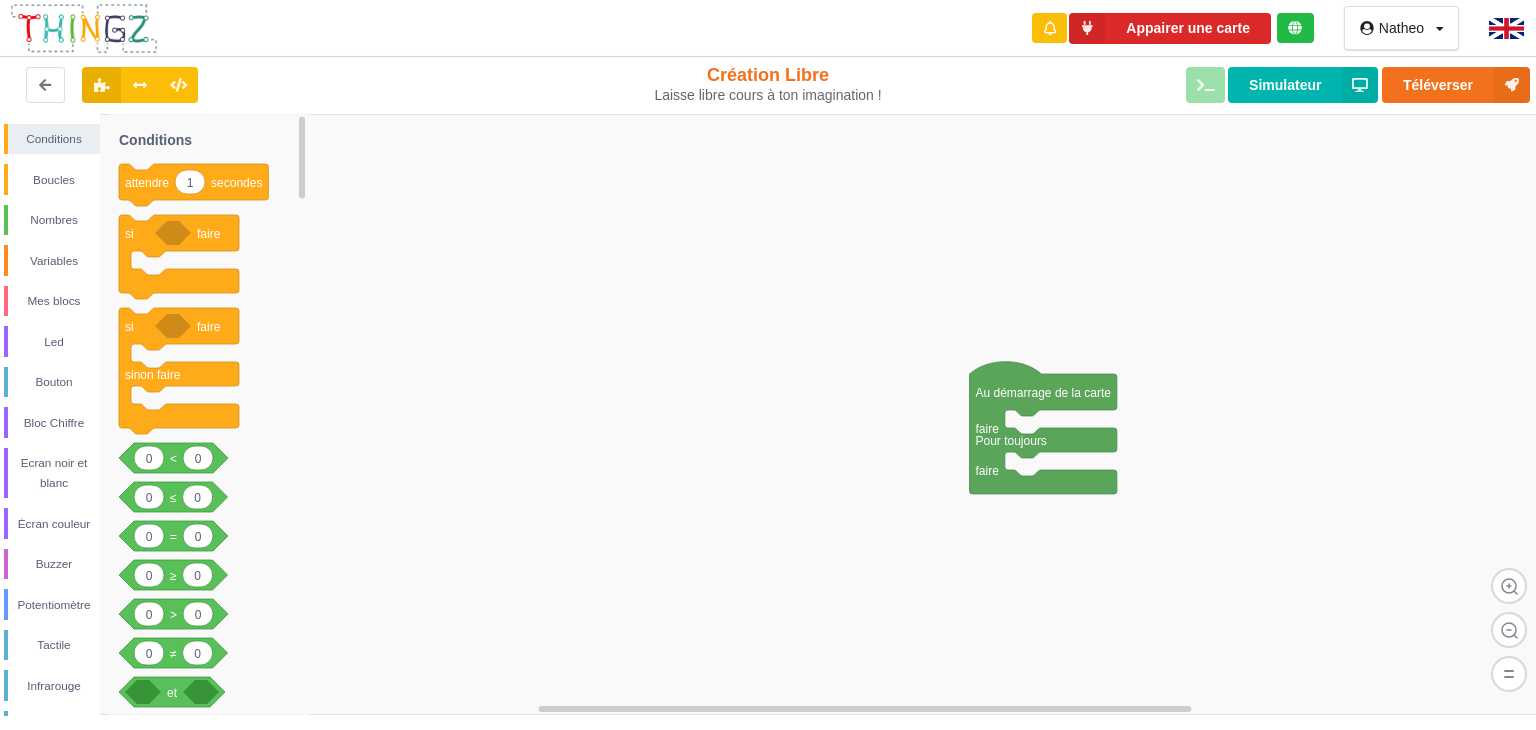 click on "Téléverser Simulateur" at bounding box center [1229, 85] 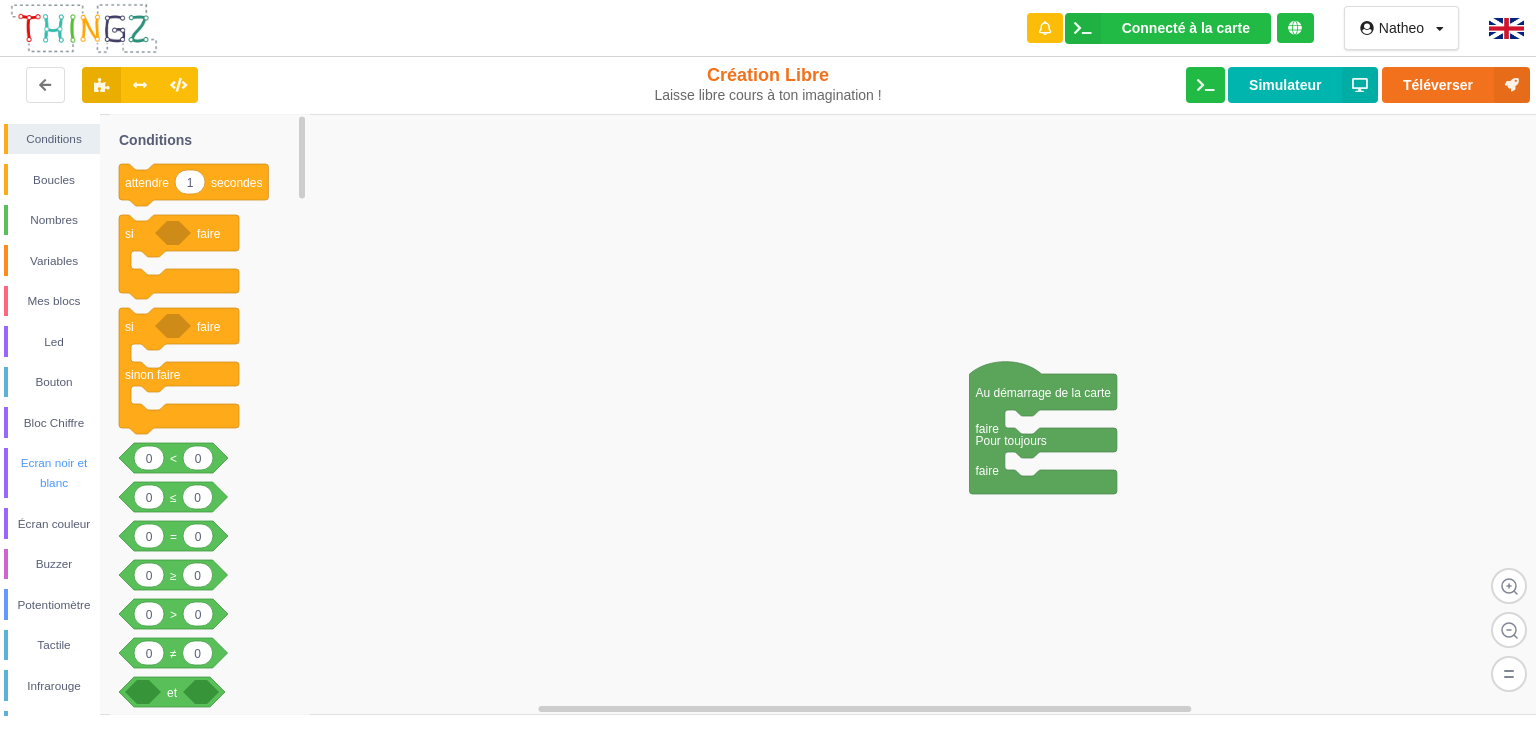 click on "Ecran noir et blanc" at bounding box center (54, 473) 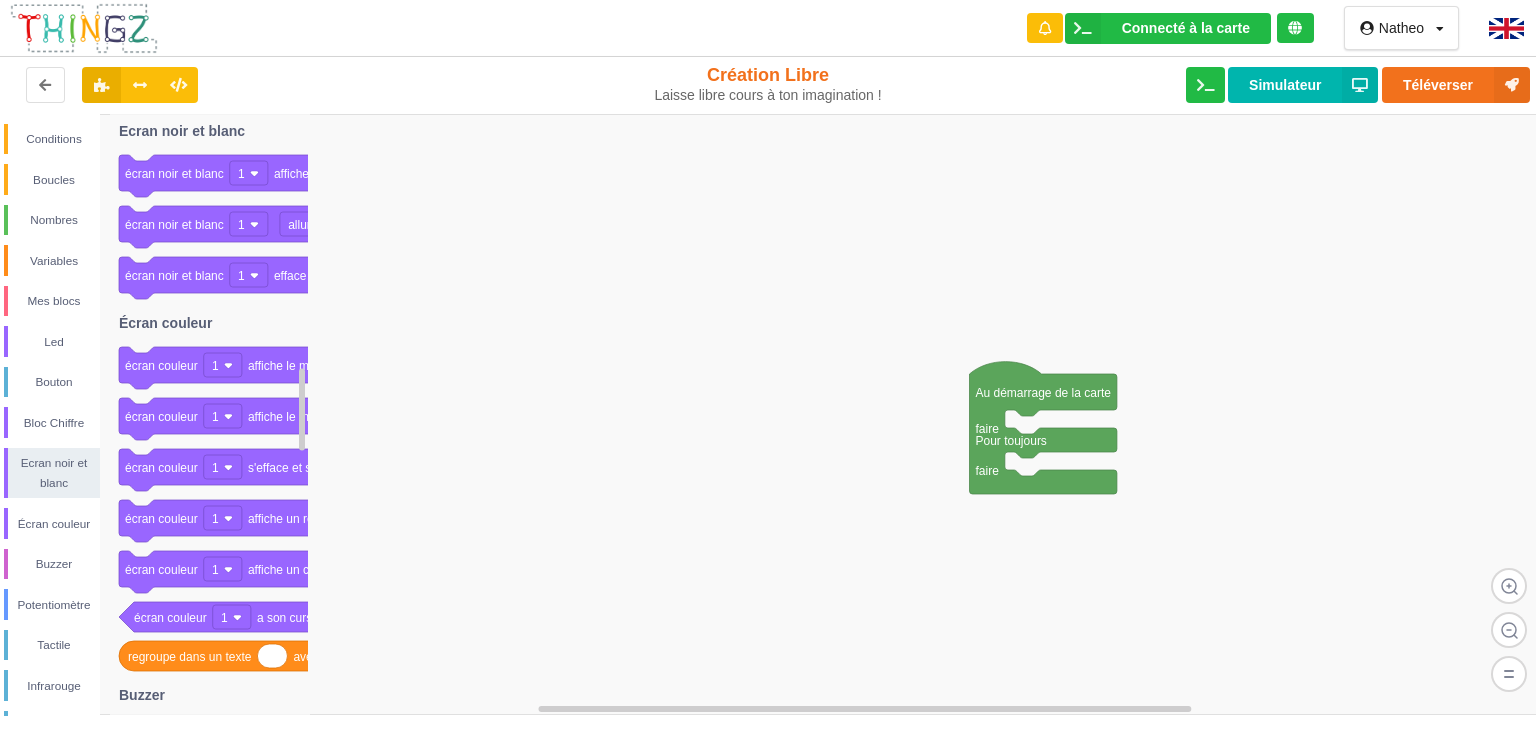 click on "Conditions Boucles Nombres Variables Mes blocs Led Bouton Bloc Chiffre Ecran noir et blanc Écran couleur Buzzer Potentiomètre Tactile Infrarouge Météo Luminosité Prise radiocommandée Detecteur de mouvement Moniteur série Bluetooth Wifi" at bounding box center [50, 574] 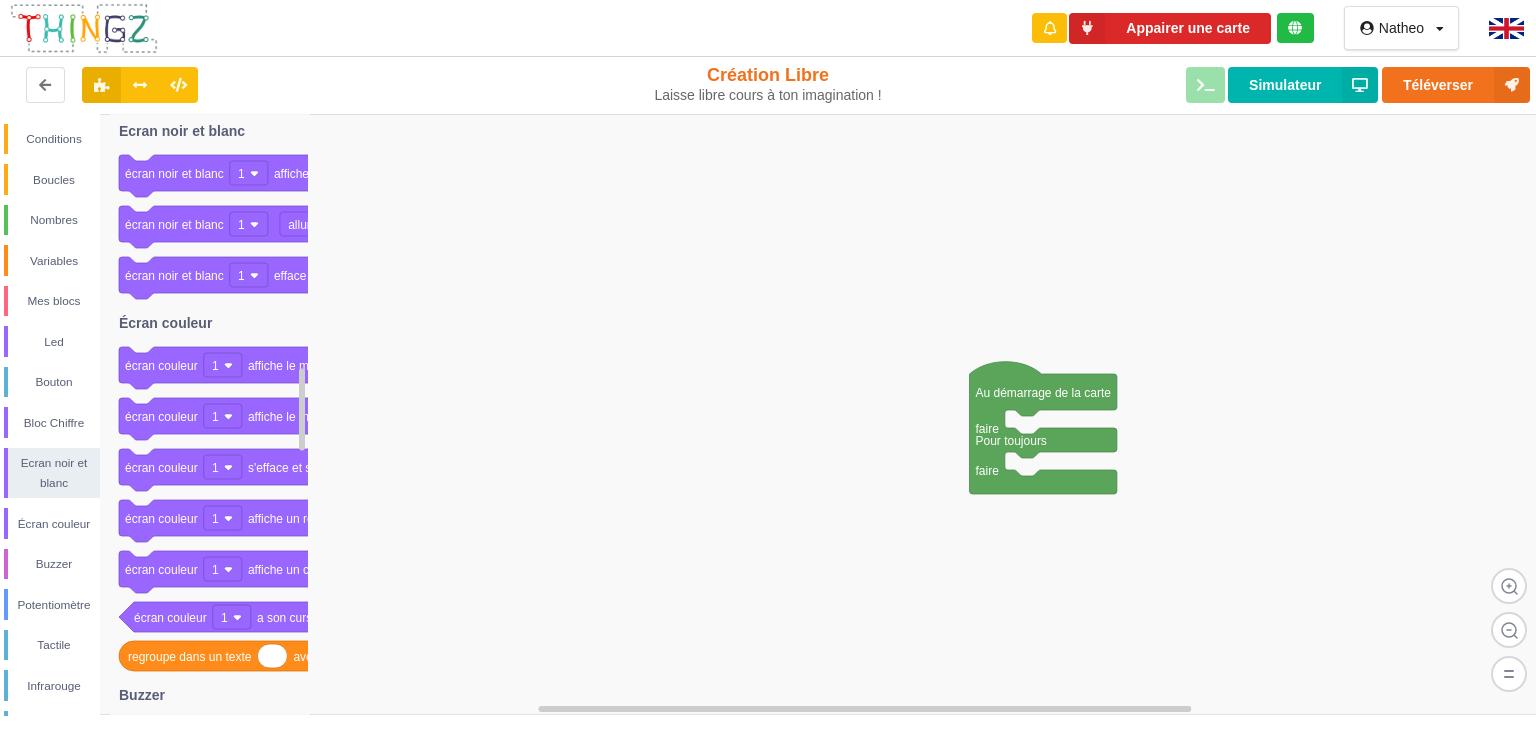 click on "Conditions Boucles Nombres Variables Mes blocs Led Bouton Bloc Chiffre Ecran noir et blanc Écran couleur Buzzer Potentiomètre Tactile Infrarouge Météo Luminosité Prise radiocommandée Detecteur de mouvement Moniteur série Bluetooth Wifi" at bounding box center (50, 574) 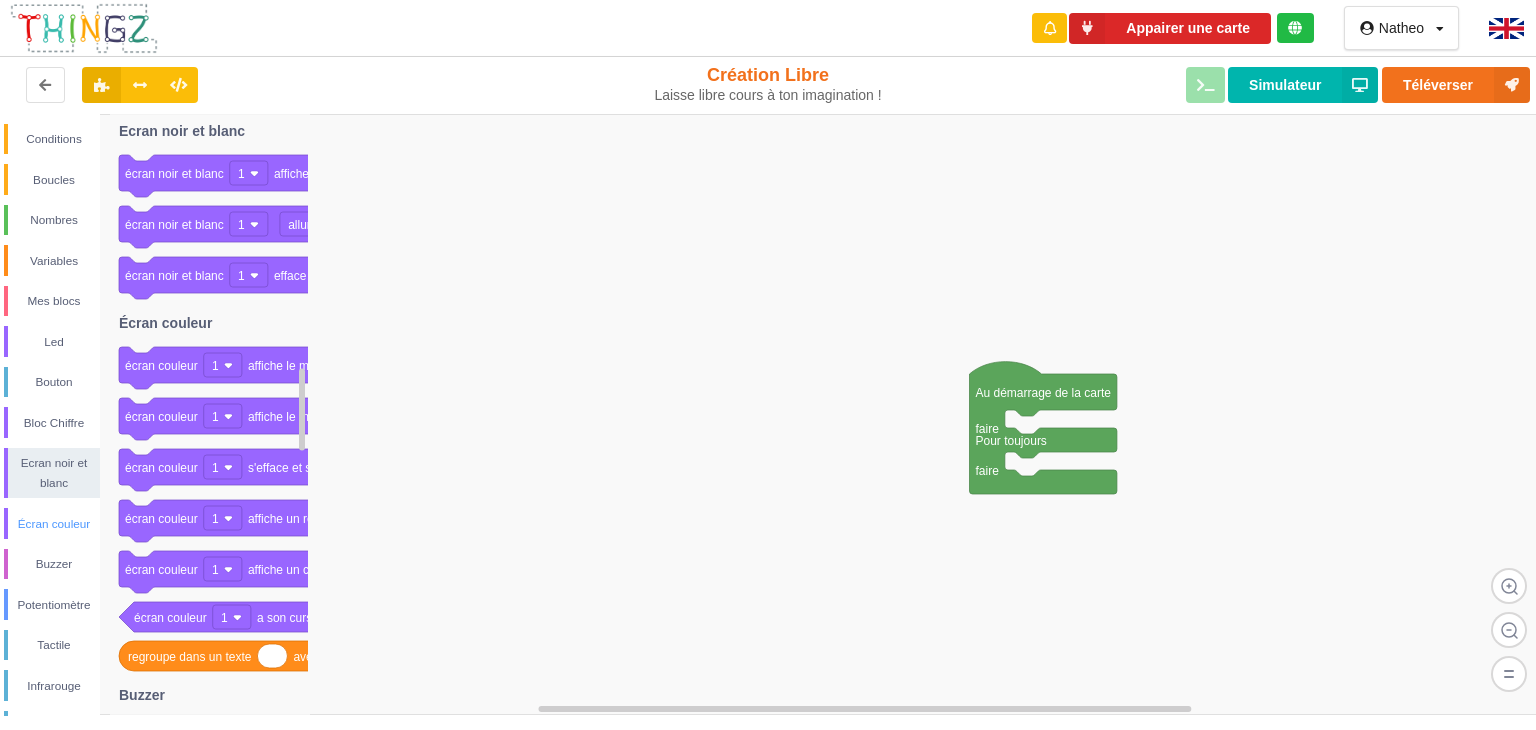 click on "Écran couleur" at bounding box center (52, 523) 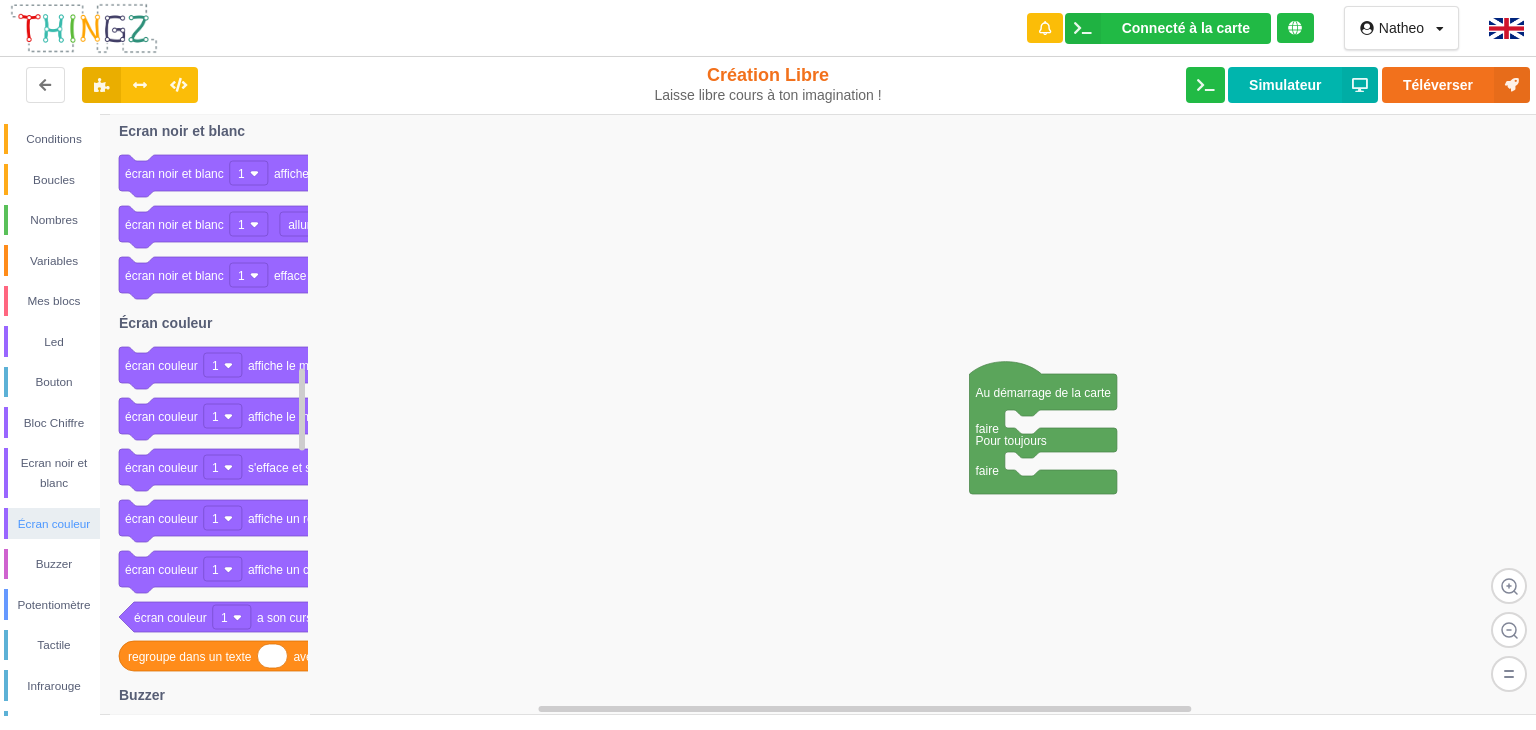 click on "Écran couleur" at bounding box center (54, 524) 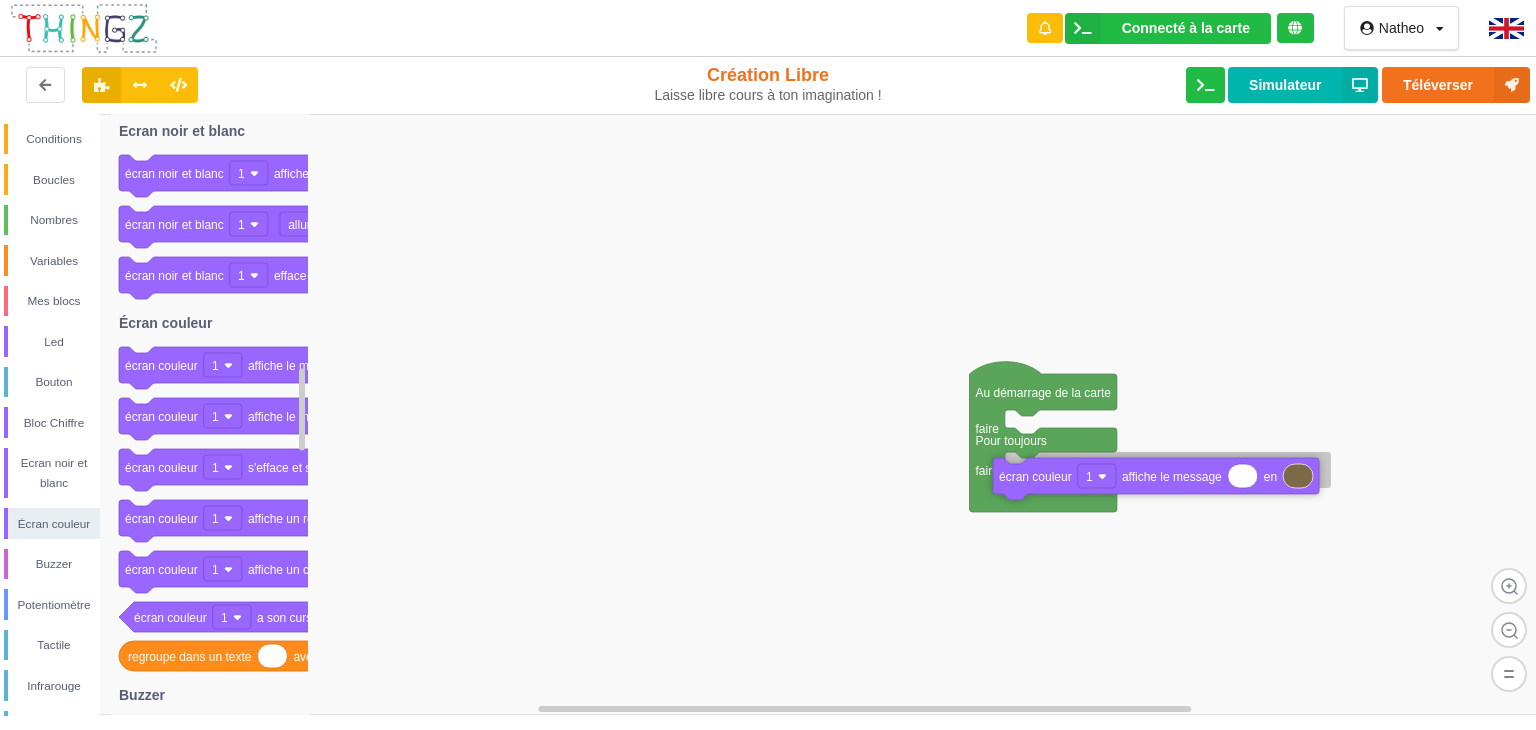 drag, startPoint x: 166, startPoint y: 380, endPoint x: 1040, endPoint y: 487, distance: 880.5254 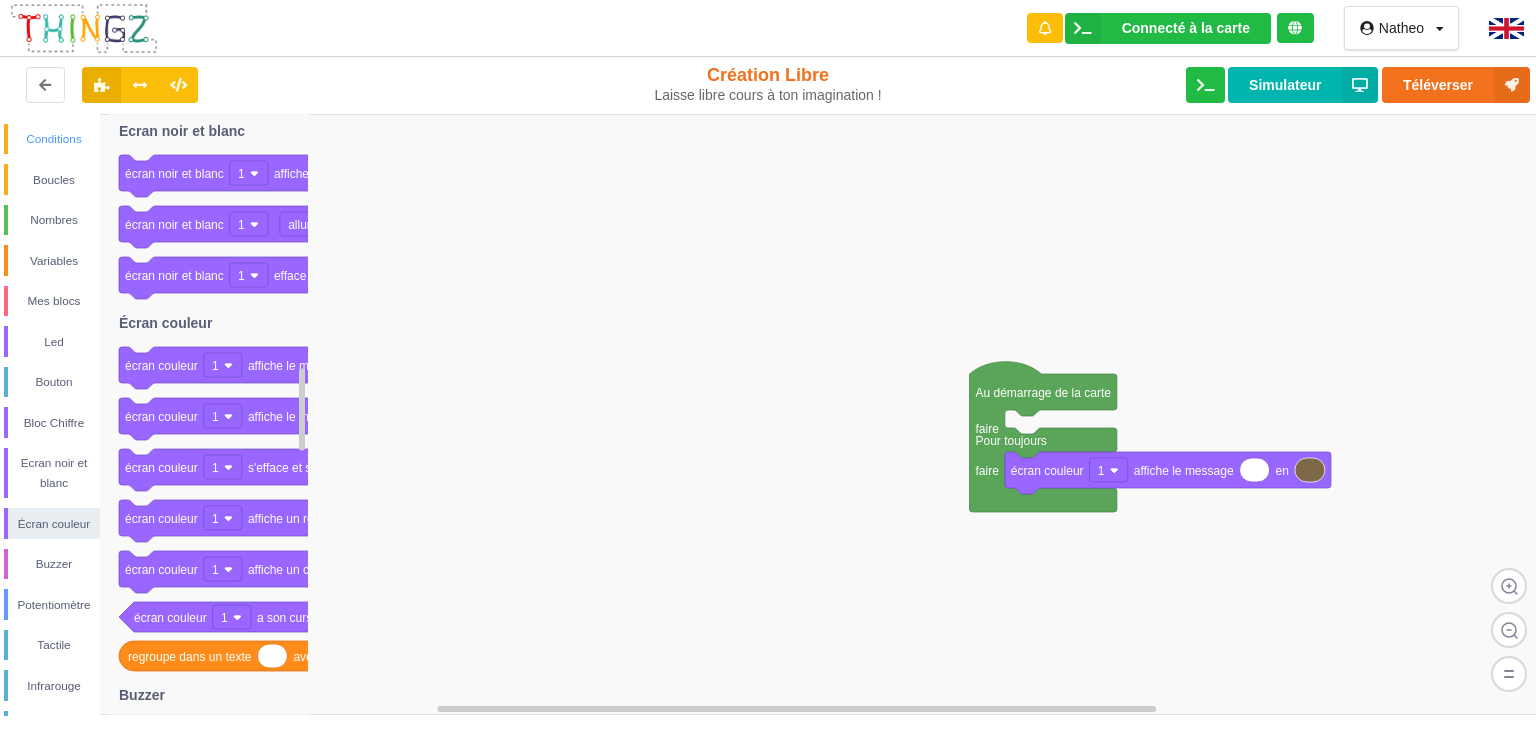 click on "Conditions" at bounding box center (54, 139) 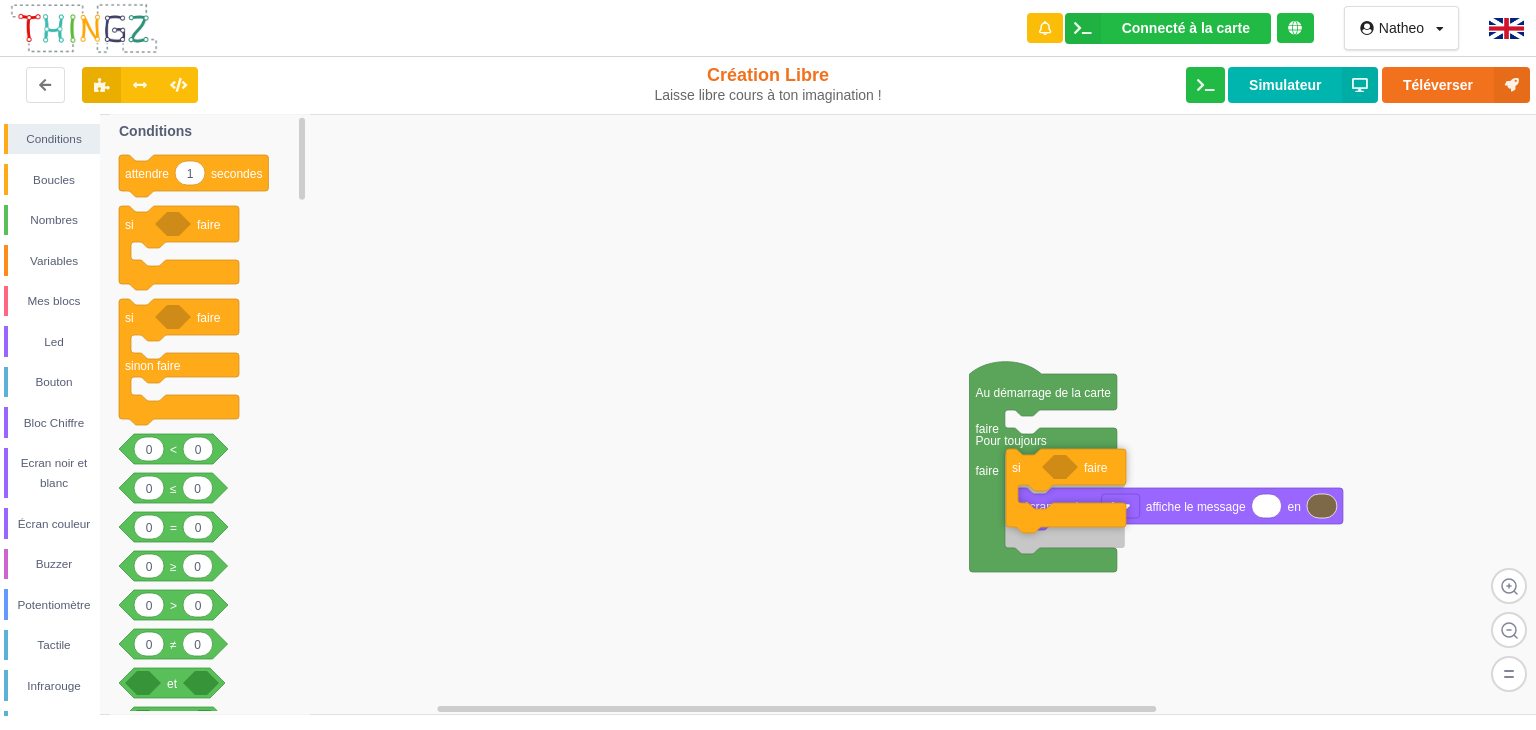 drag, startPoint x: 154, startPoint y: 246, endPoint x: 1044, endPoint y: 489, distance: 922.5774 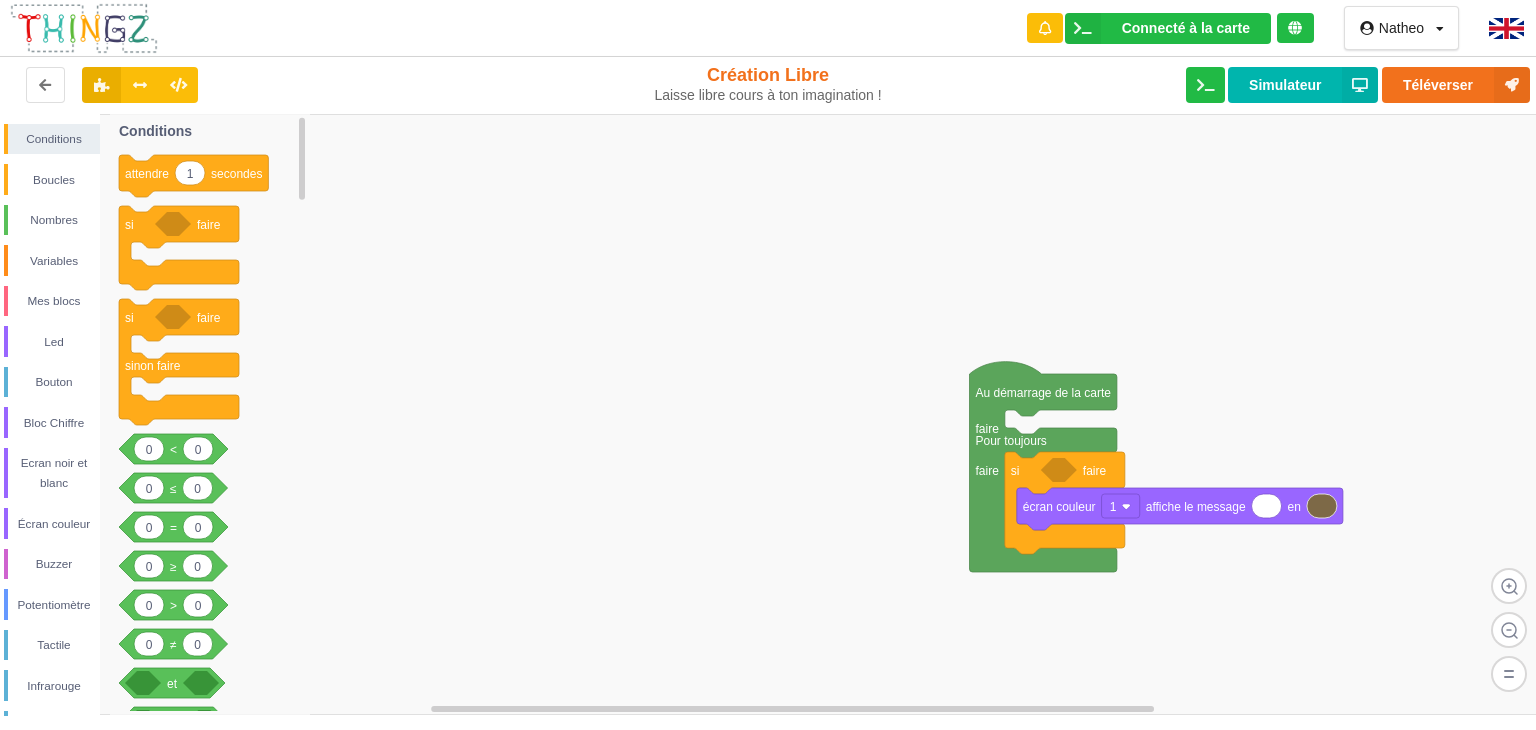 click on "Conditions Boucles Nombres Variables Mes blocs Led Bouton Bloc Chiffre Ecran noir et blanc Écran couleur Buzzer Potentiomètre Tactile Infrarouge Météo Luminosité Prise radiocommandée Detecteur de mouvement Moniteur série Bluetooth Wifi" at bounding box center [50, 574] 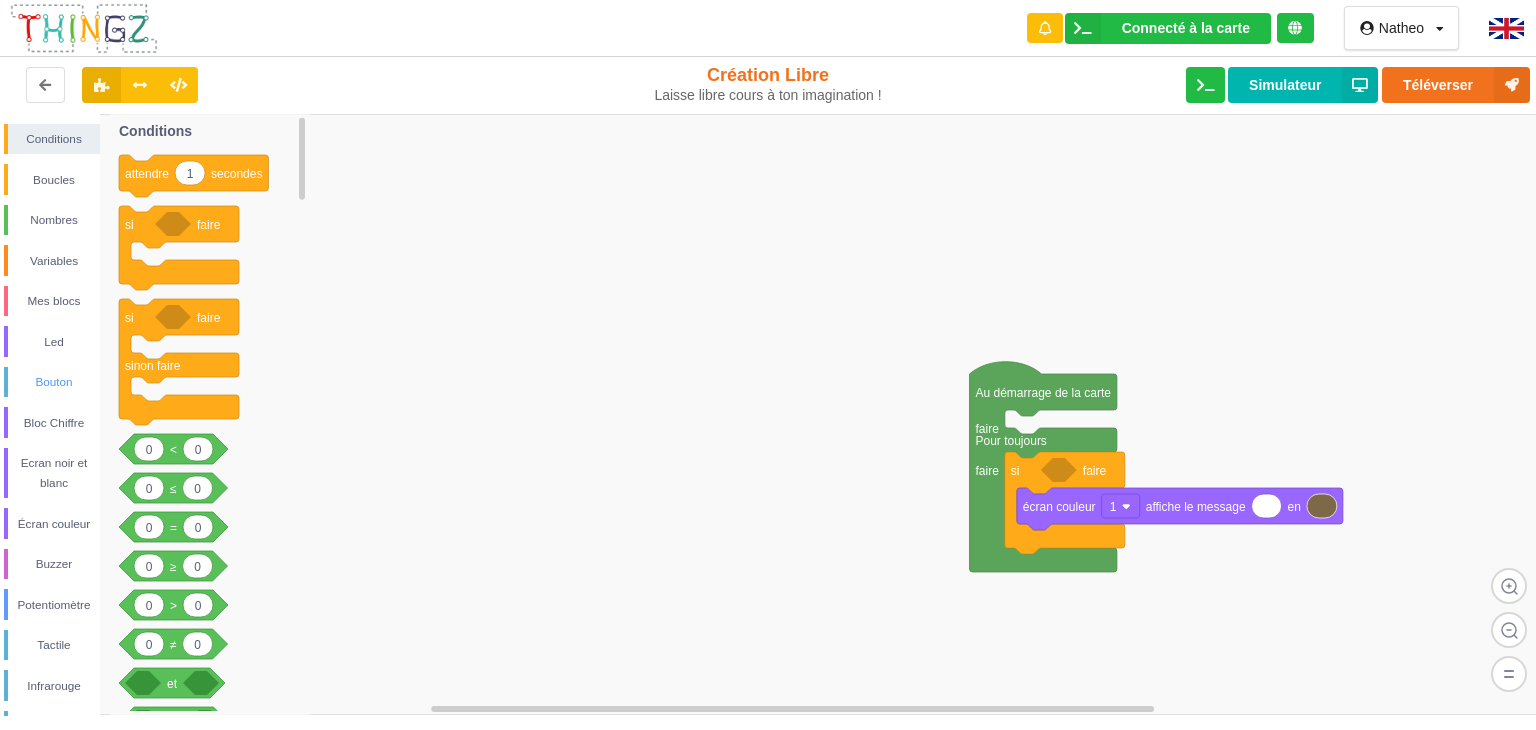 click on "Bouton" at bounding box center (54, 382) 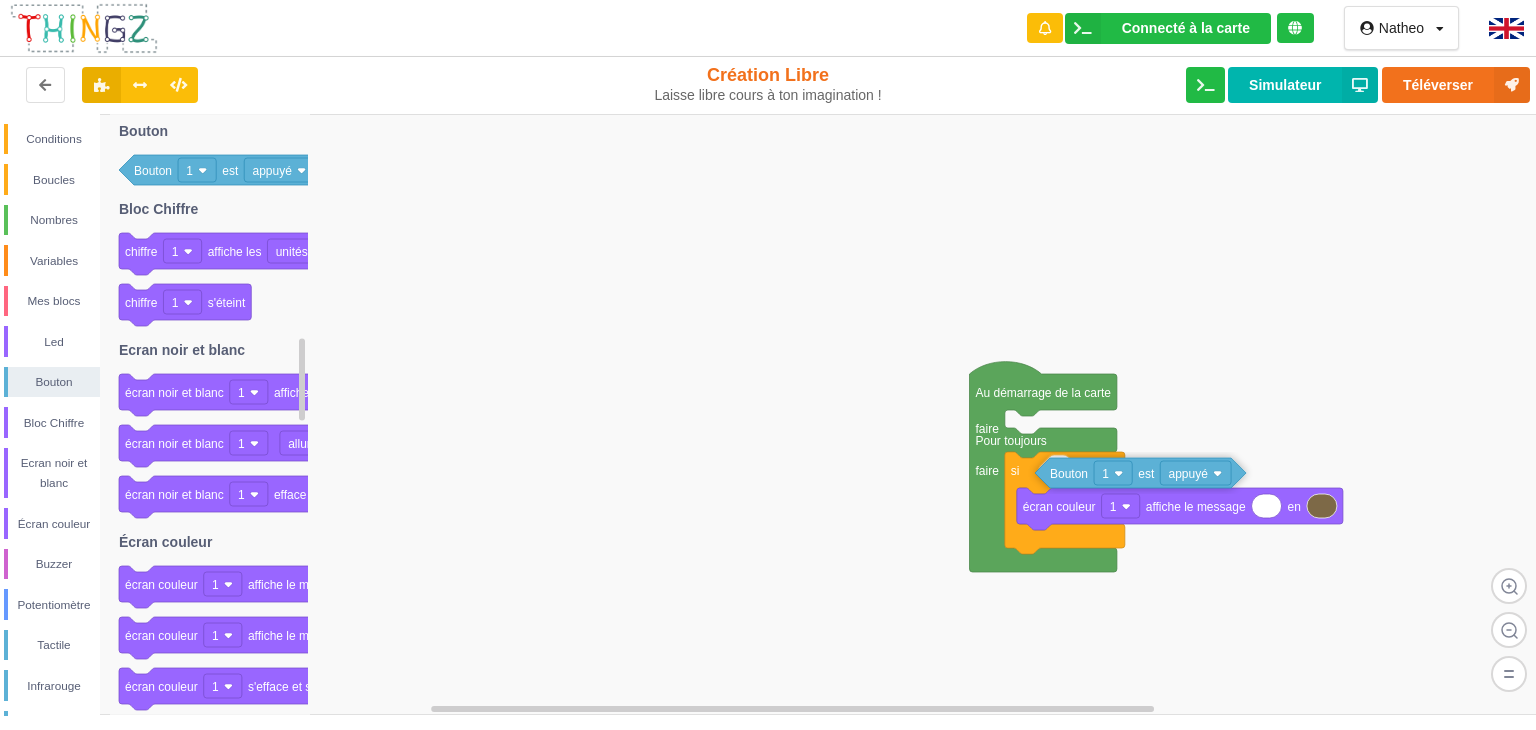 drag, startPoint x: 153, startPoint y: 174, endPoint x: 1070, endPoint y: 476, distance: 965.44965 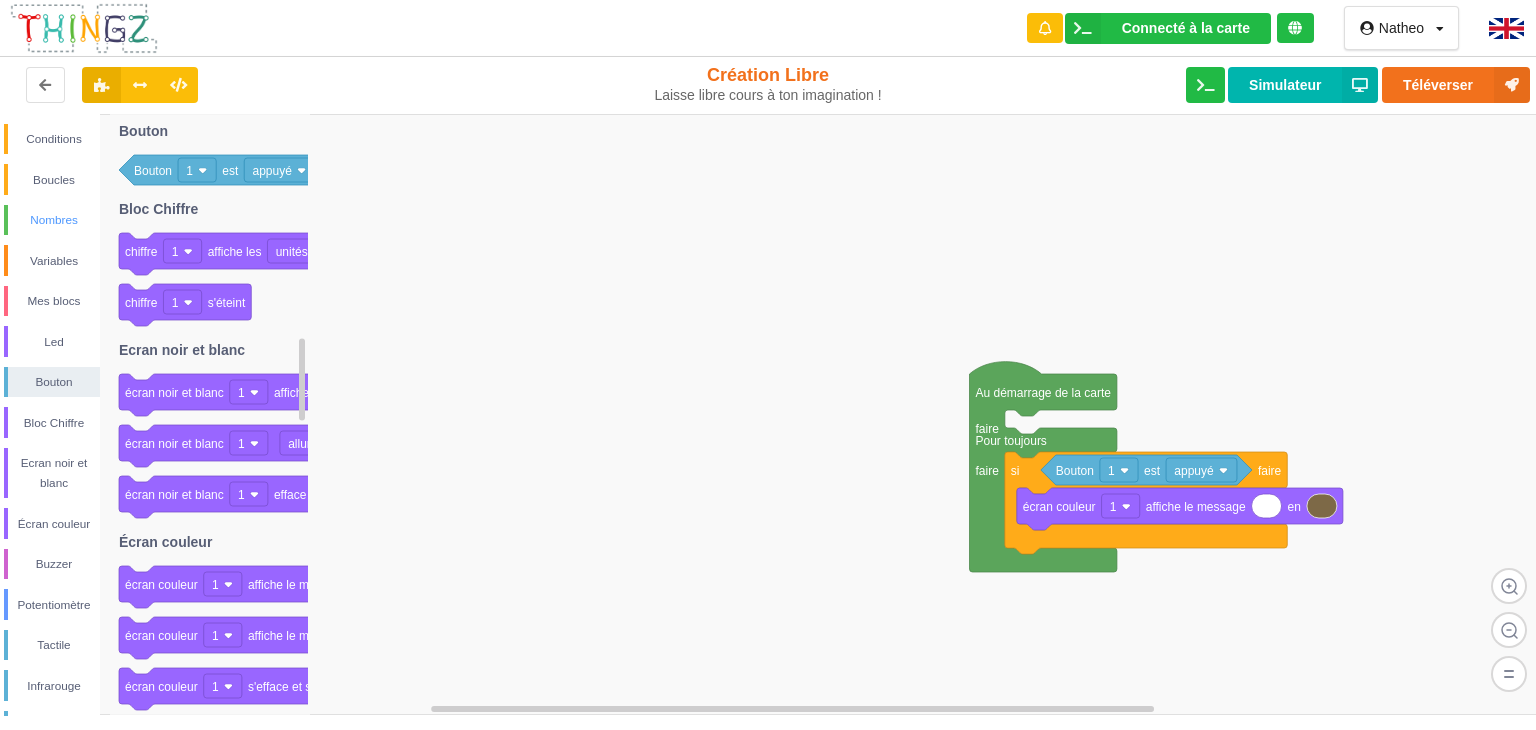 click on "Nombres" at bounding box center [54, 220] 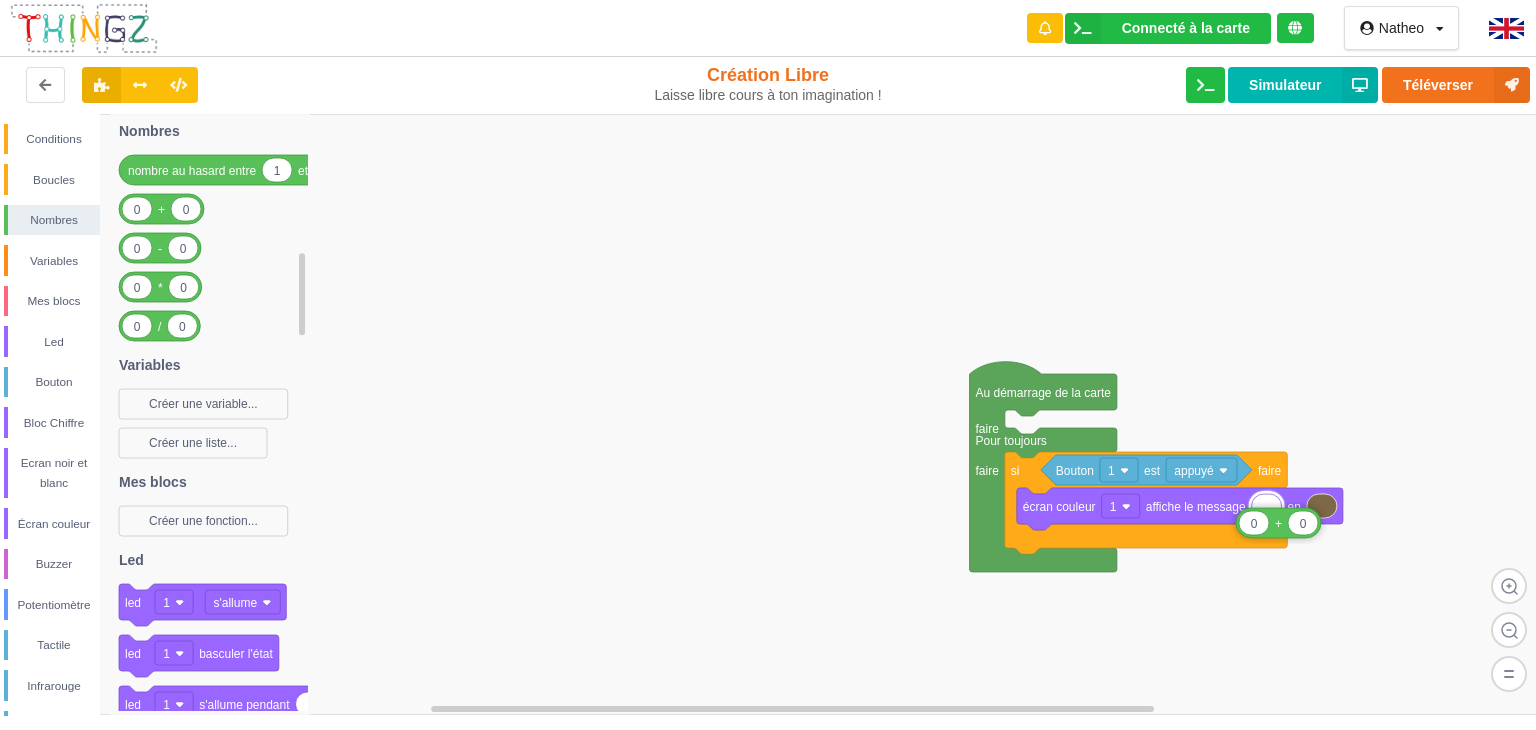 drag, startPoint x: 162, startPoint y: 222, endPoint x: 1279, endPoint y: 524, distance: 1157.1055 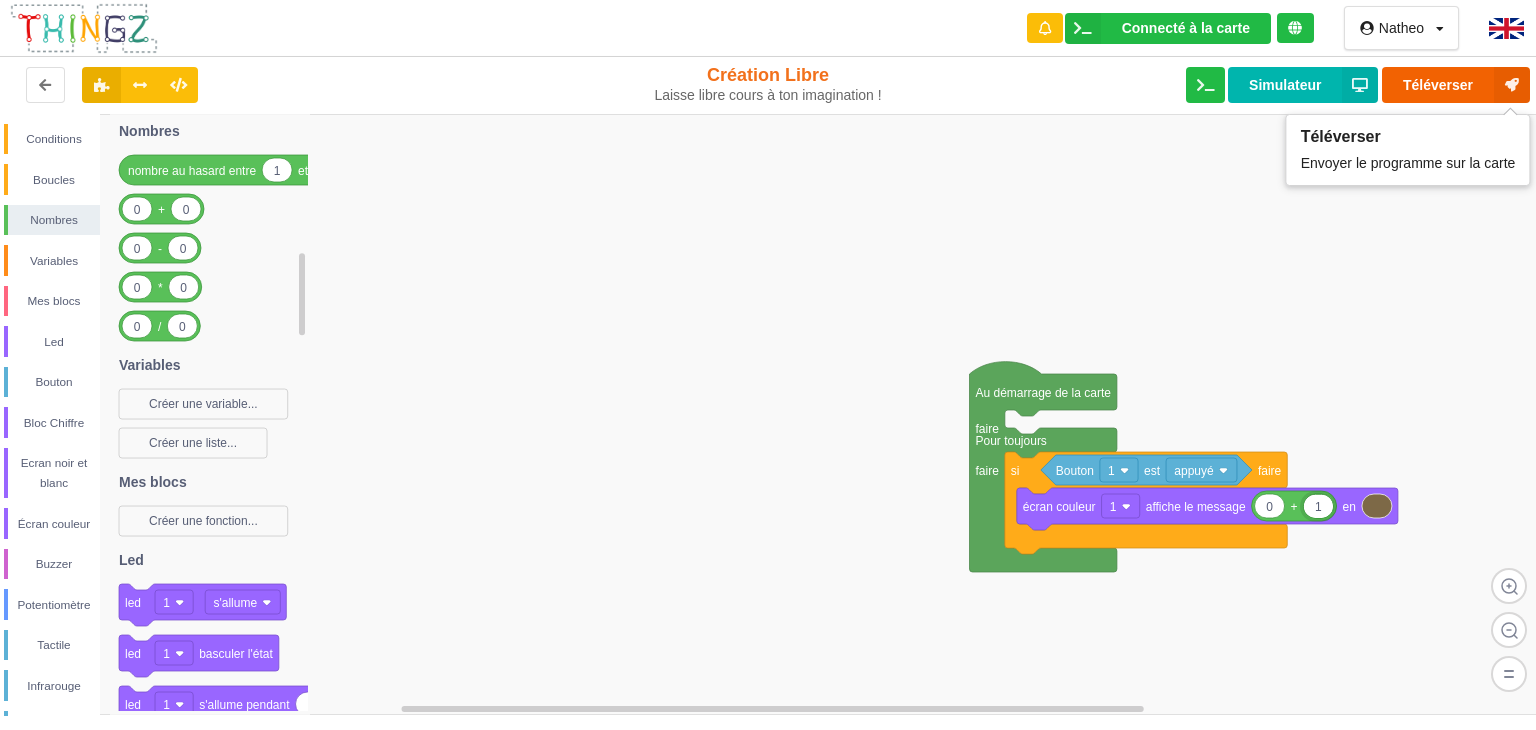 type on "1" 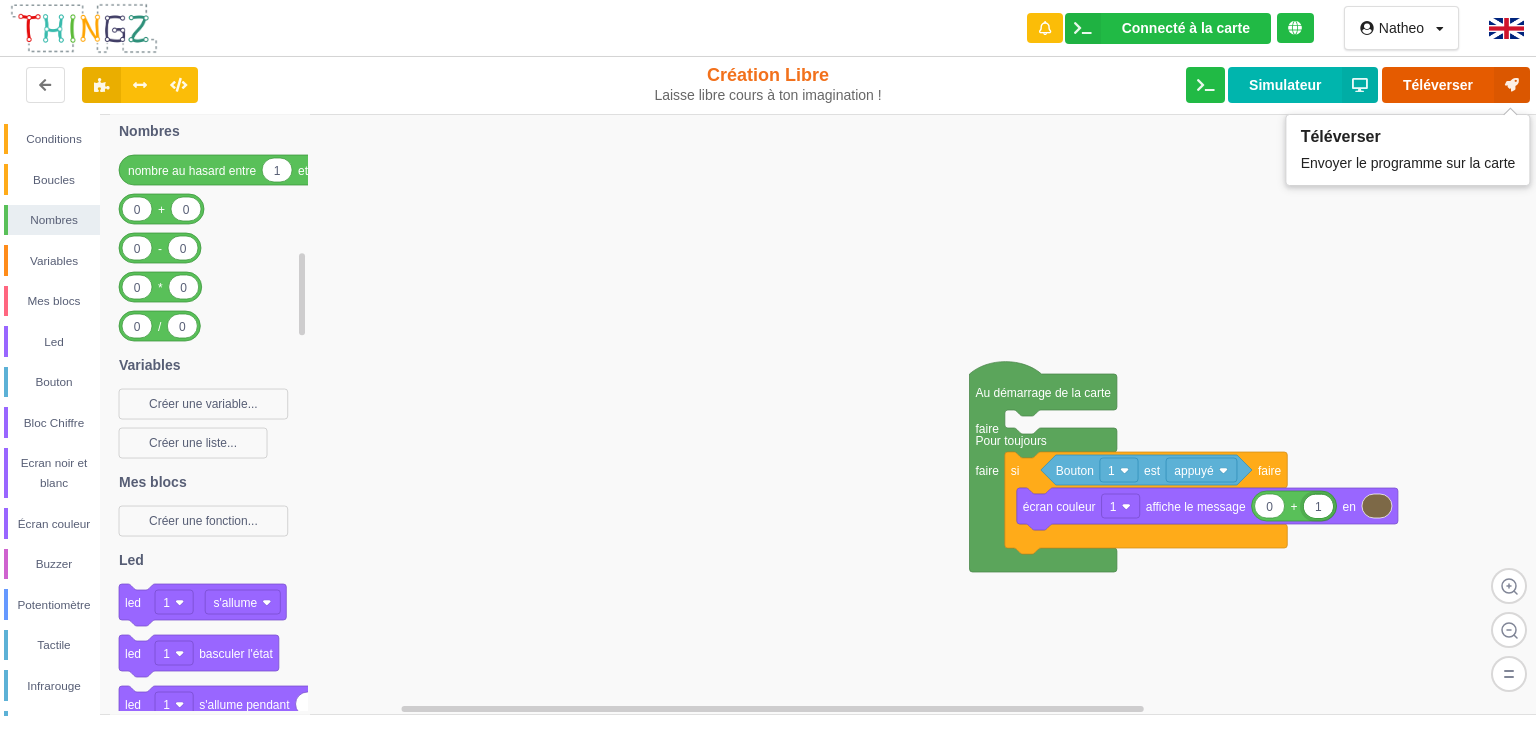 click on "Téléverser" at bounding box center [1456, 85] 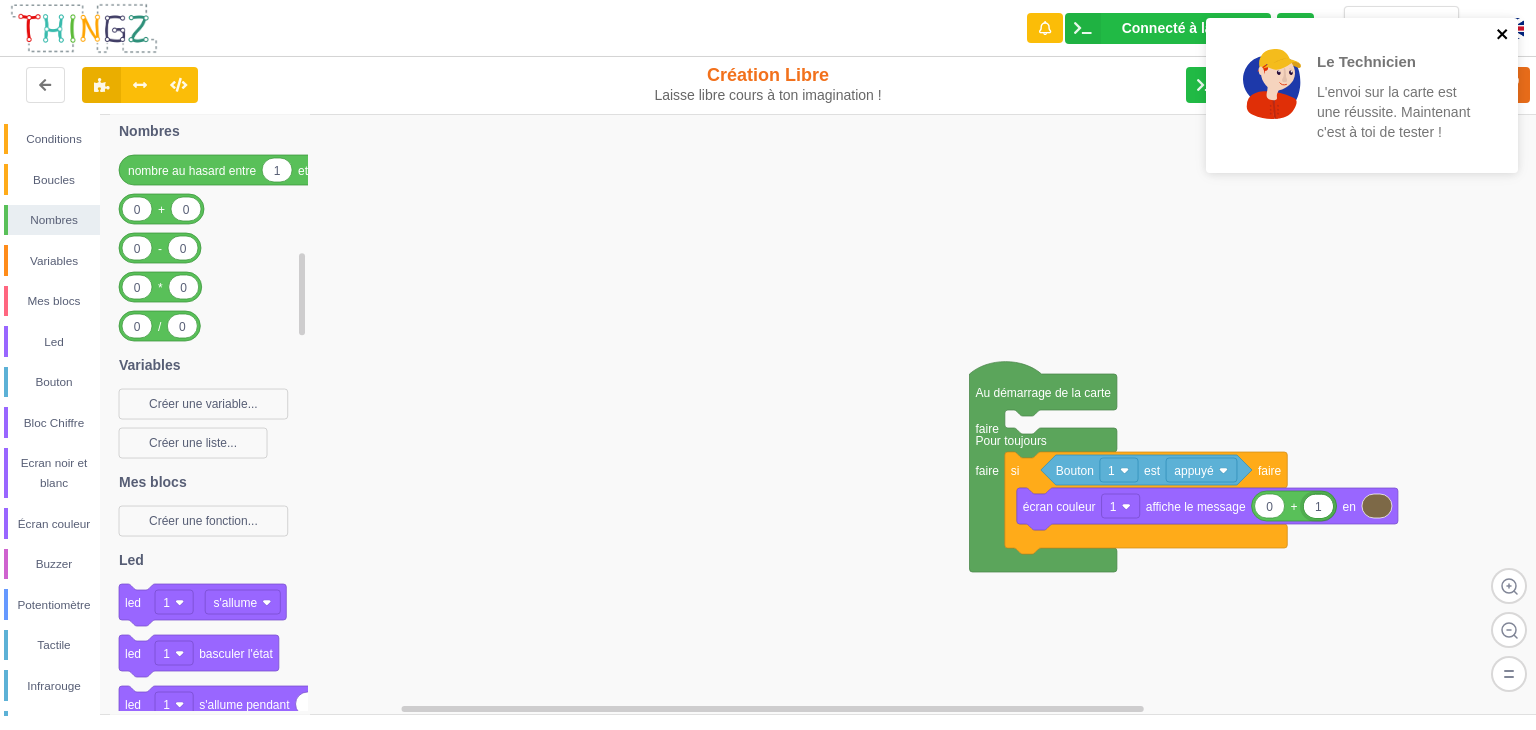 click 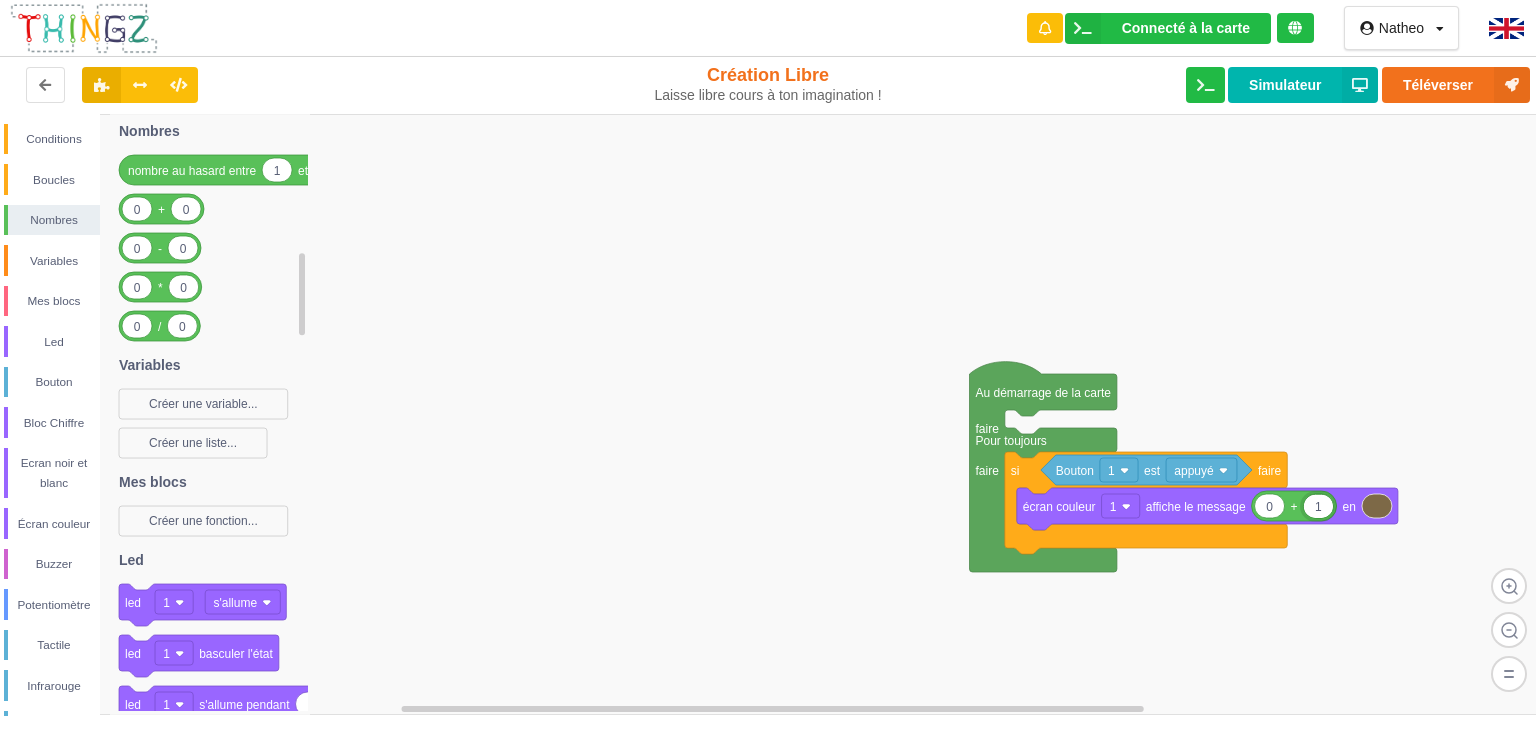 click on "Le Technicien L'envoi sur la carte est une réussite. Maintenant c'est à toi de tester !" at bounding box center (1362, 102) 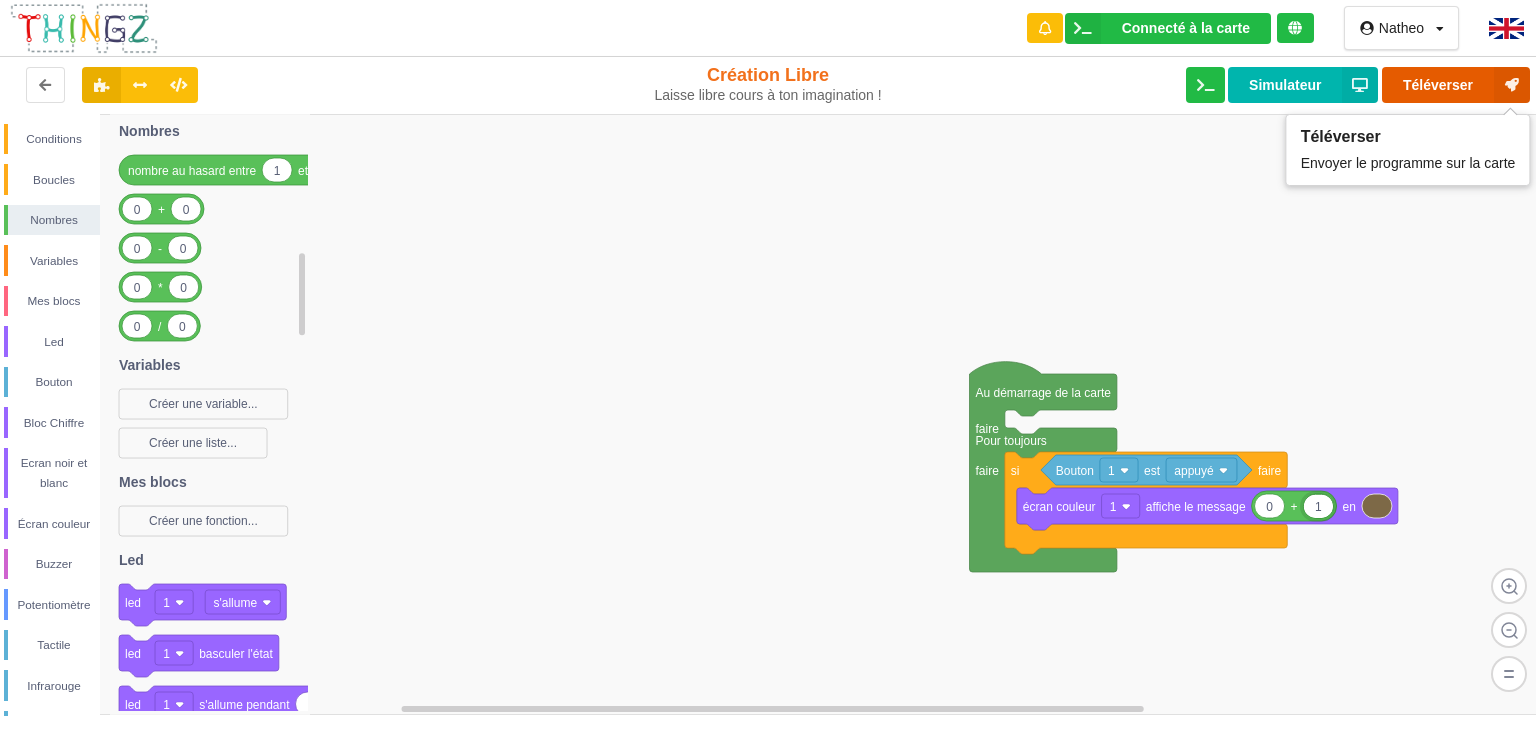 click on "Téléverser" at bounding box center [1456, 85] 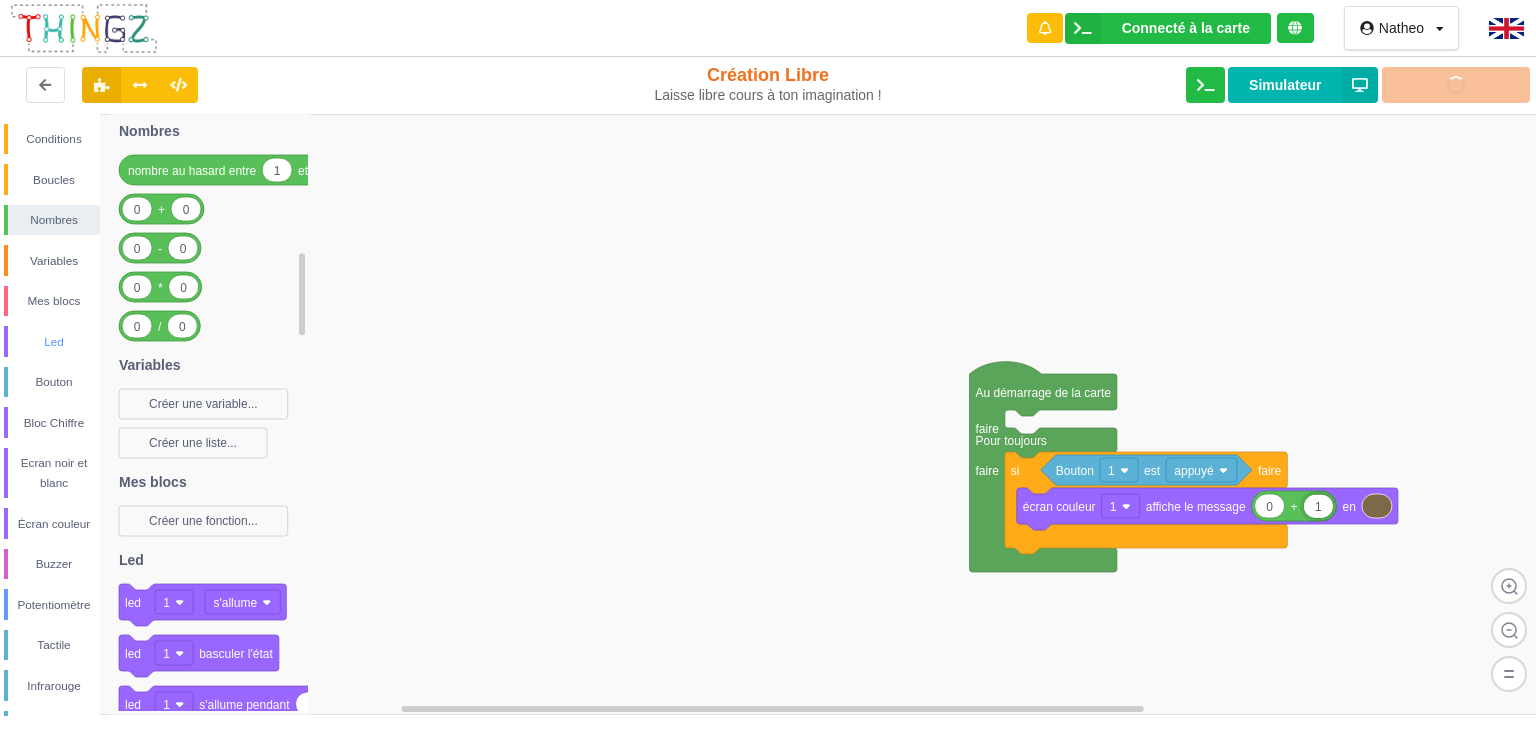 click on "Led" at bounding box center [54, 342] 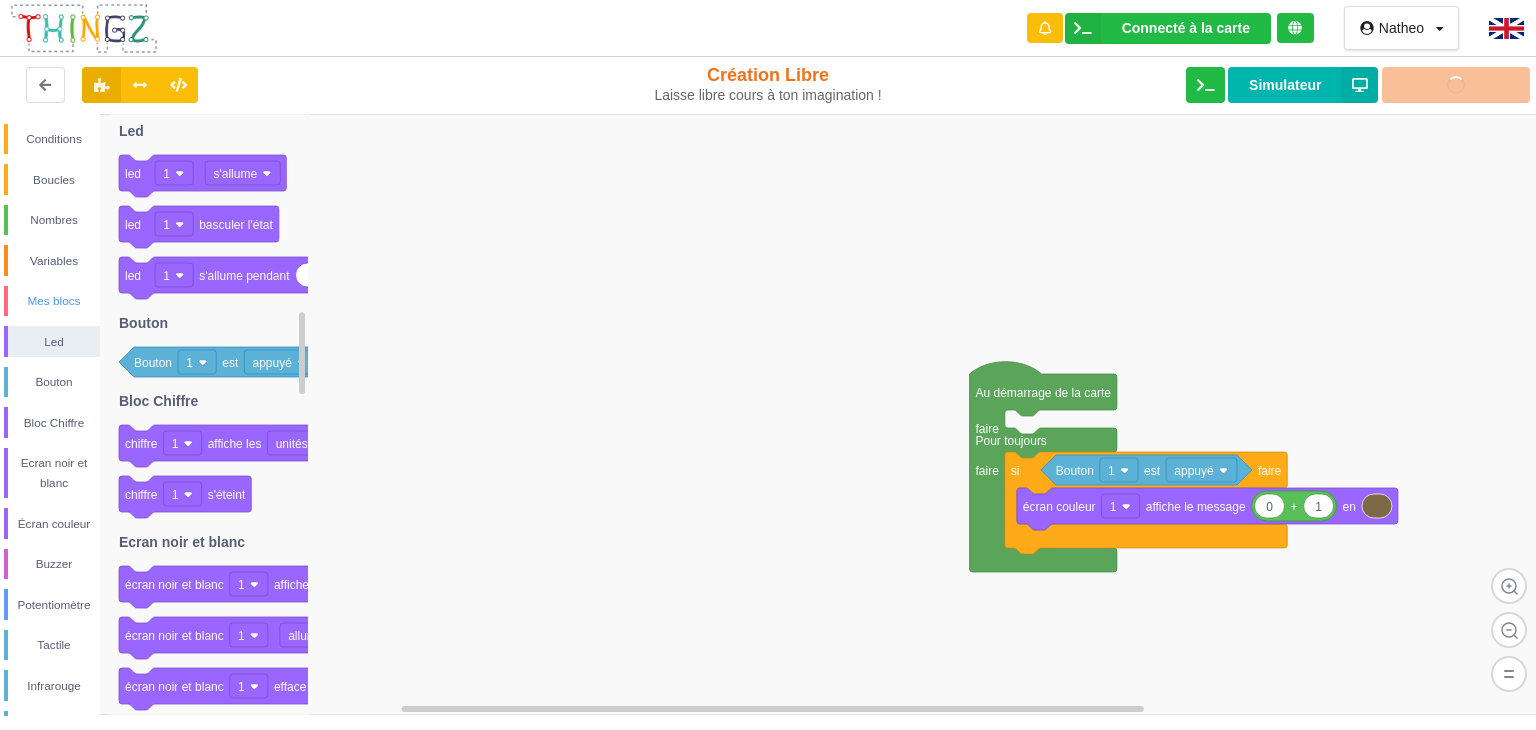 click on "Mes blocs" at bounding box center [54, 301] 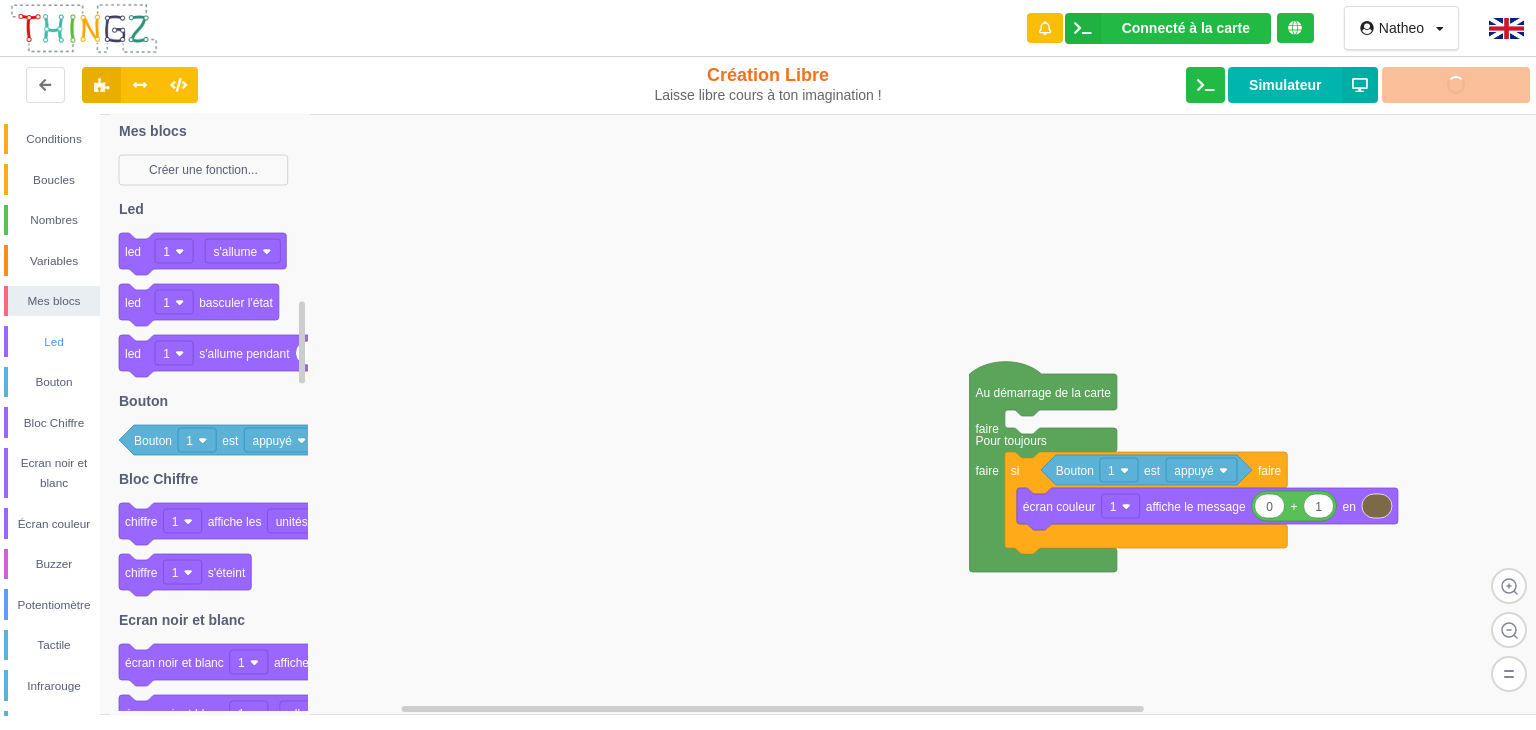 click on "Led" at bounding box center [54, 342] 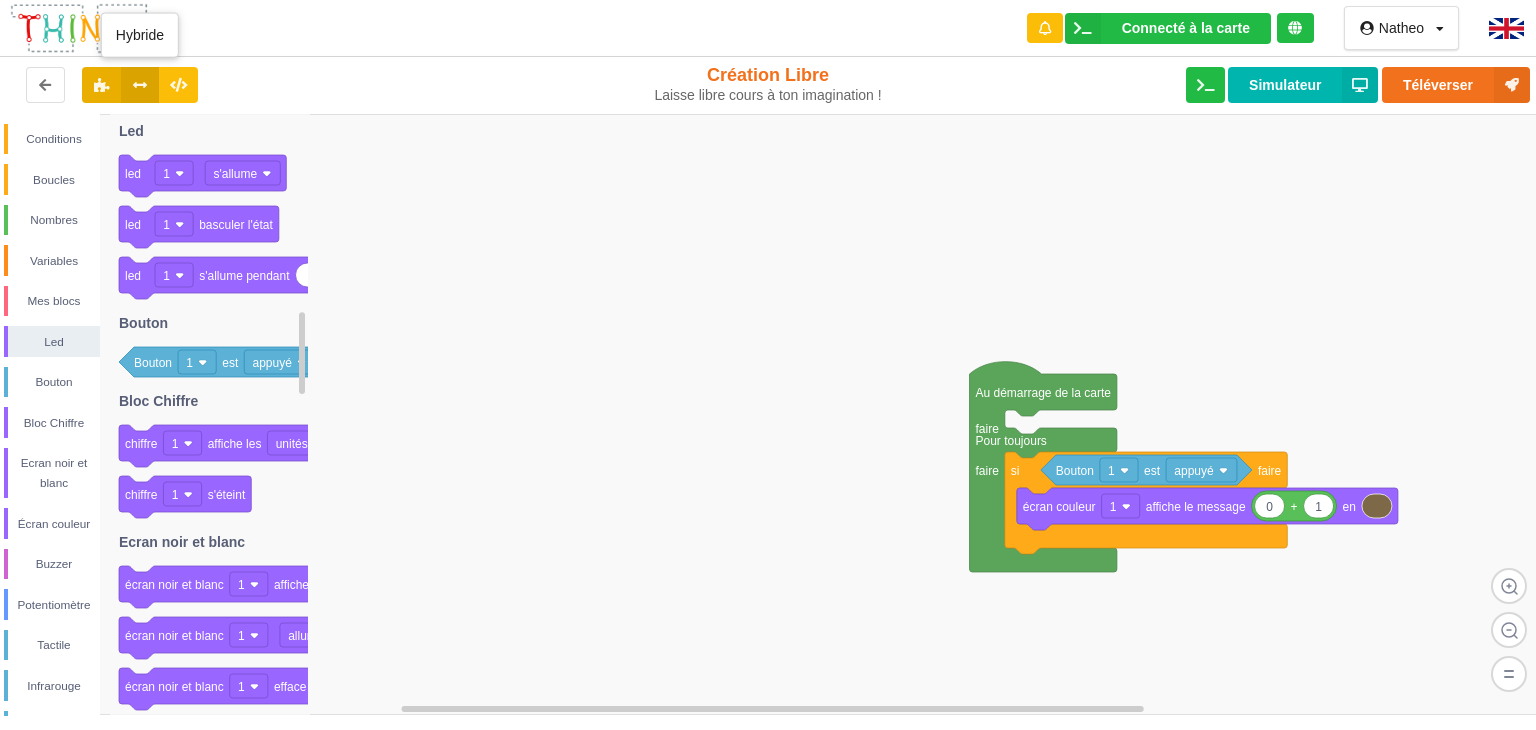 click at bounding box center [140, 84] 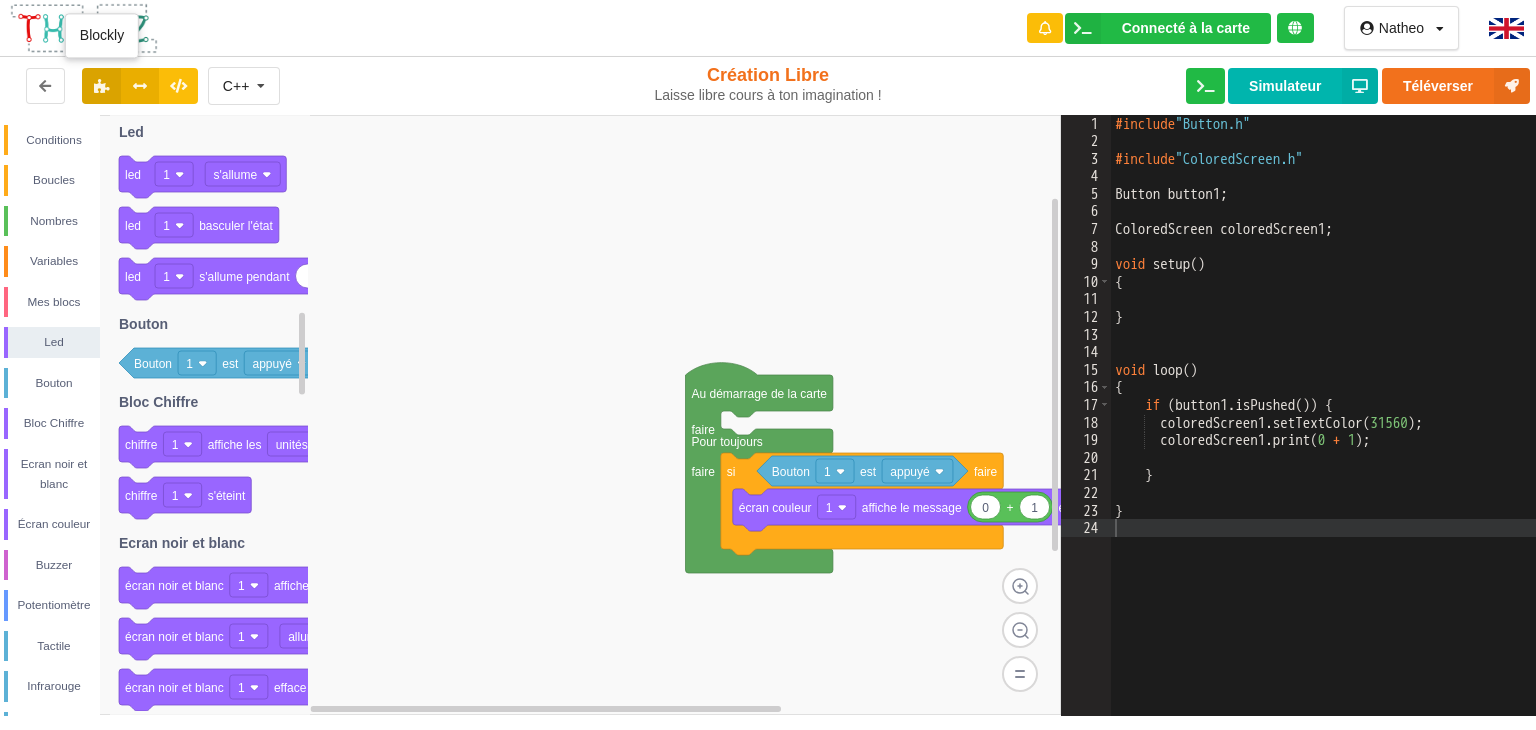 click at bounding box center (101, 85) 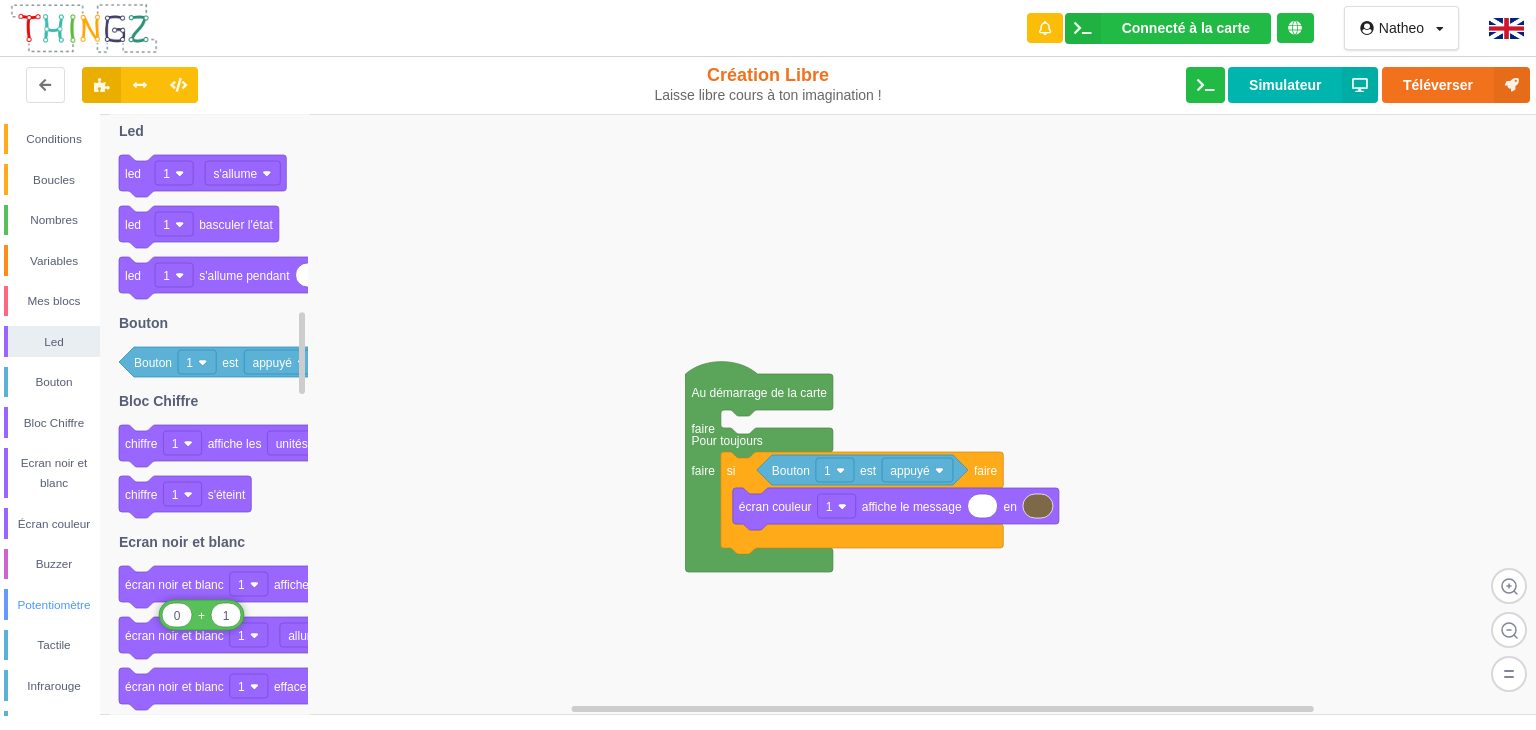 drag, startPoint x: 985, startPoint y: 517, endPoint x: 76, endPoint y: 595, distance: 912.3404 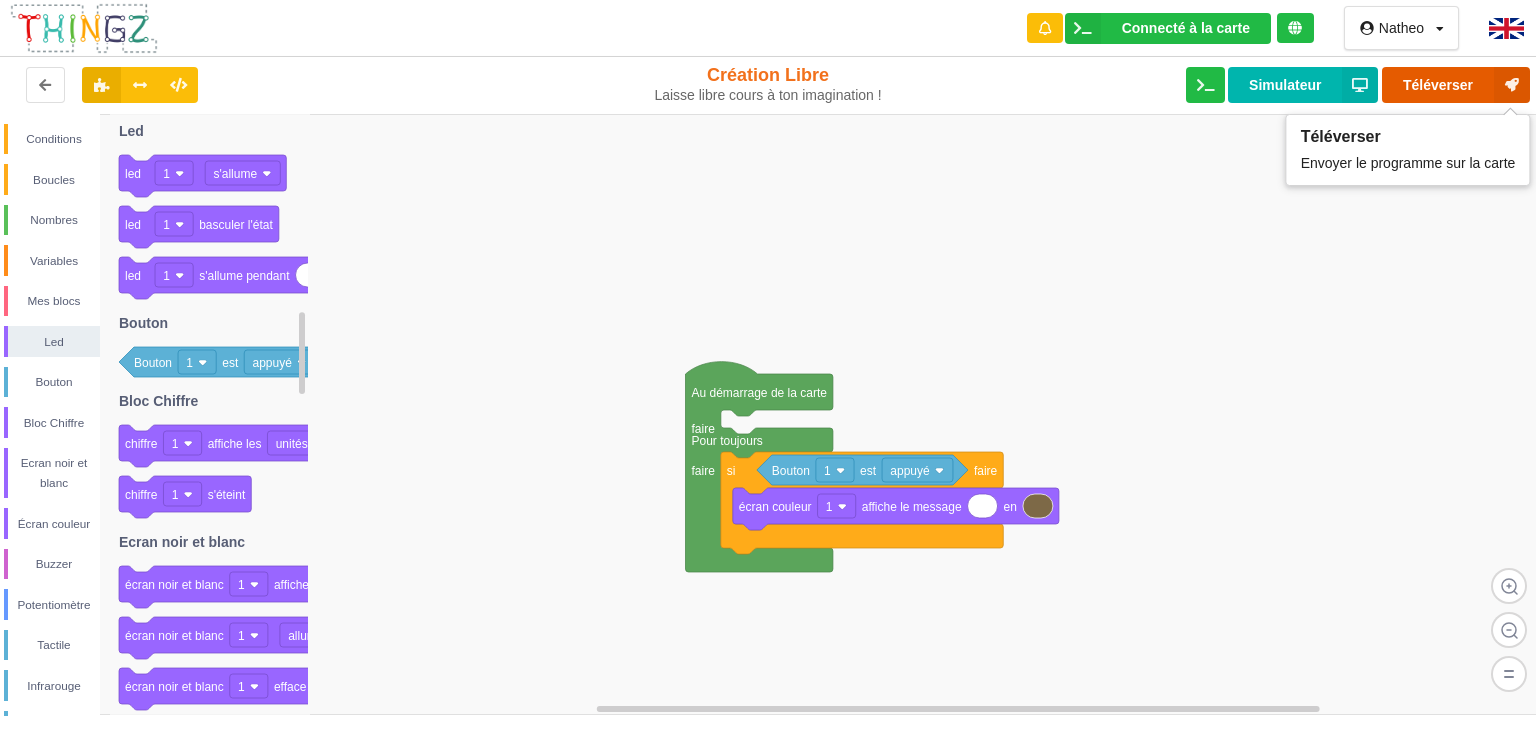 click on "Téléverser" at bounding box center [1456, 85] 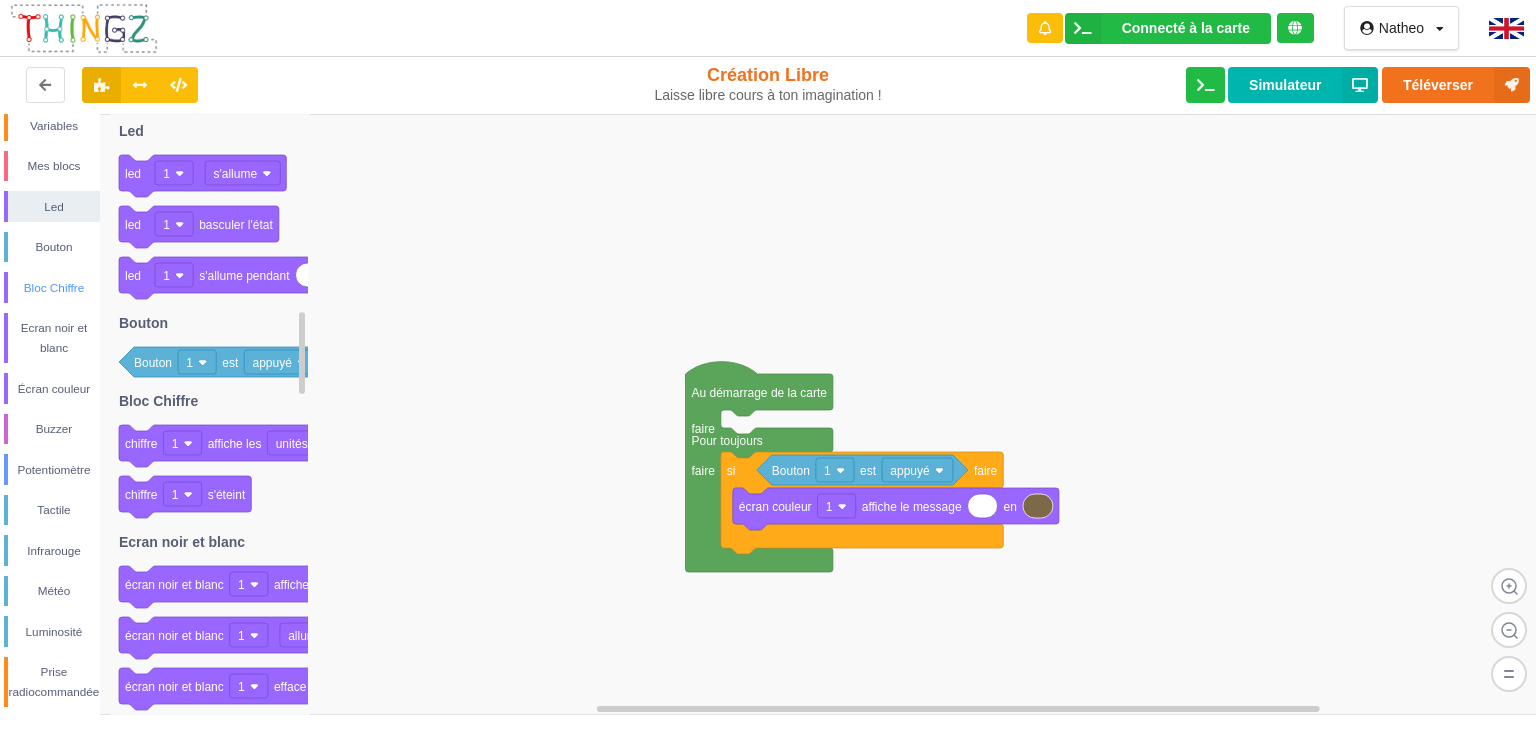 scroll, scrollTop: 136, scrollLeft: 0, axis: vertical 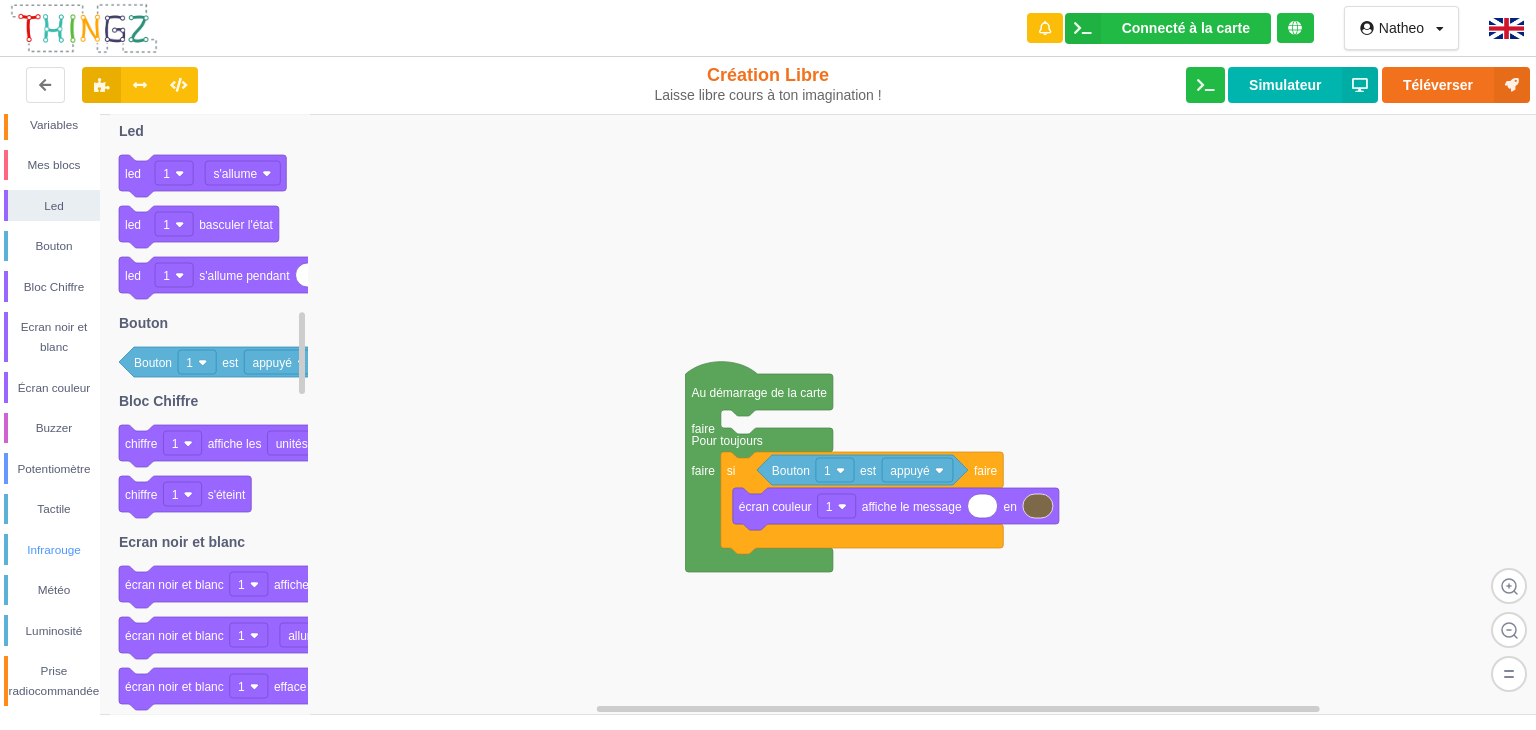 click on "Infrarouge" at bounding box center (54, 550) 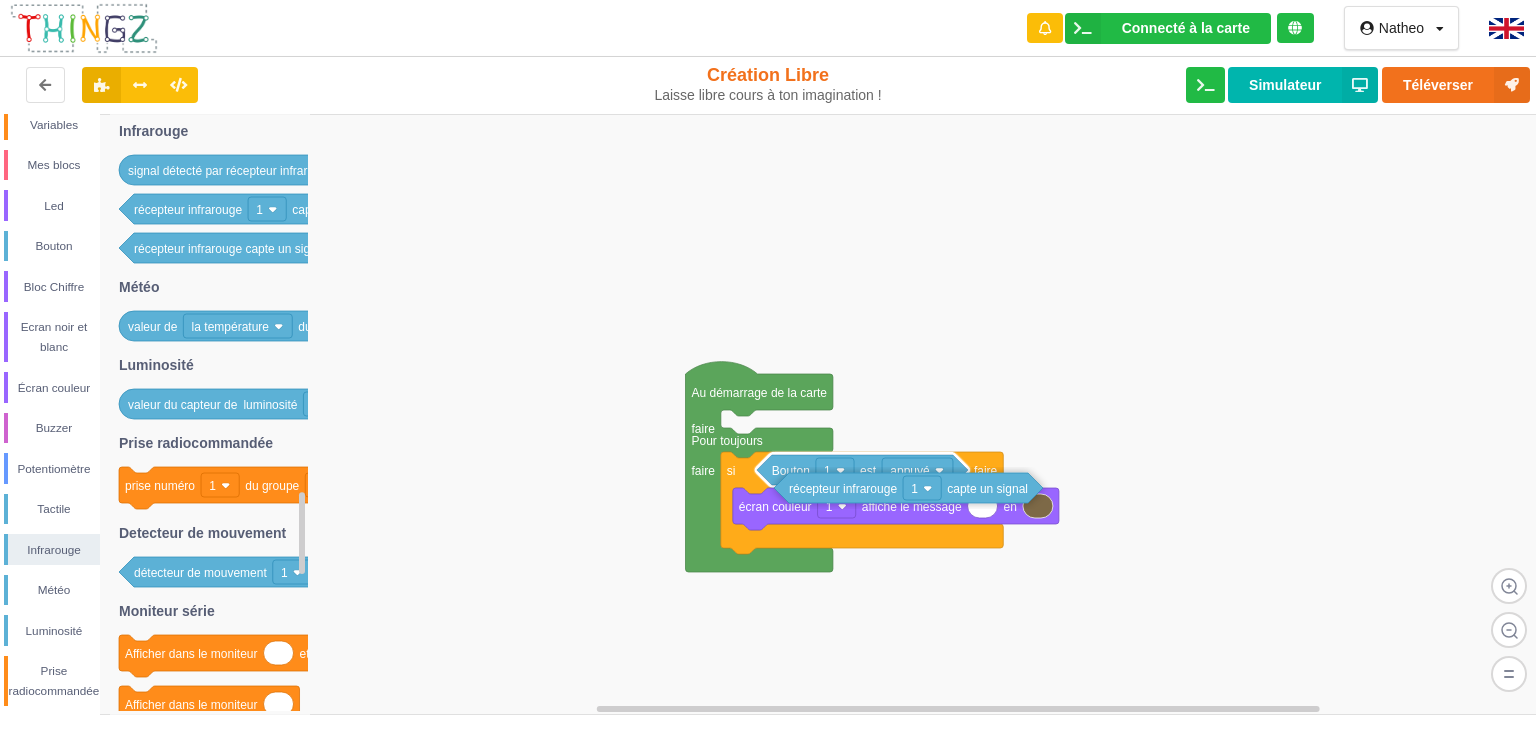 drag, startPoint x: 201, startPoint y: 217, endPoint x: 853, endPoint y: 494, distance: 708.40173 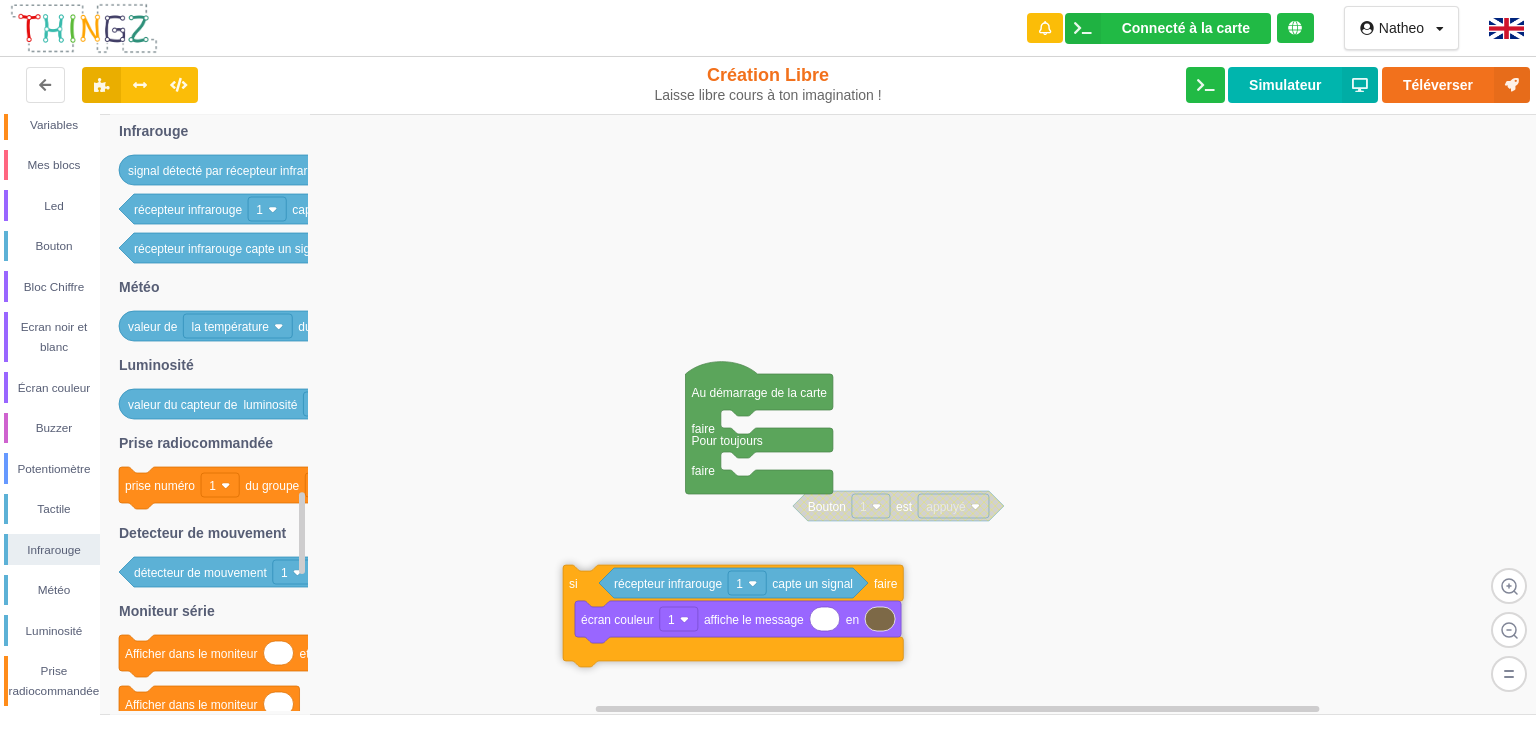 drag, startPoint x: 1041, startPoint y: 472, endPoint x: 888, endPoint y: 583, distance: 189.0238 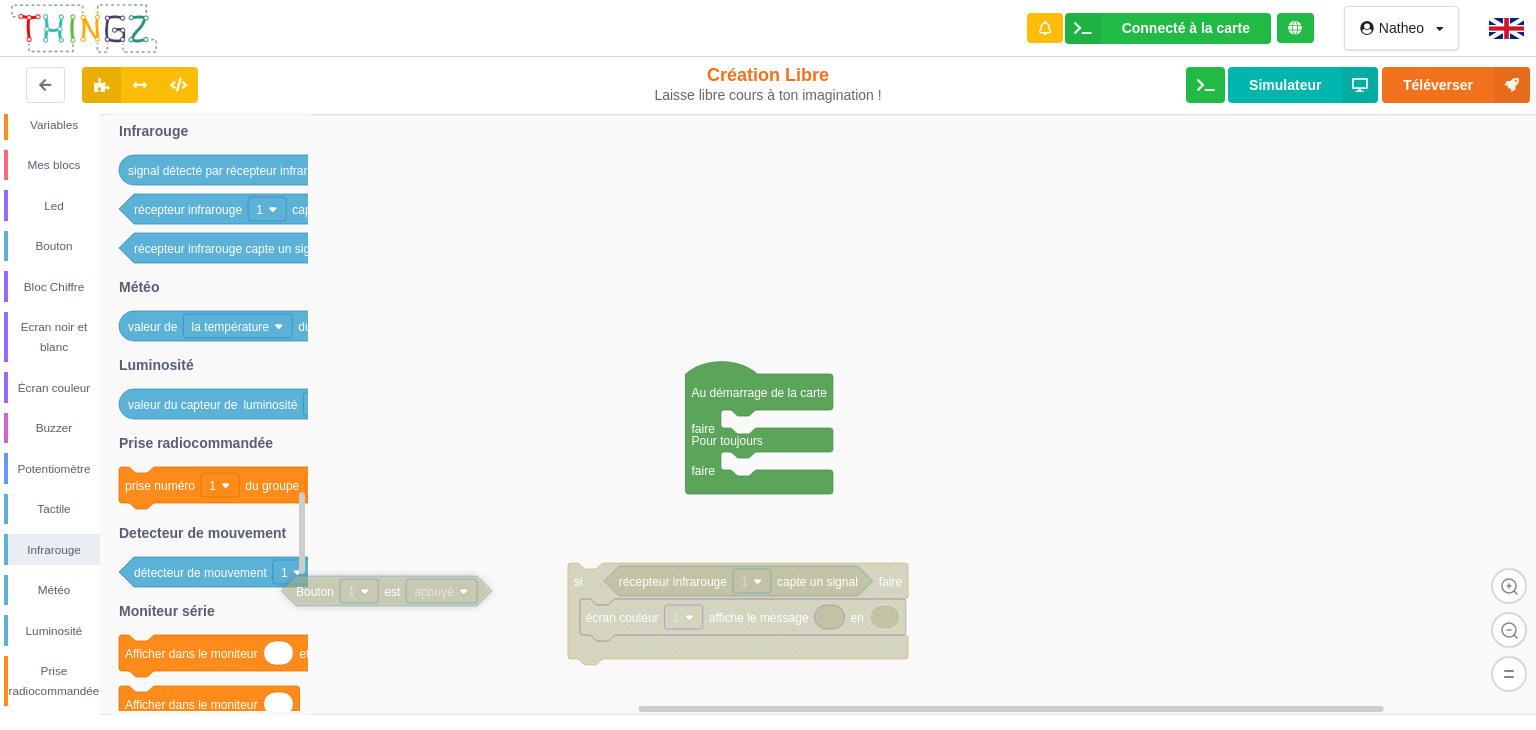 drag, startPoint x: 916, startPoint y: 508, endPoint x: 0, endPoint y: 776, distance: 954.4003 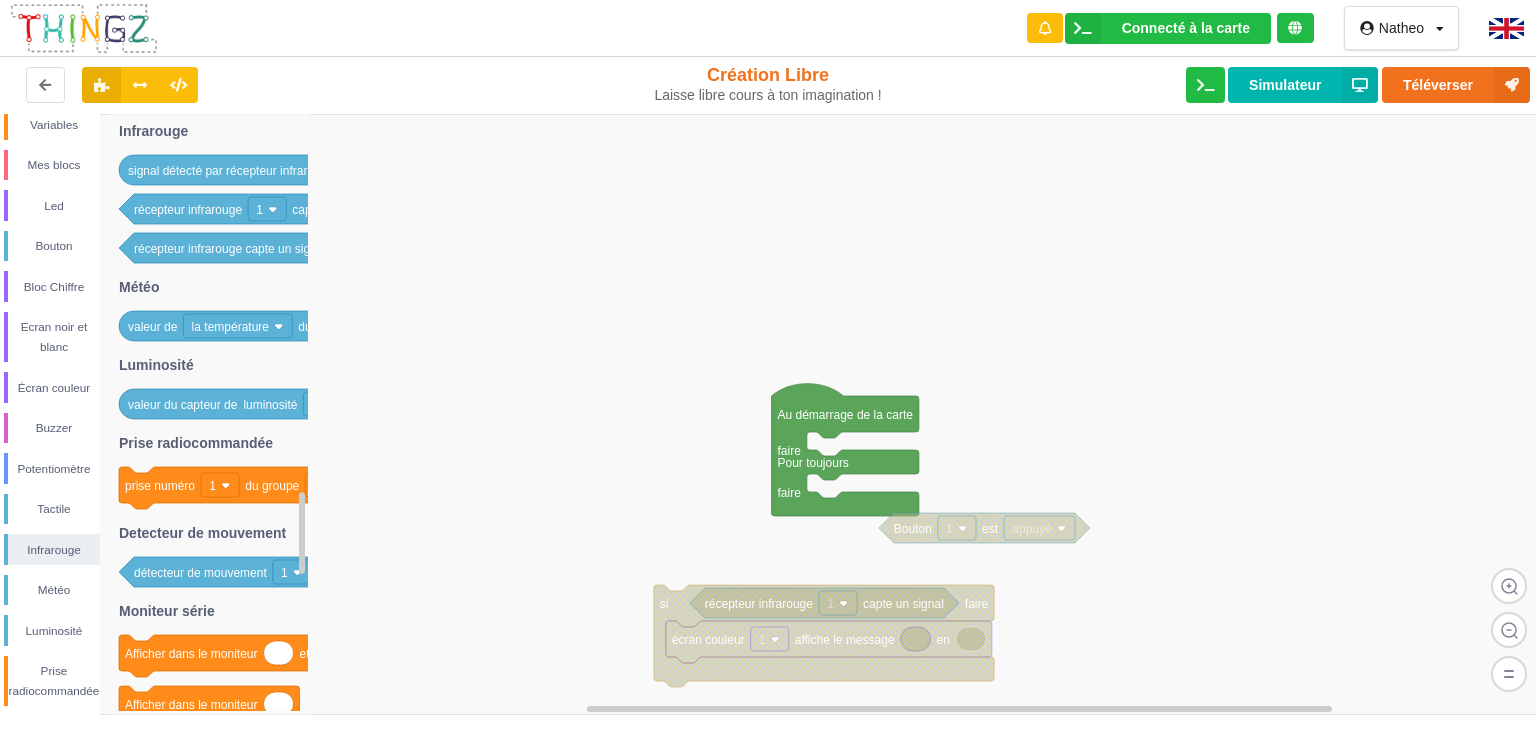 drag, startPoint x: 824, startPoint y: 518, endPoint x: 888, endPoint y: 540, distance: 67.6757 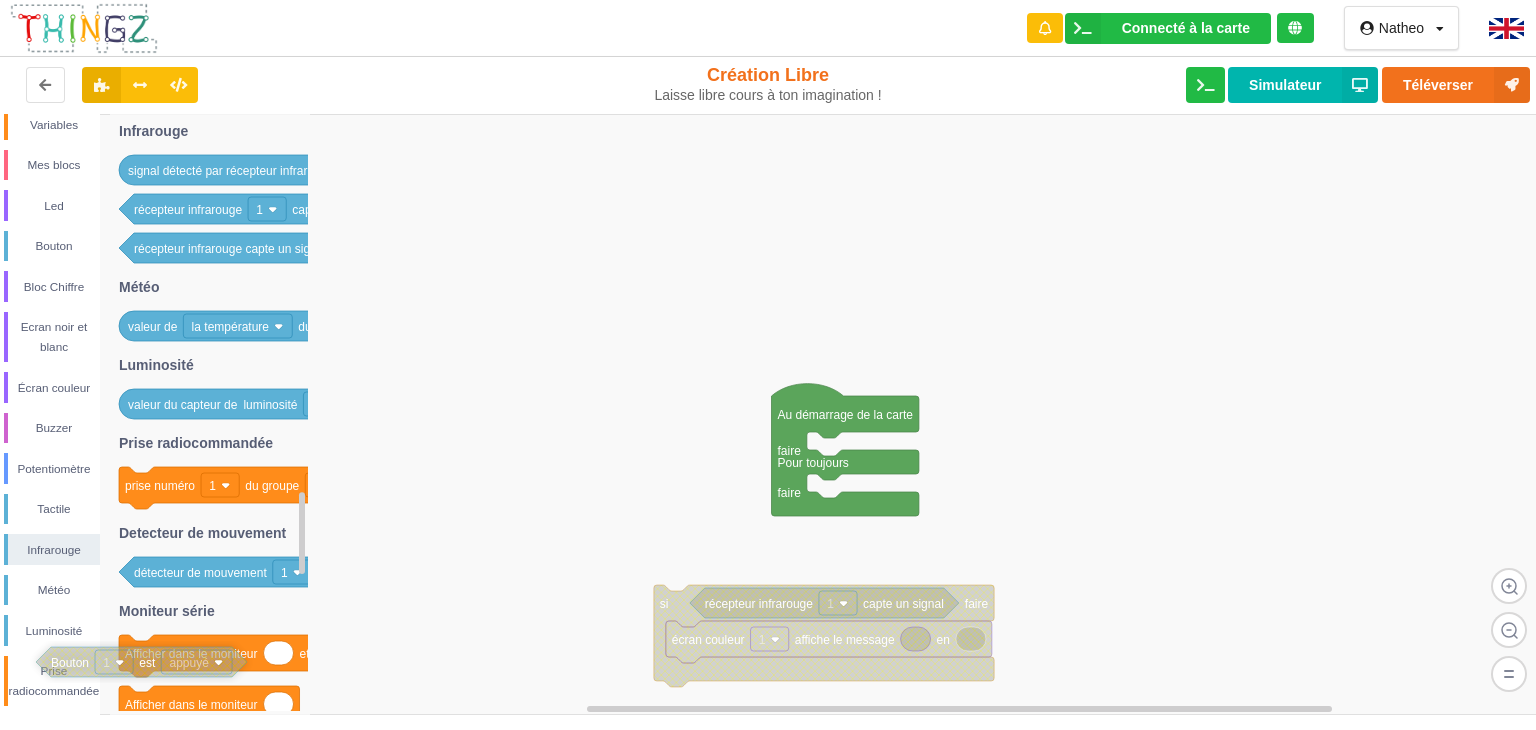 drag, startPoint x: 911, startPoint y: 539, endPoint x: 0, endPoint y: 775, distance: 941.07227 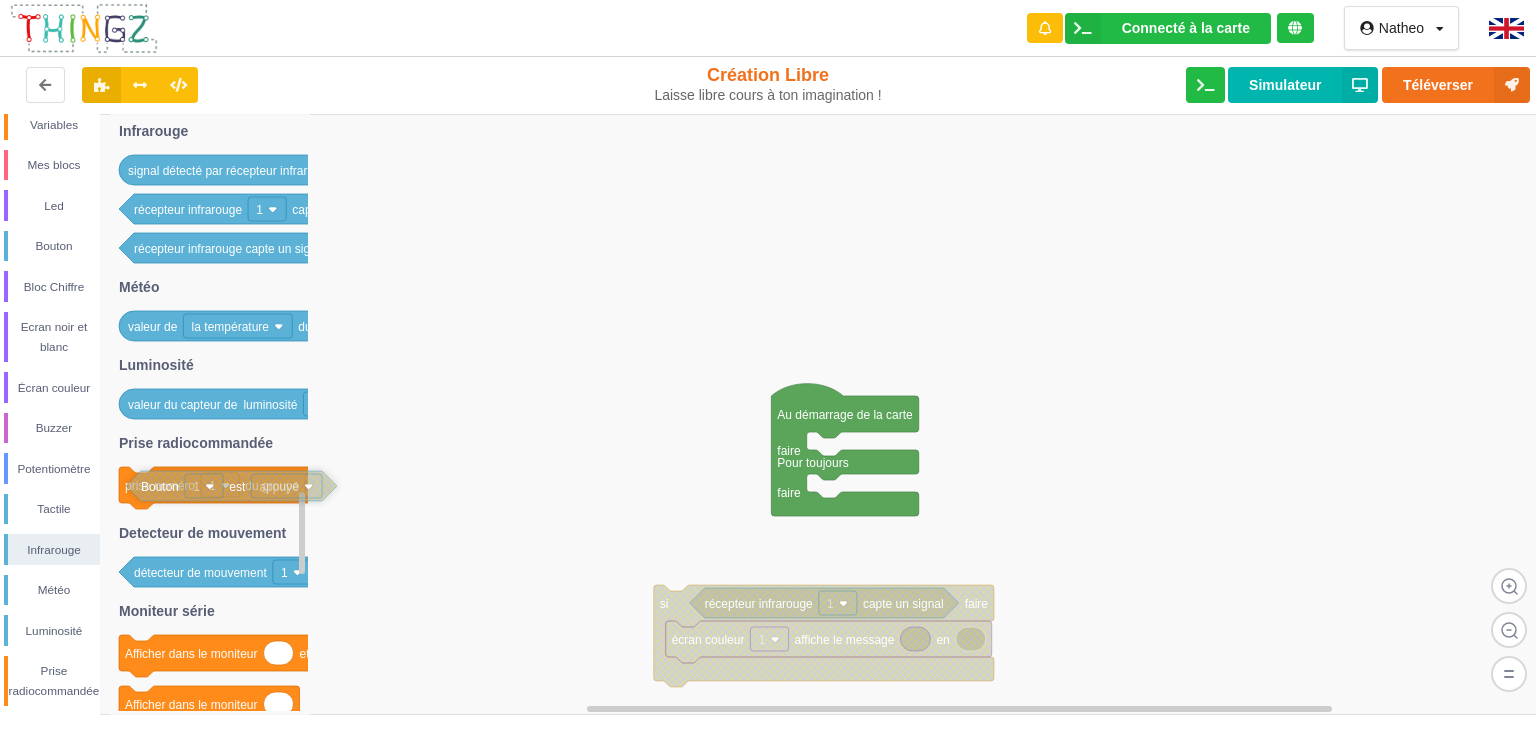 drag, startPoint x: 912, startPoint y: 533, endPoint x: 134, endPoint y: 487, distance: 779.3587 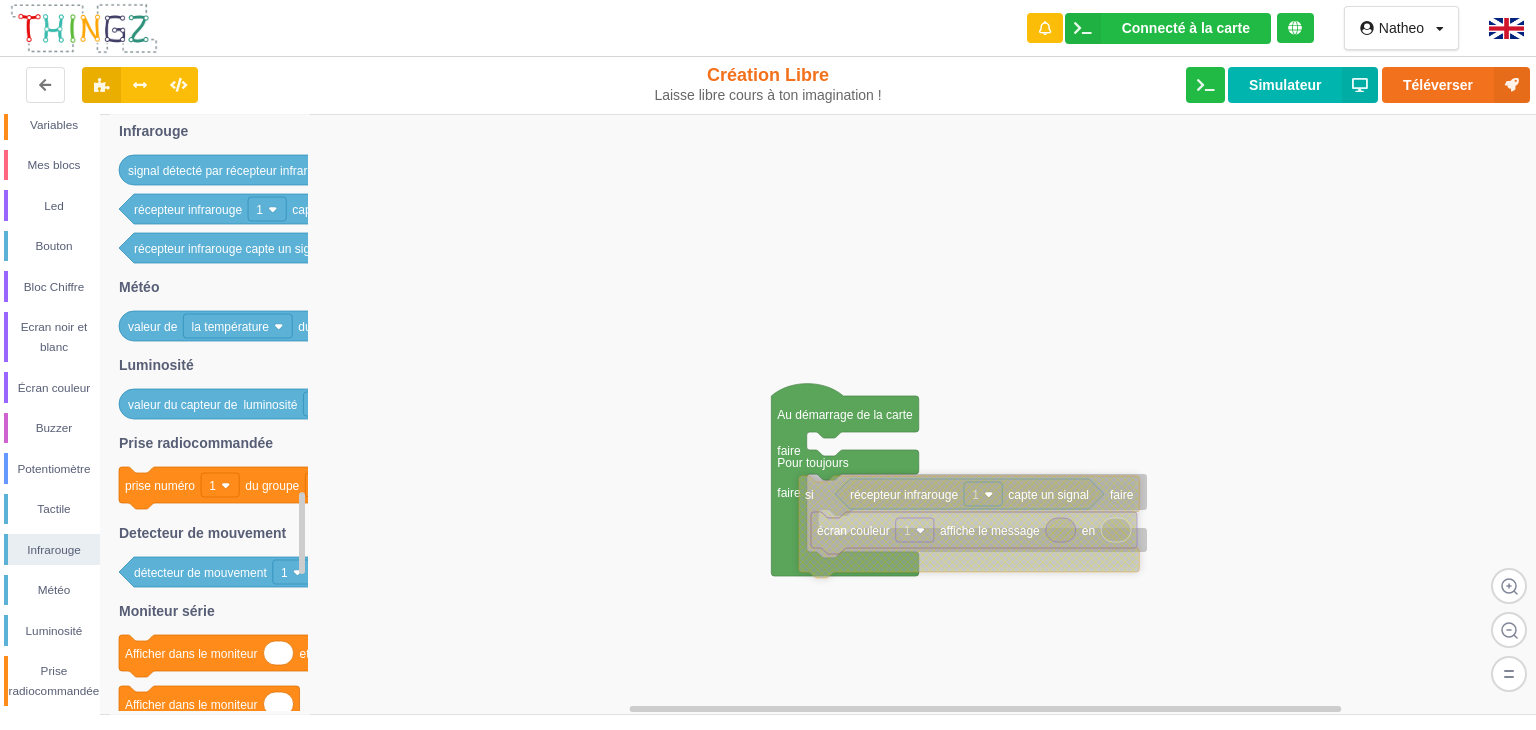 drag, startPoint x: 687, startPoint y: 607, endPoint x: 829, endPoint y: 499, distance: 178.40404 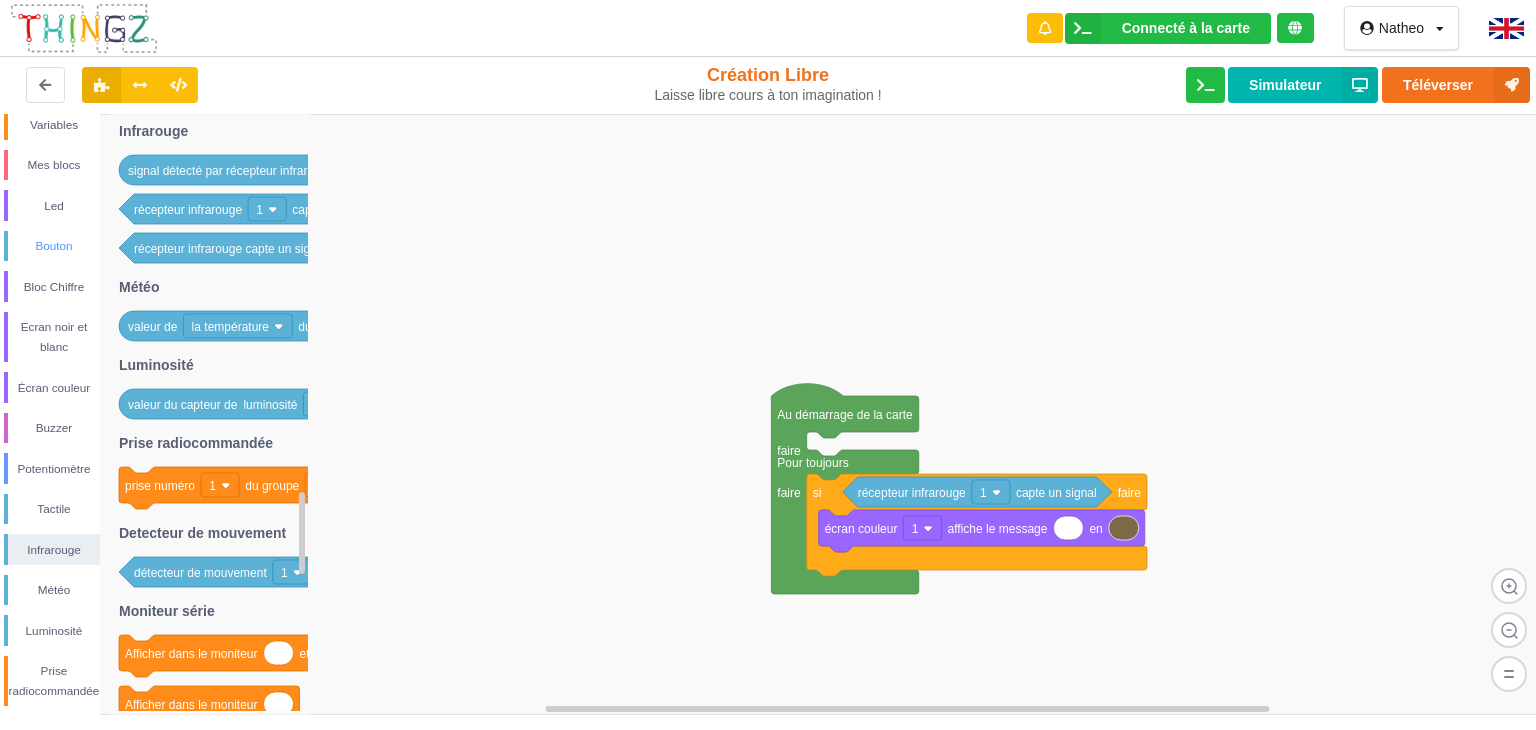 click on "Bouton" at bounding box center [54, 246] 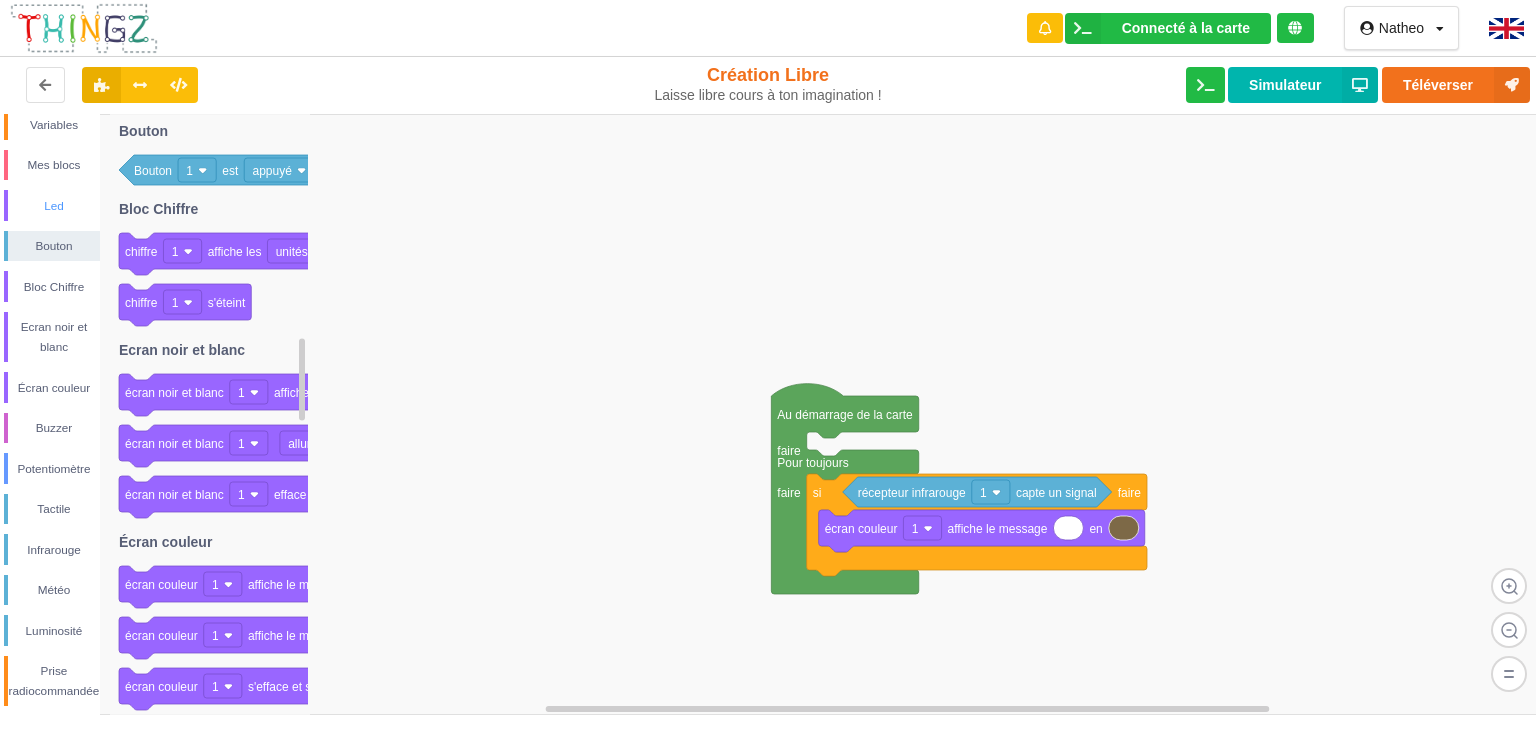 click on "Led" at bounding box center (52, 205) 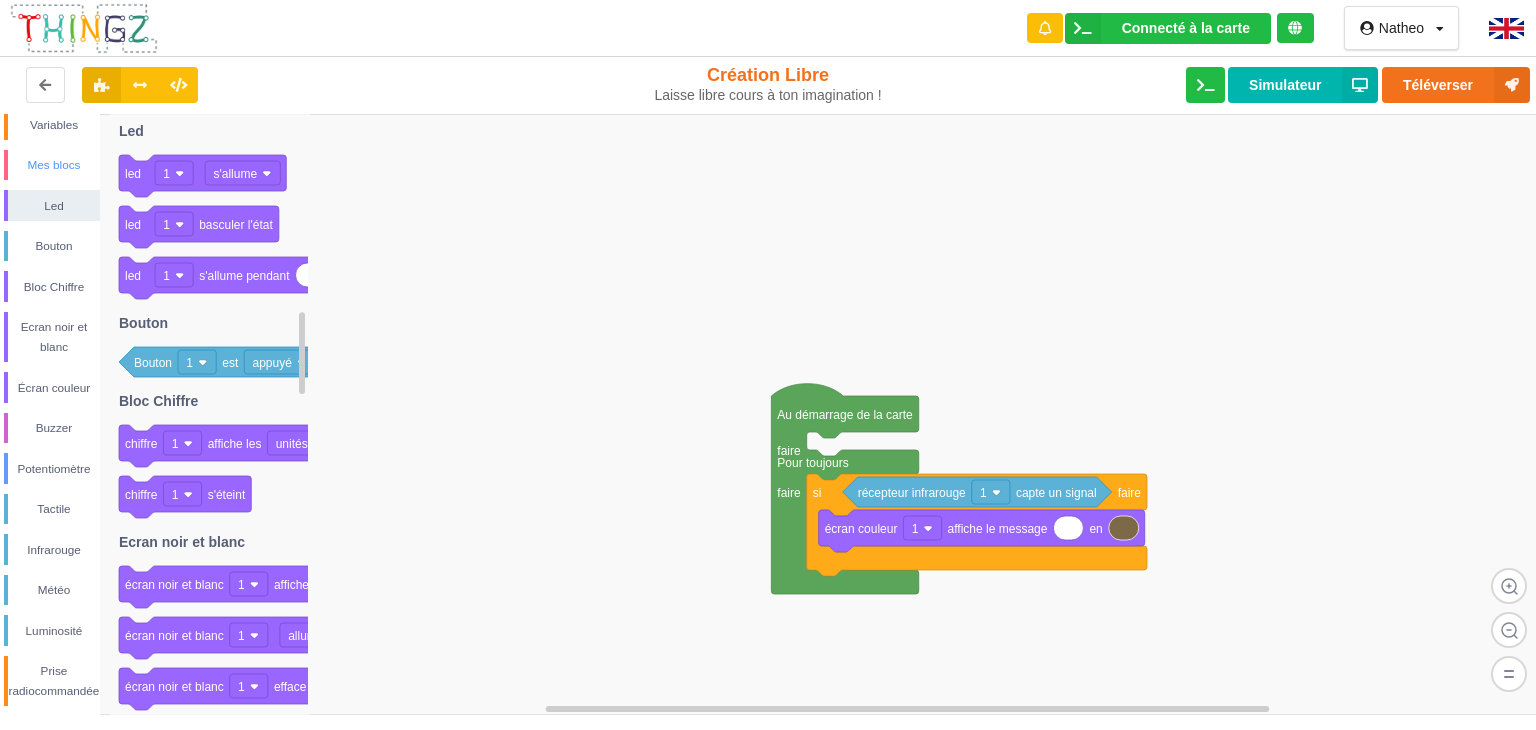 click on "Mes blocs" at bounding box center (54, 165) 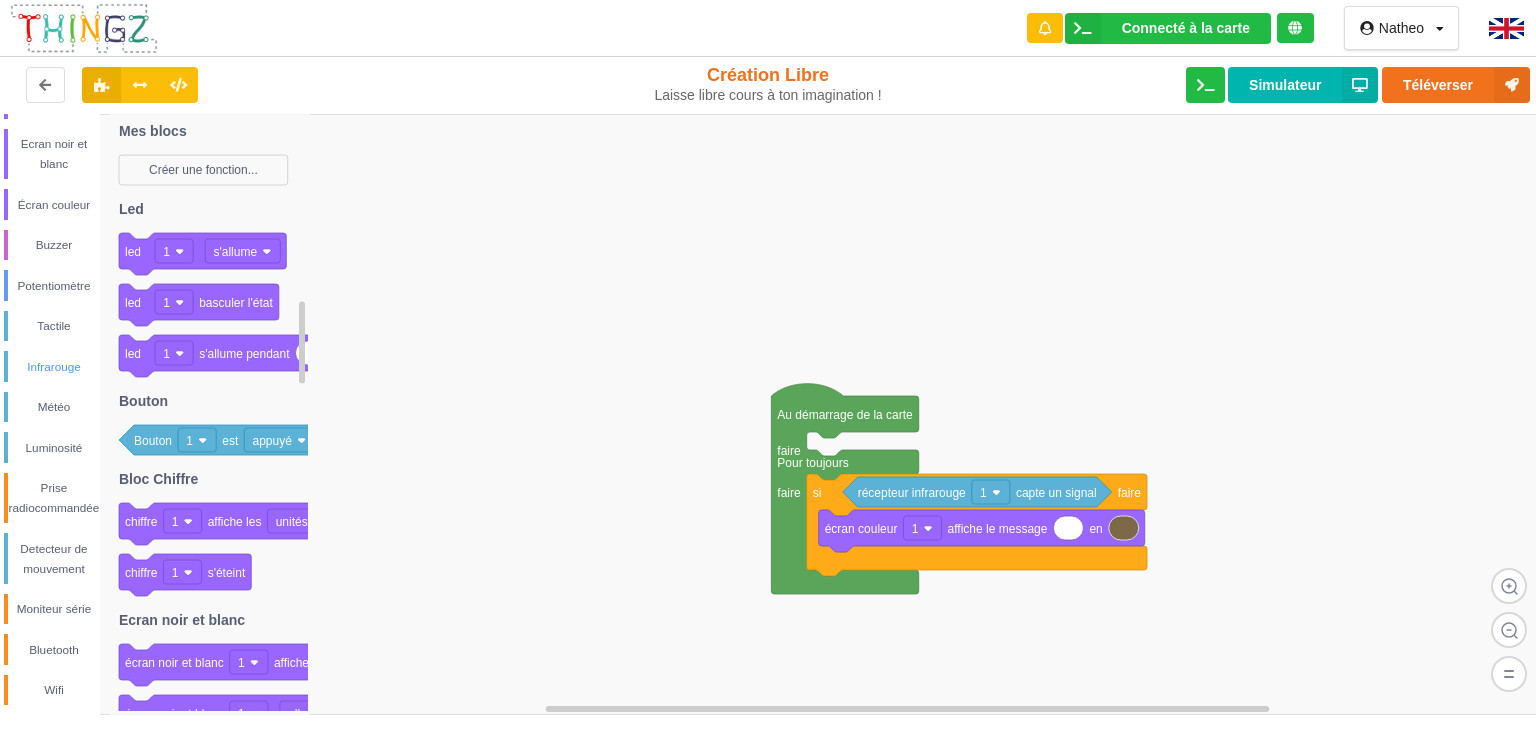 scroll, scrollTop: 0, scrollLeft: 0, axis: both 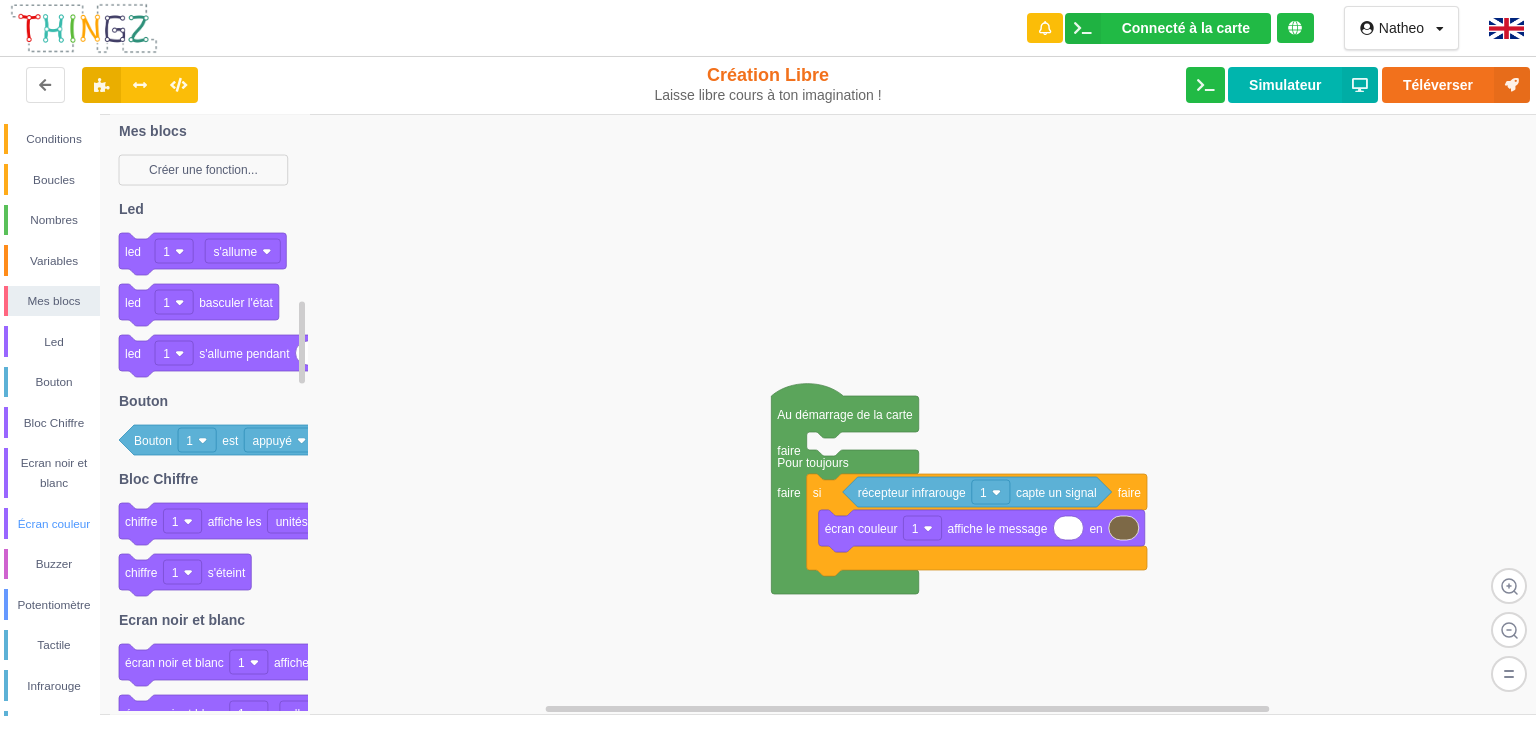 click on "Écran couleur" at bounding box center (54, 524) 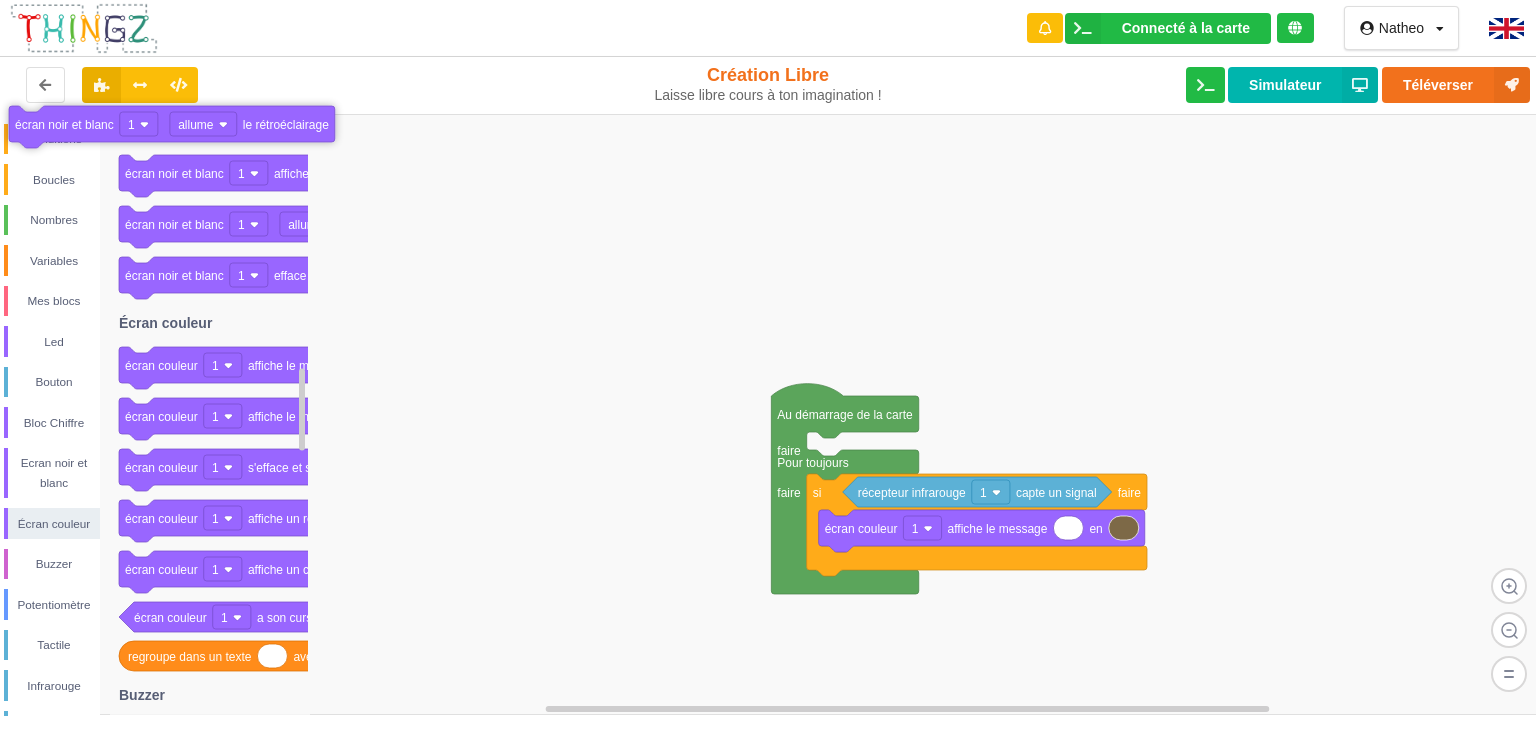 drag, startPoint x: 159, startPoint y: 237, endPoint x: 58, endPoint y: 157, distance: 128.84486 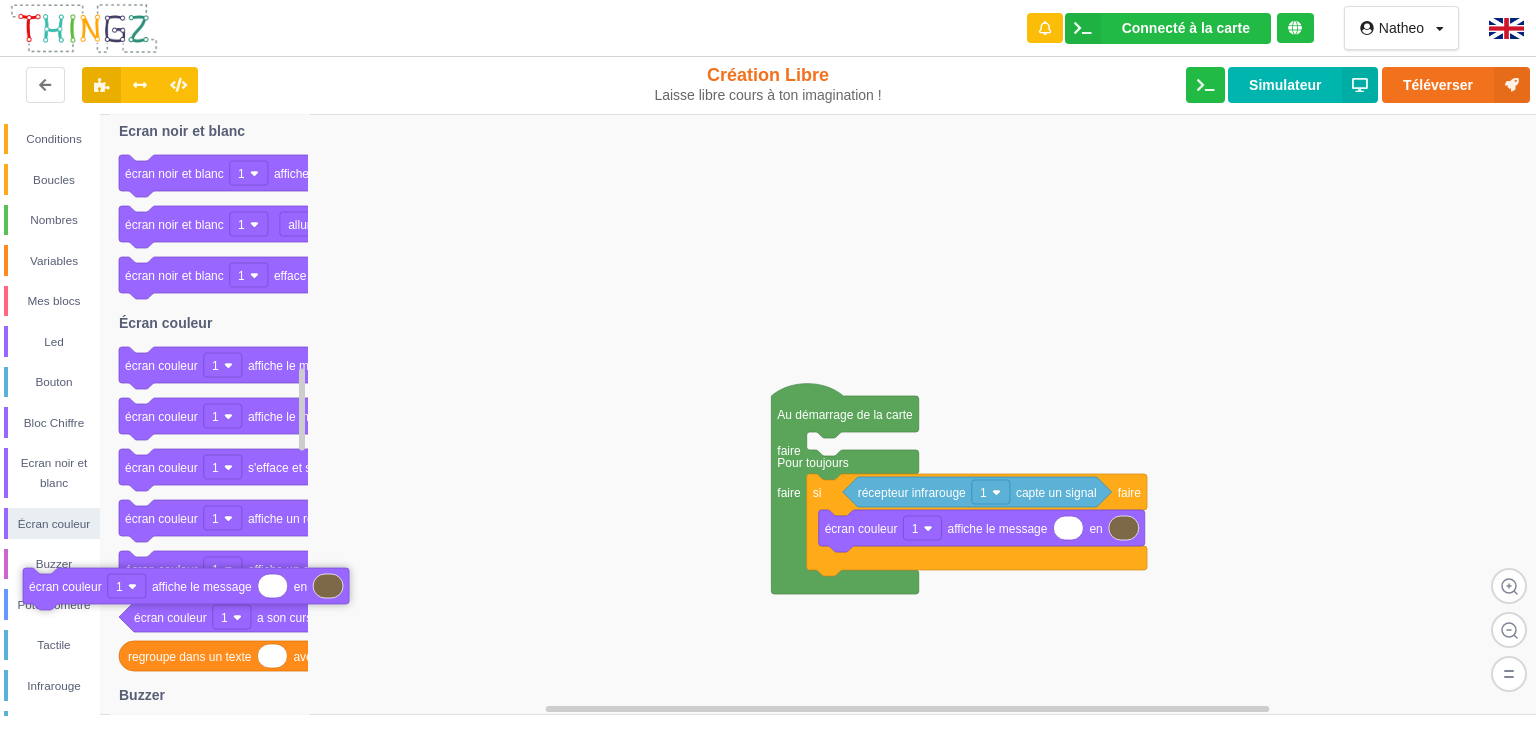 drag, startPoint x: 165, startPoint y: 359, endPoint x: 70, endPoint y: 577, distance: 237.80034 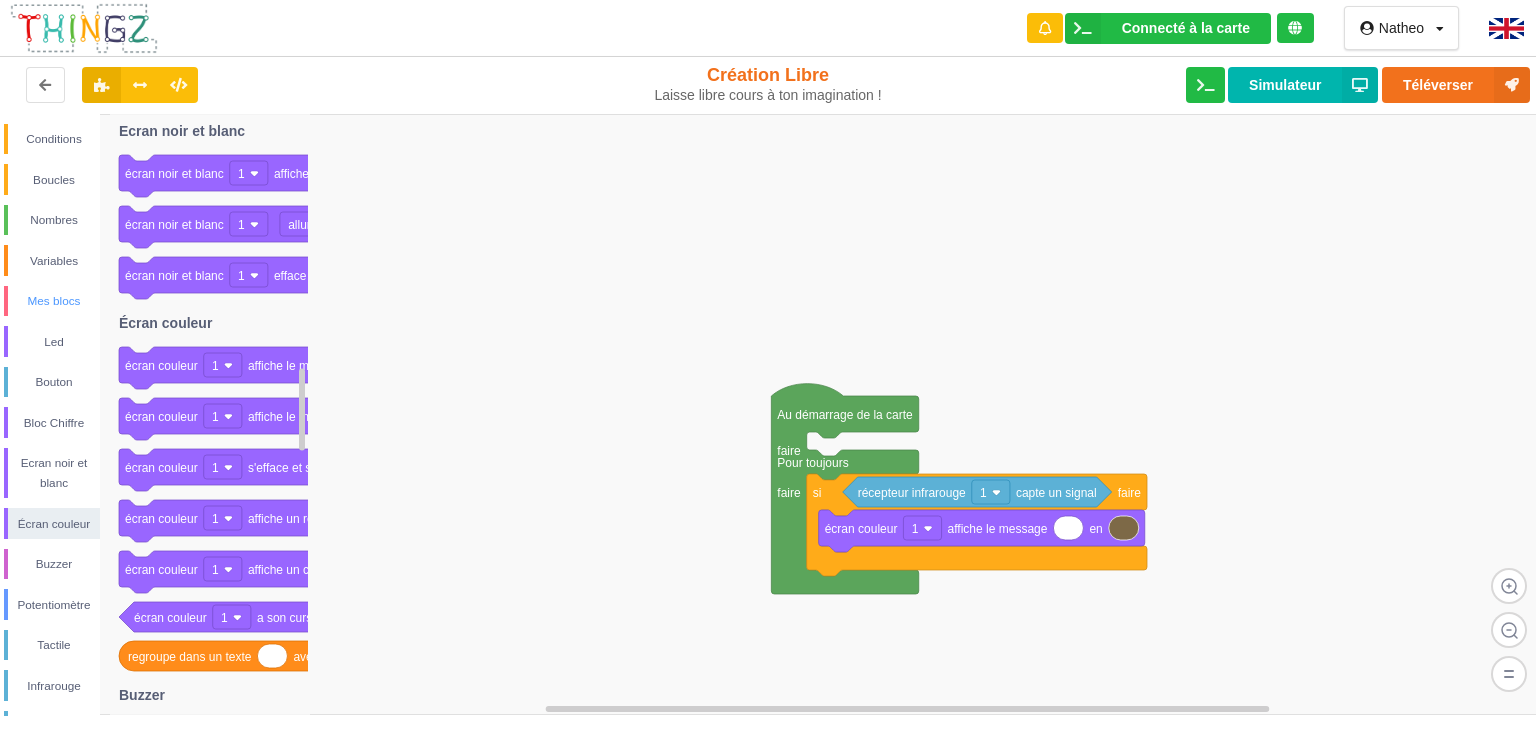 click on "Mes blocs" at bounding box center (54, 301) 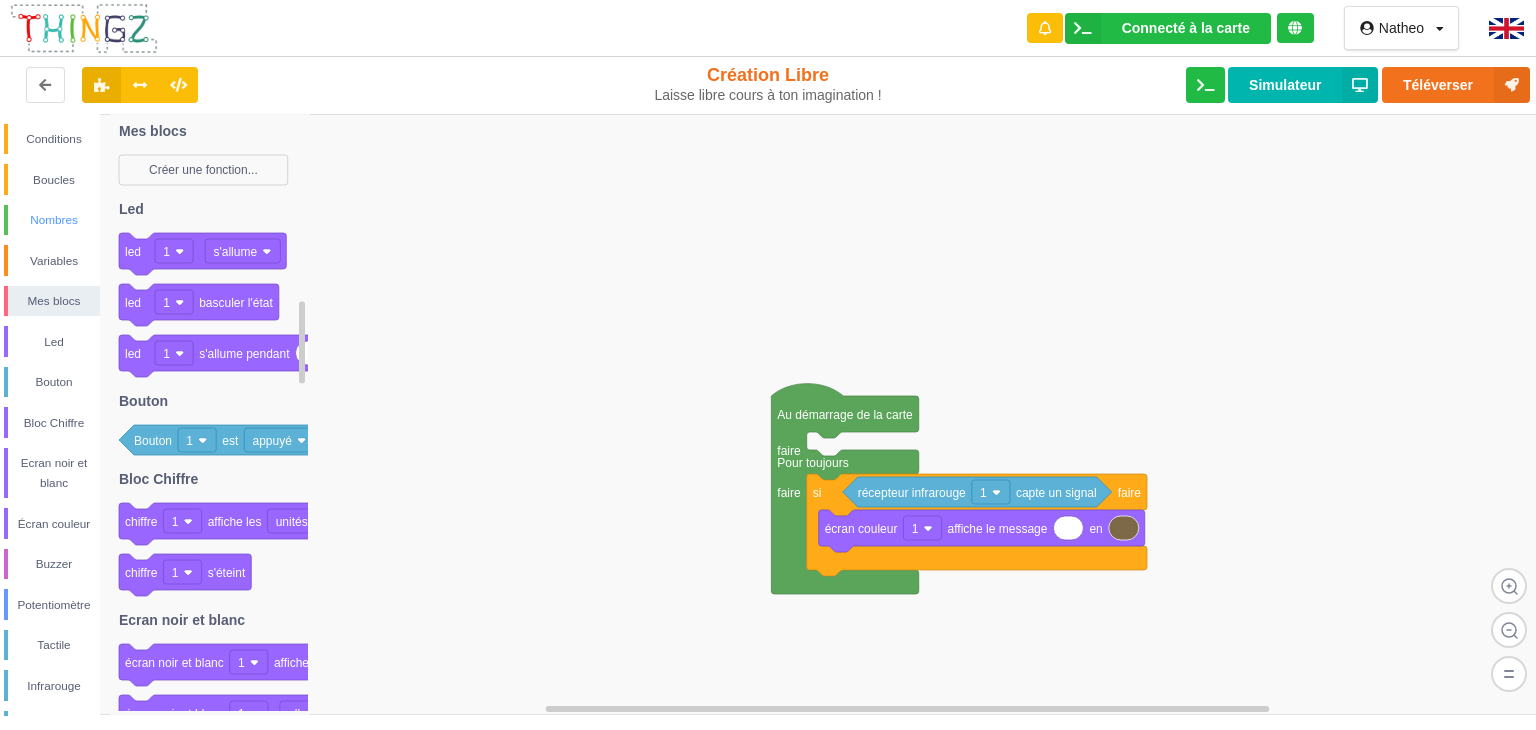click on "Nombres" at bounding box center (54, 220) 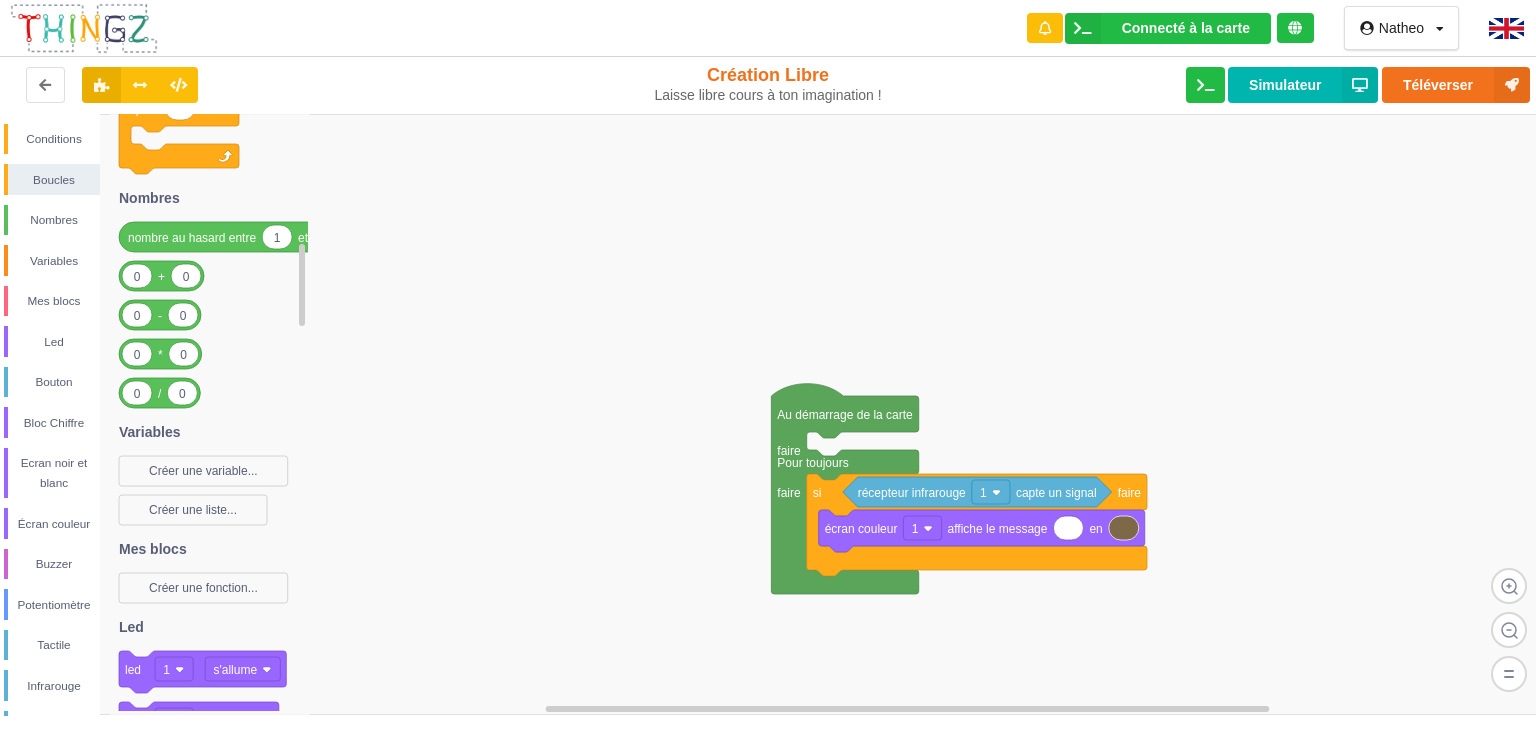 drag, startPoint x: 153, startPoint y: 225, endPoint x: 589, endPoint y: 281, distance: 439.58163 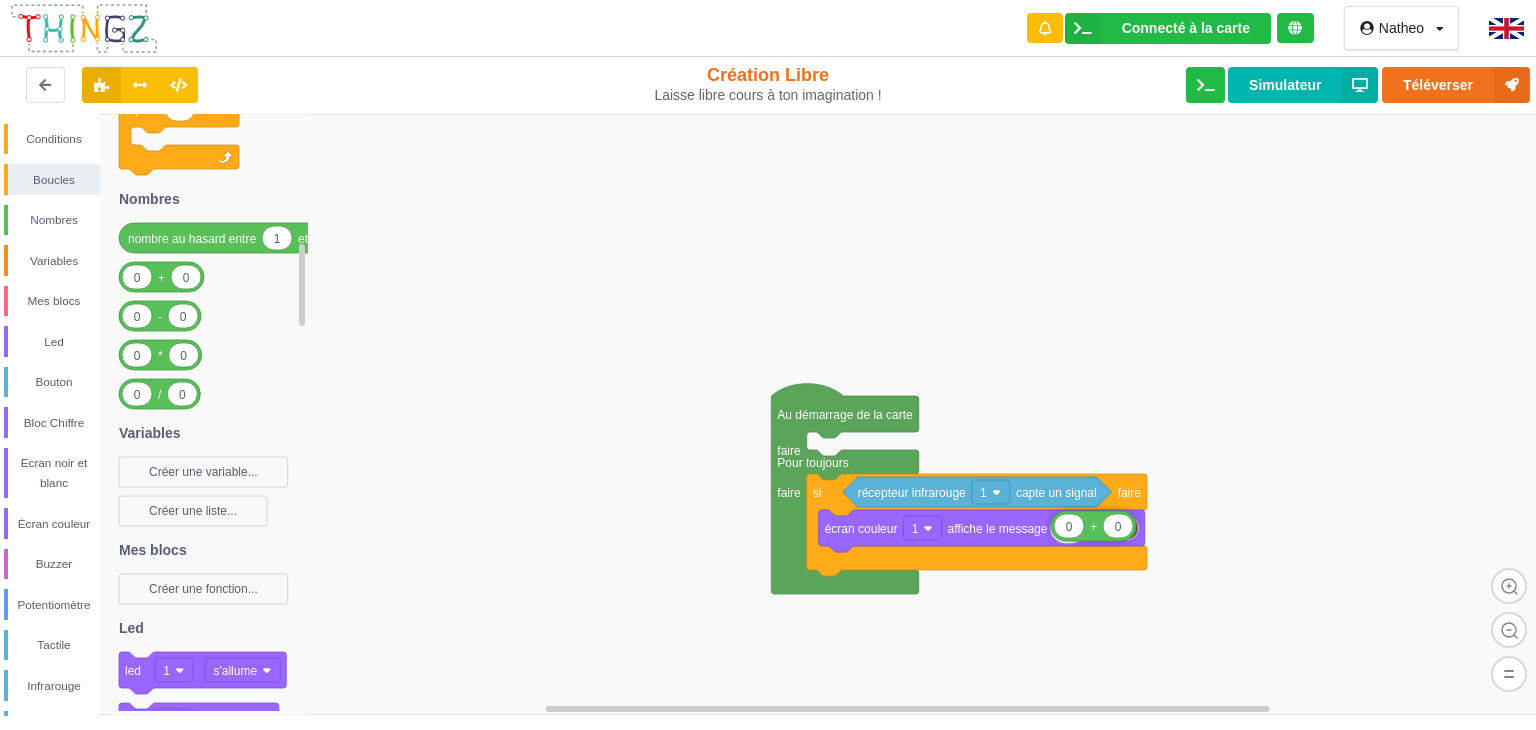 drag, startPoint x: 148, startPoint y: 291, endPoint x: 1076, endPoint y: 538, distance: 960.3088 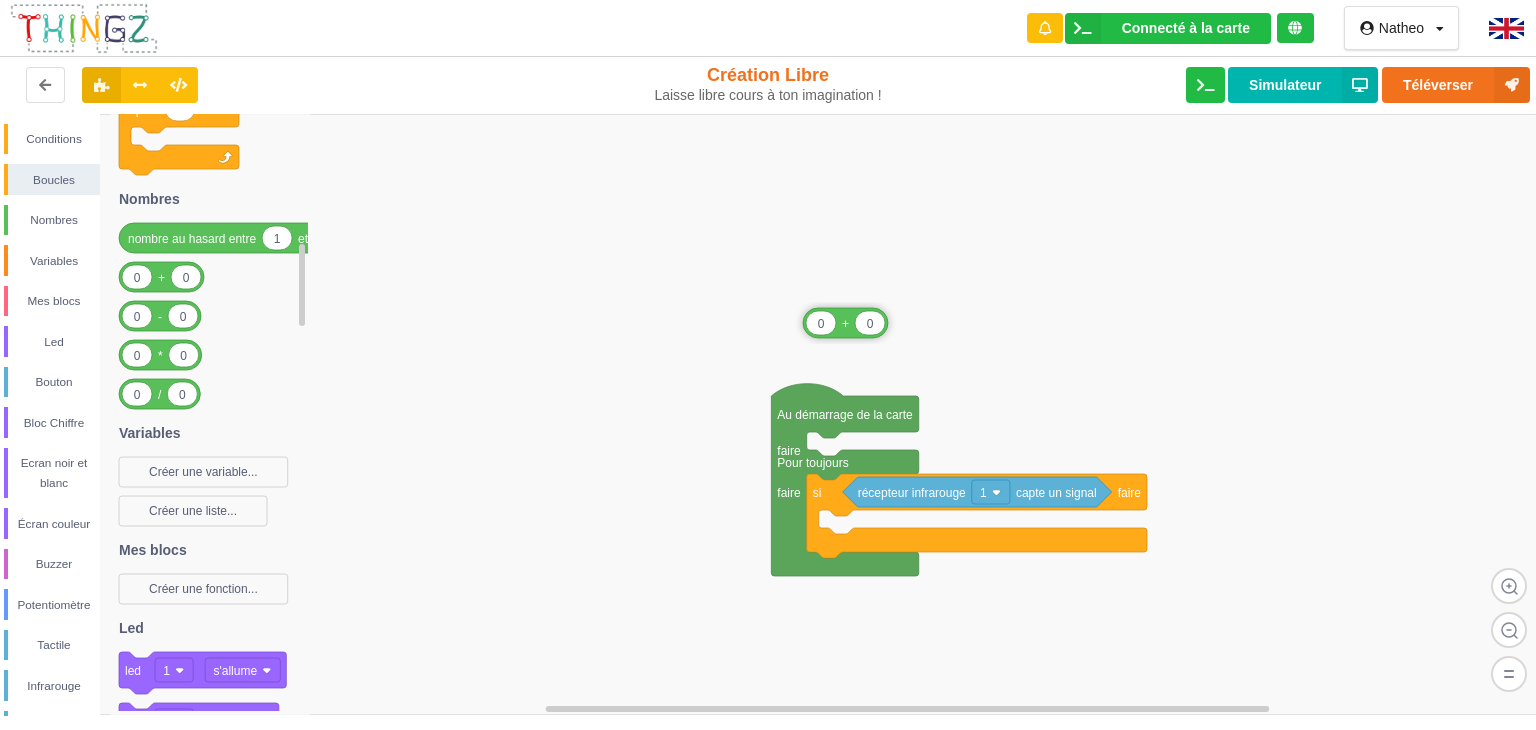 drag, startPoint x: 152, startPoint y: 263, endPoint x: 837, endPoint y: 311, distance: 686.6797 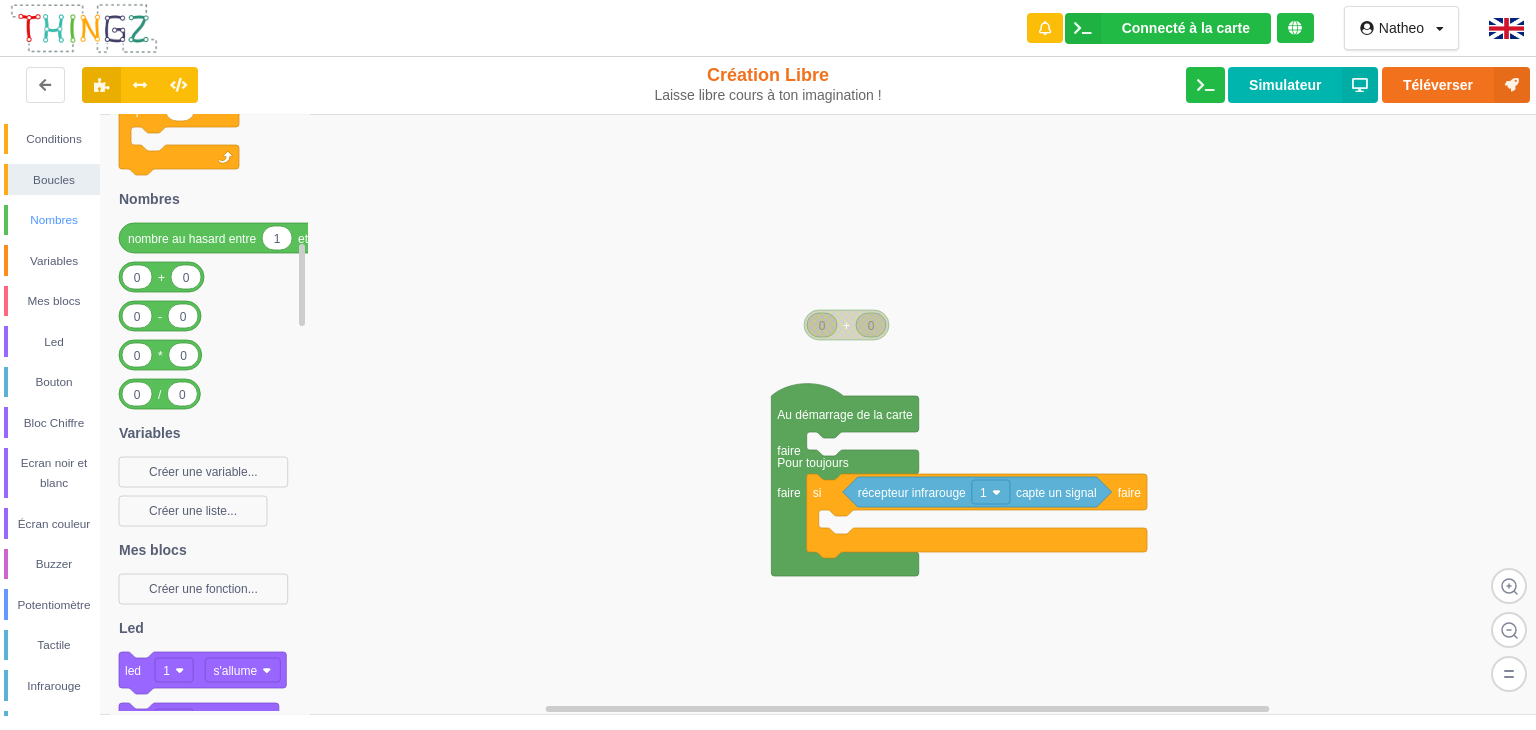 click on "Nombres" at bounding box center (54, 220) 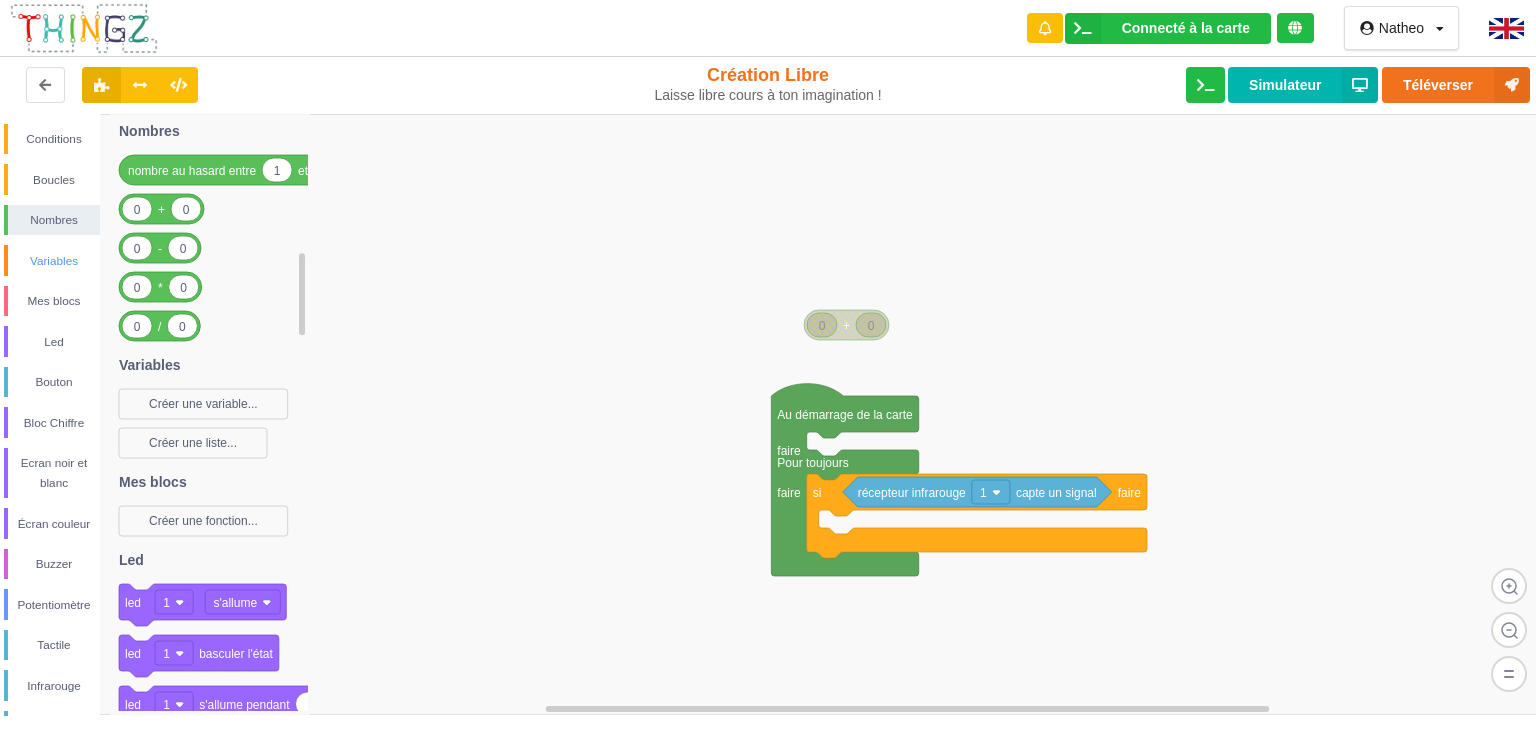 click on "Variables" at bounding box center [52, 260] 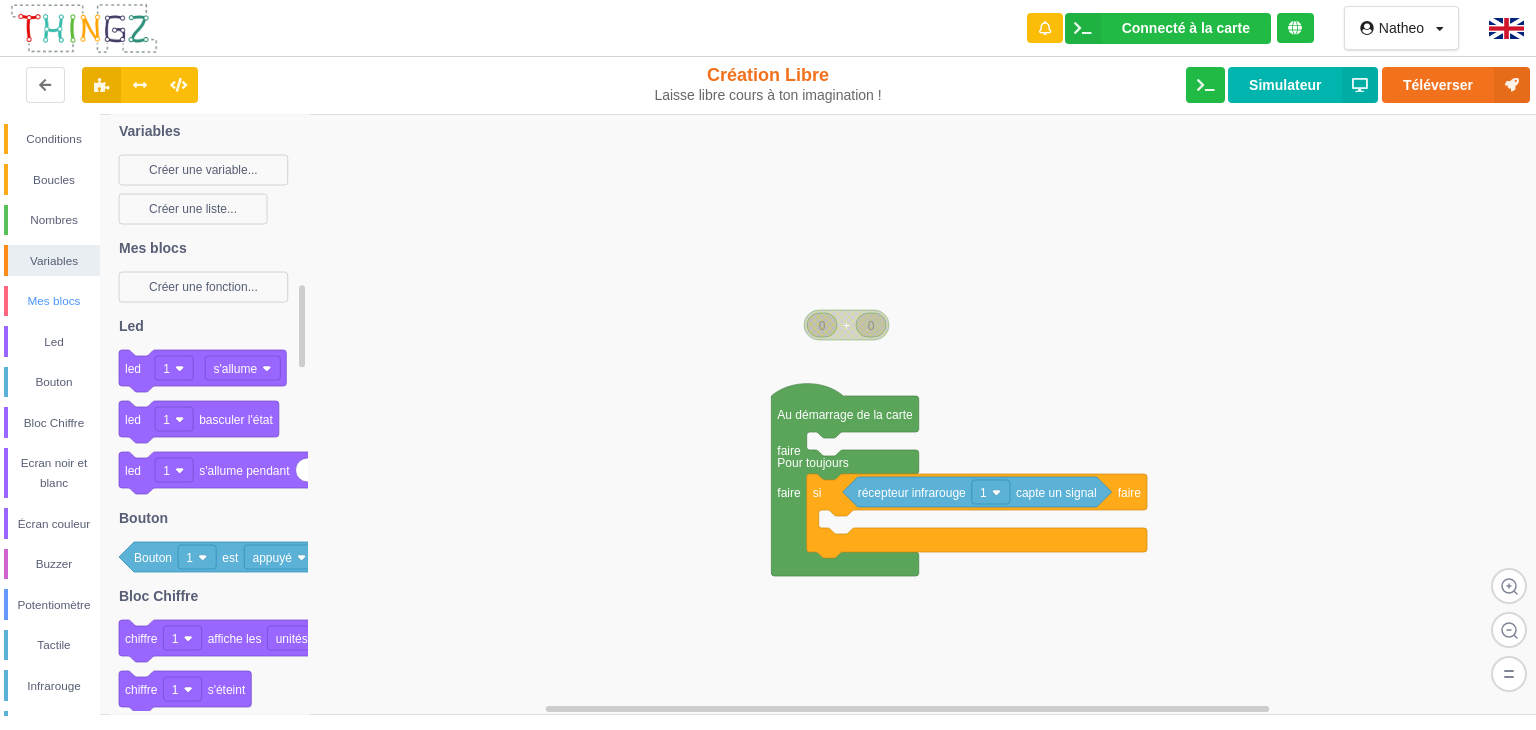 click on "Mes blocs" at bounding box center (54, 301) 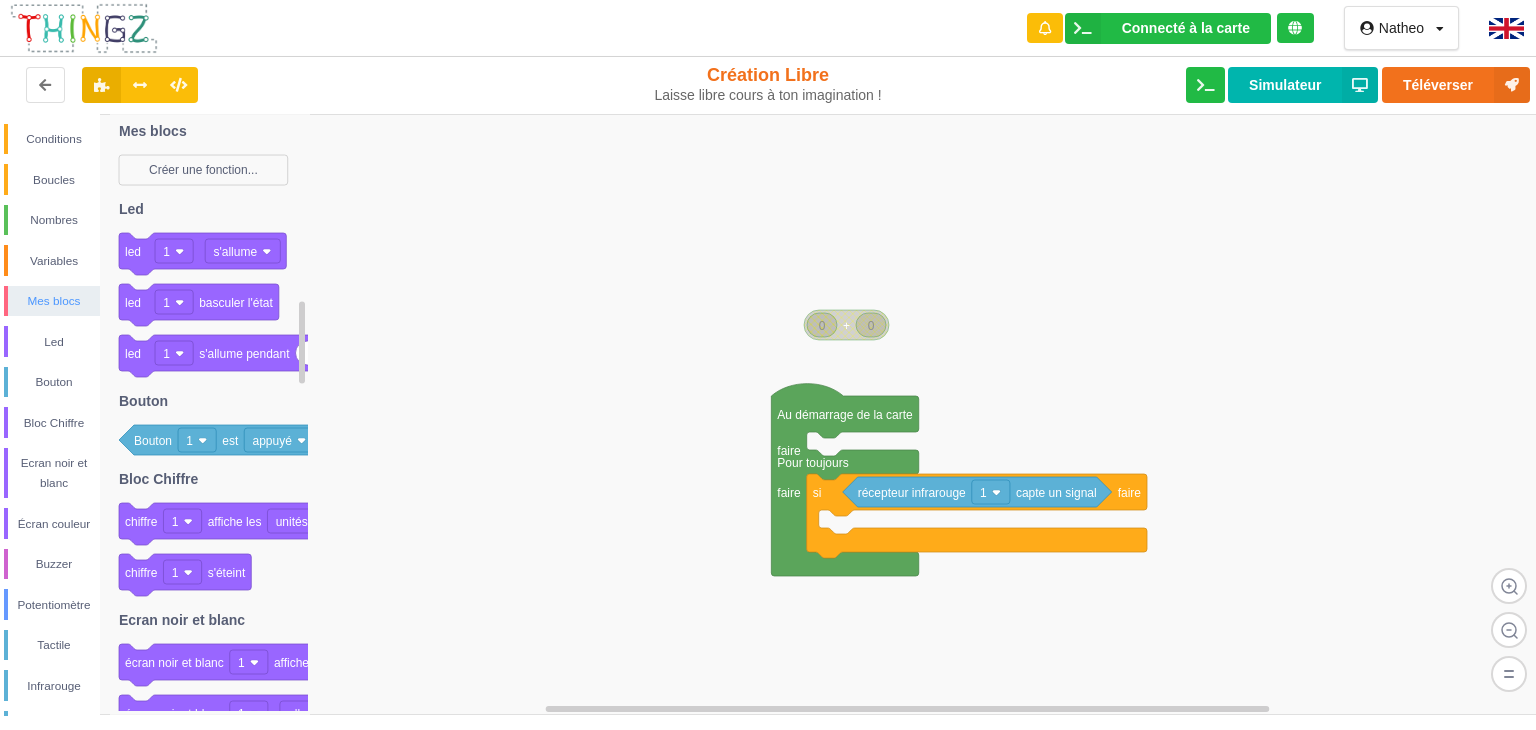 click on "Mes blocs" at bounding box center [52, 301] 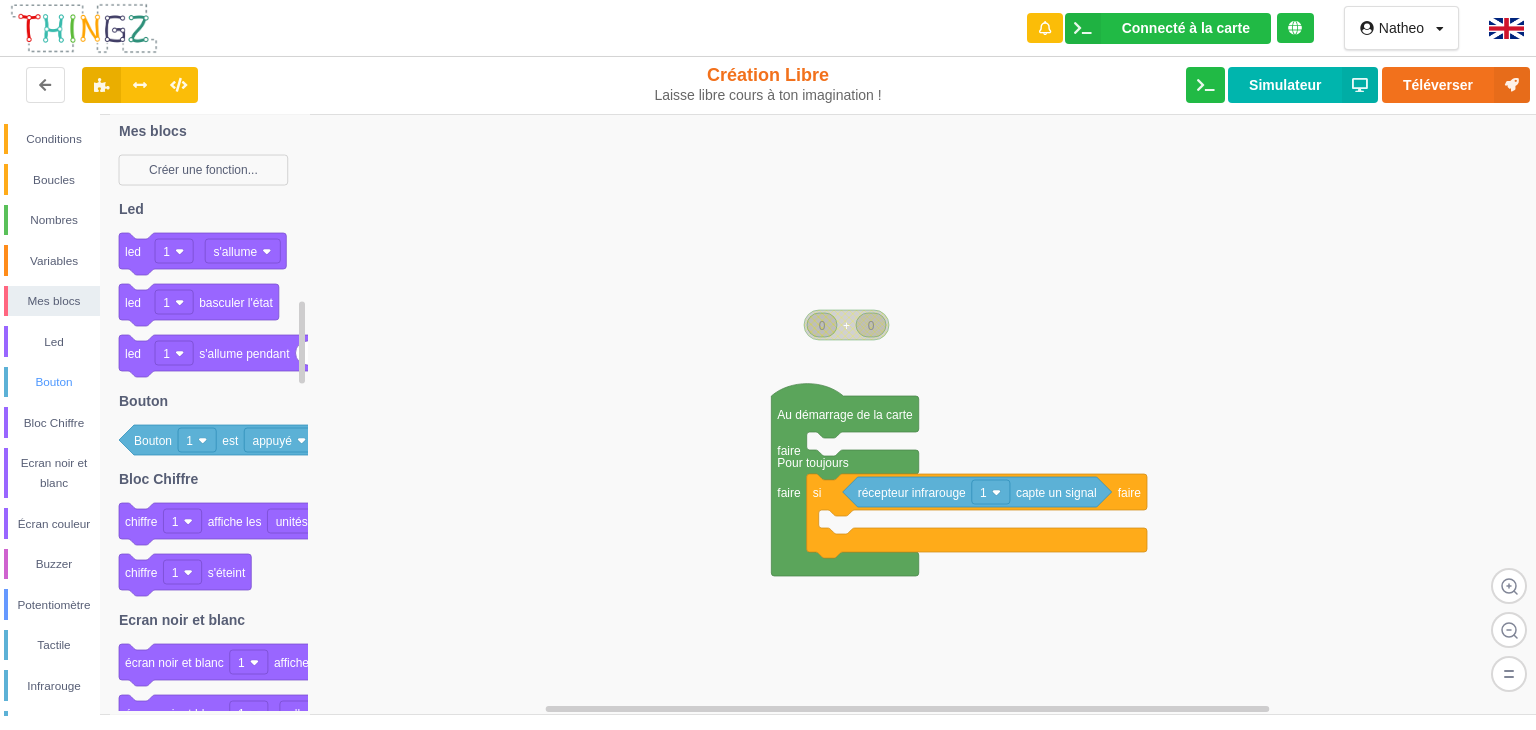 click on "Bouton" at bounding box center [52, 382] 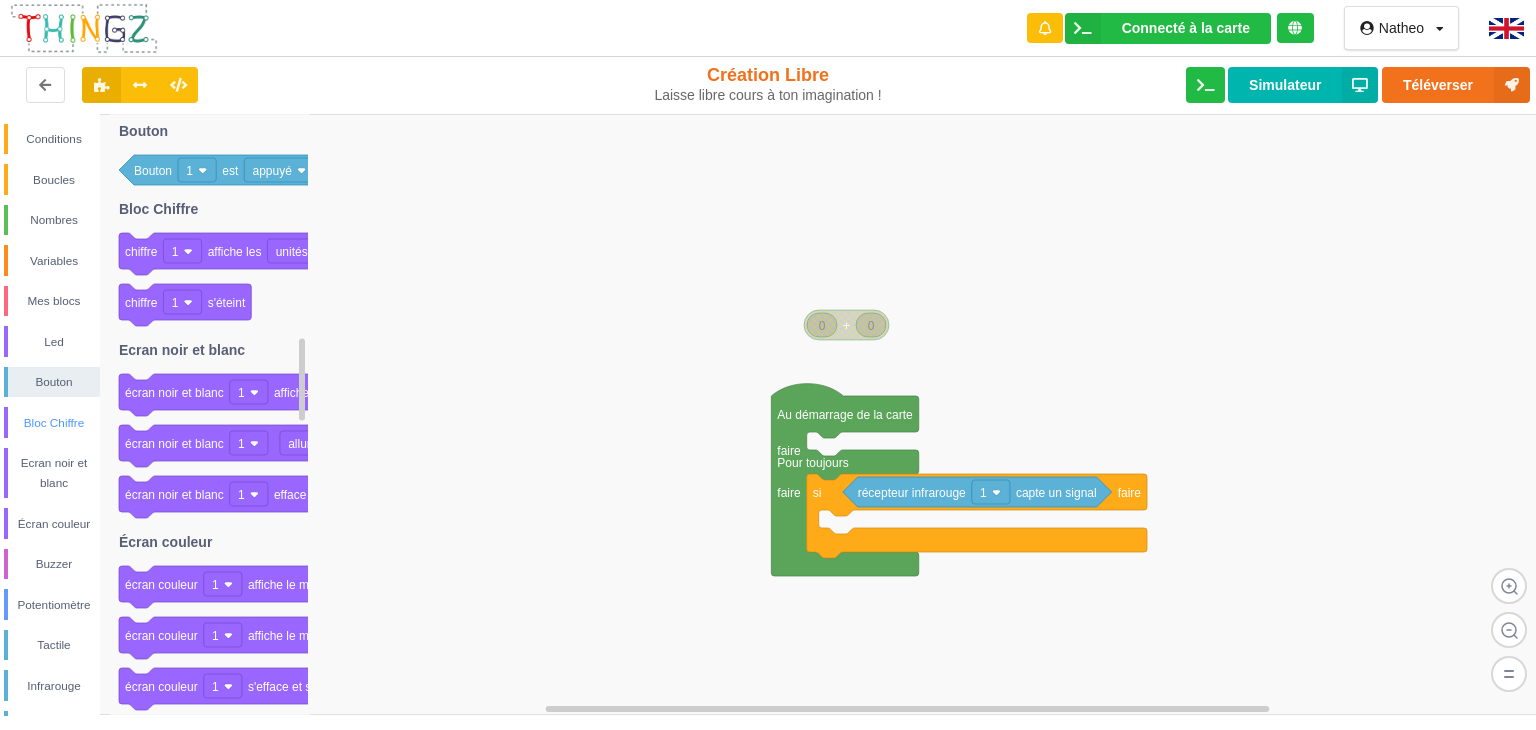 click on "Bloc Chiffre" at bounding box center (54, 423) 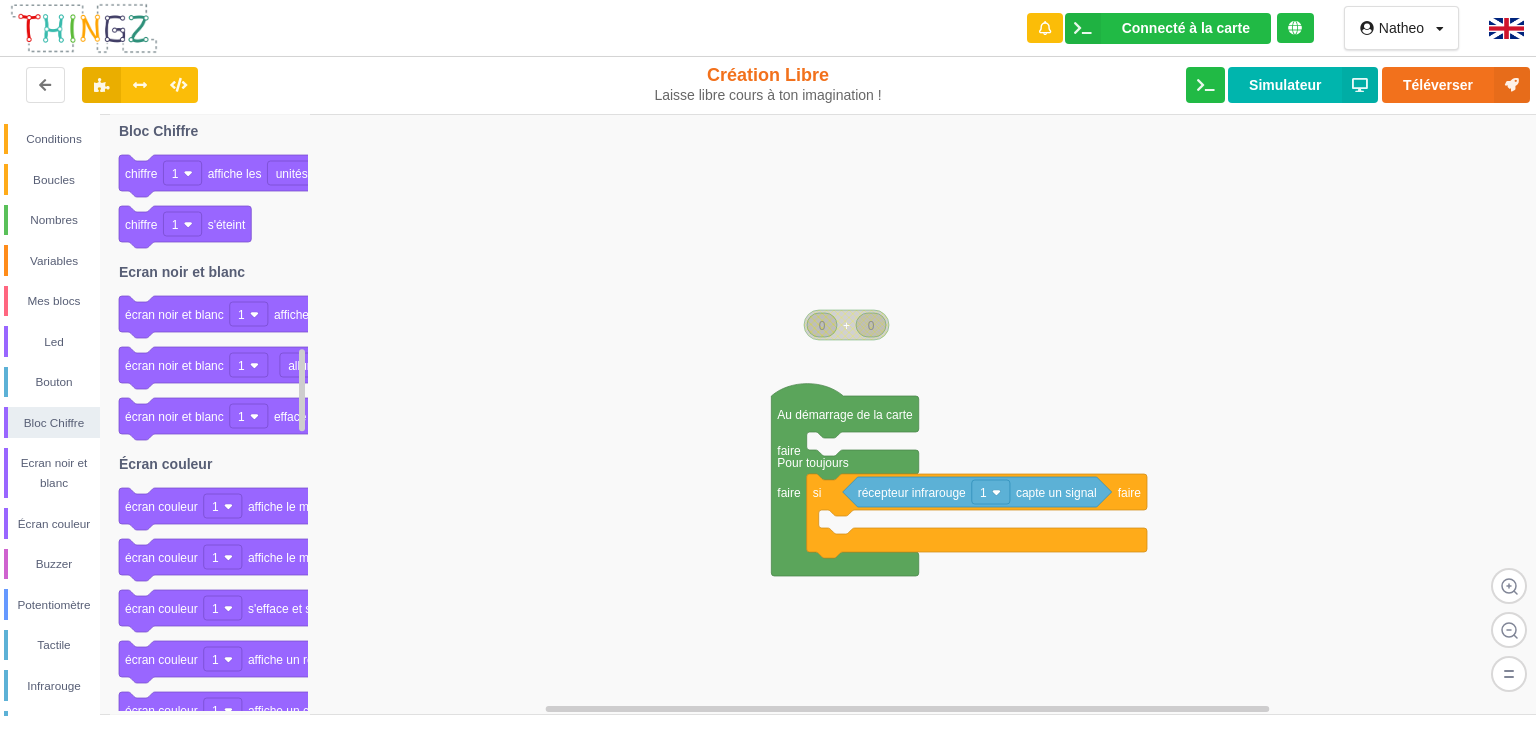 click on "Conditions Boucles Nombres Variables Mes blocs Led Bouton Bloc Chiffre Ecran noir et blanc Écran couleur Buzzer Potentiomètre Tactile Infrarouge Météo Luminosité Prise radiocommandée Detecteur de mouvement Moniteur série Bluetooth Wifi" at bounding box center (50, 574) 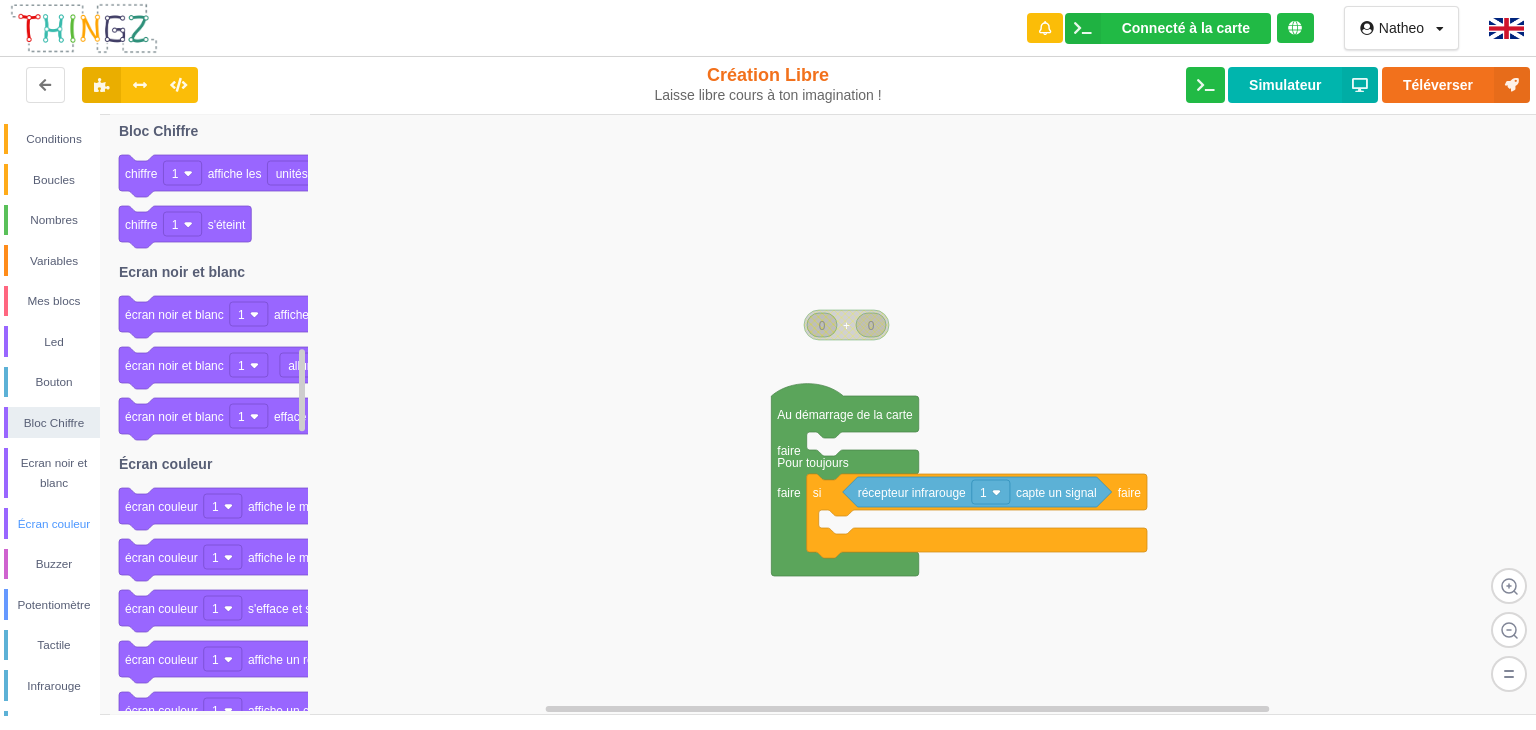 click on "Écran couleur" at bounding box center (54, 524) 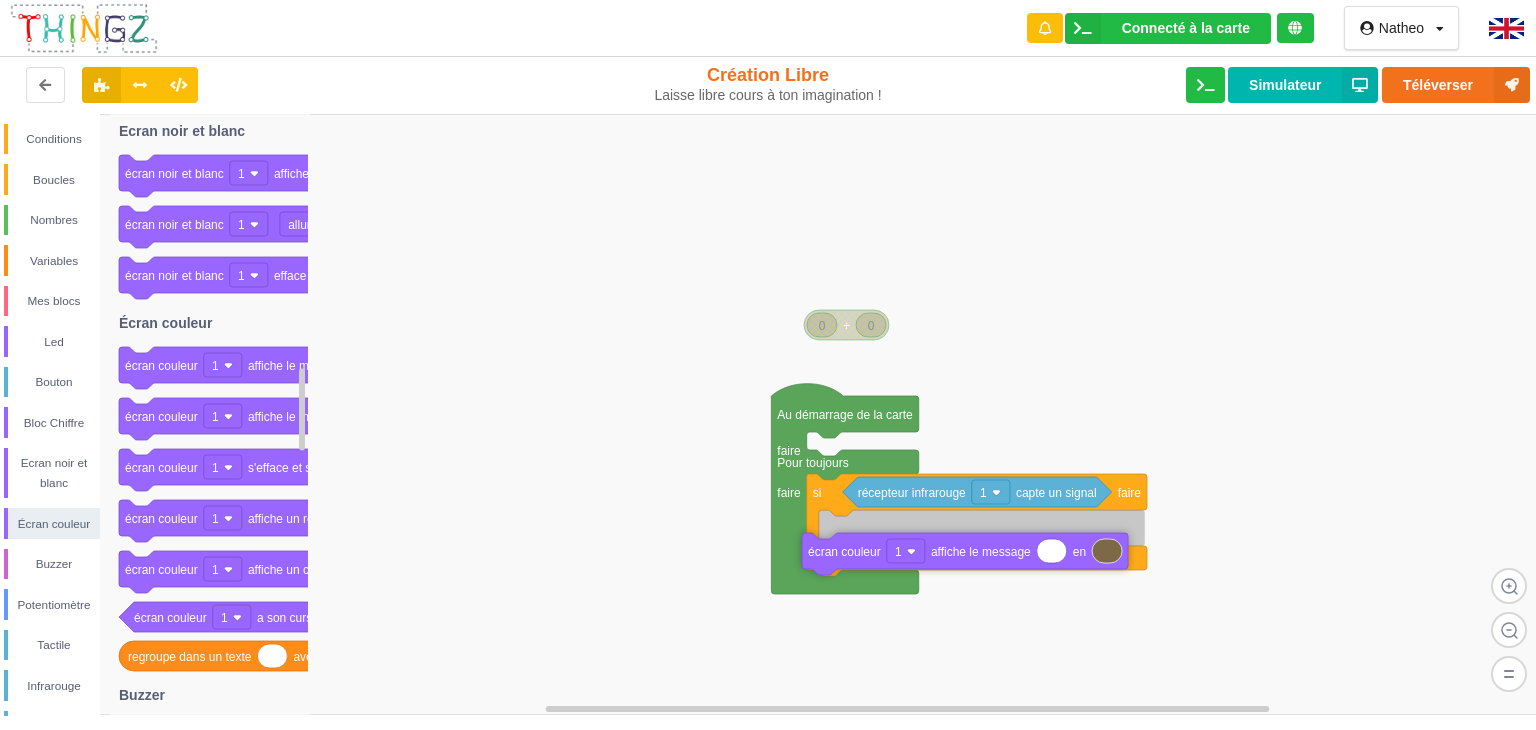 drag, startPoint x: 183, startPoint y: 371, endPoint x: 866, endPoint y: 557, distance: 707.8736 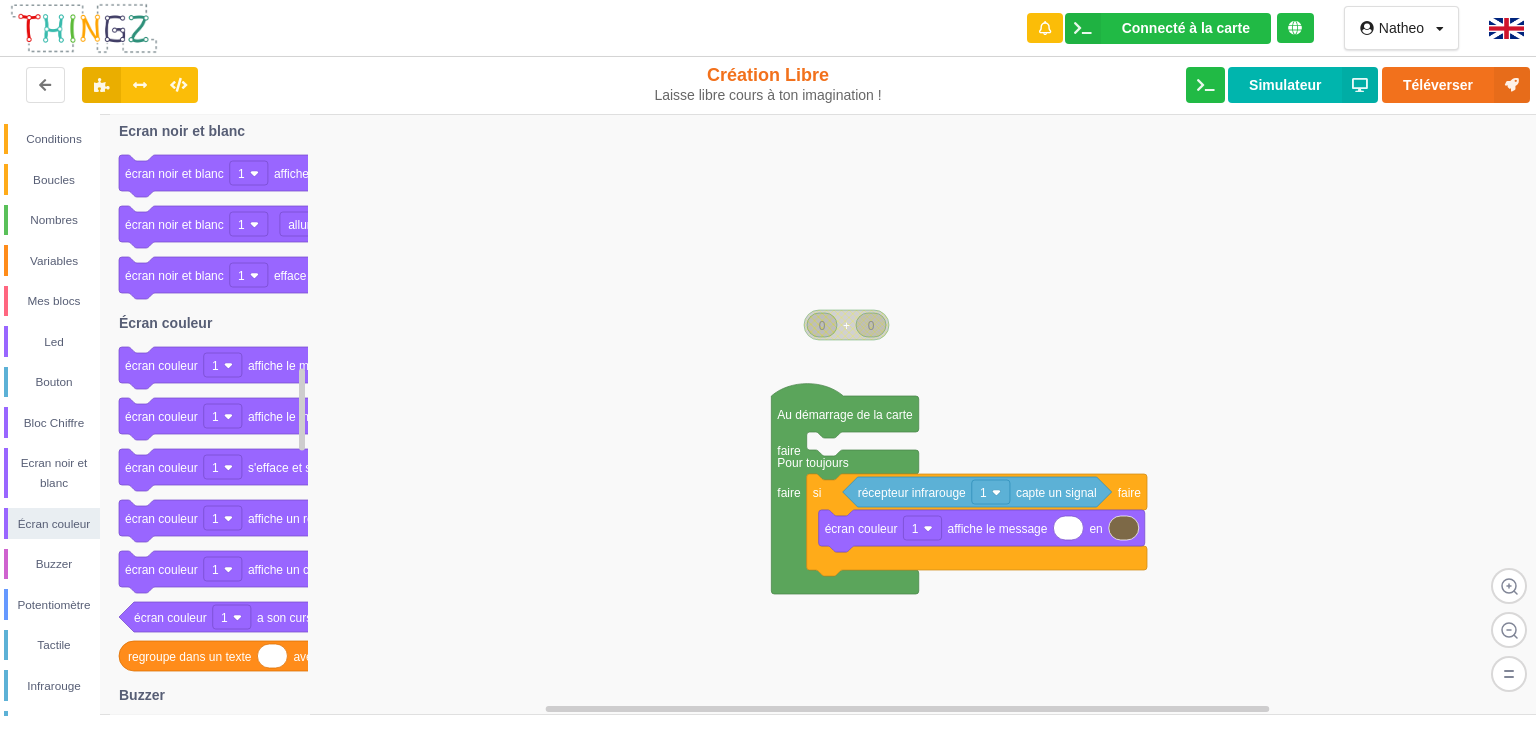 click on "Conditions Boucles Nombres Variables Mes blocs Led Bouton Bloc Chiffre Ecran noir et blanc Écran couleur Buzzer Potentiomètre Tactile Infrarouge Météo Luminosité Prise radiocommandée Detecteur de mouvement Moniteur série Bluetooth Wifi" at bounding box center [50, 574] 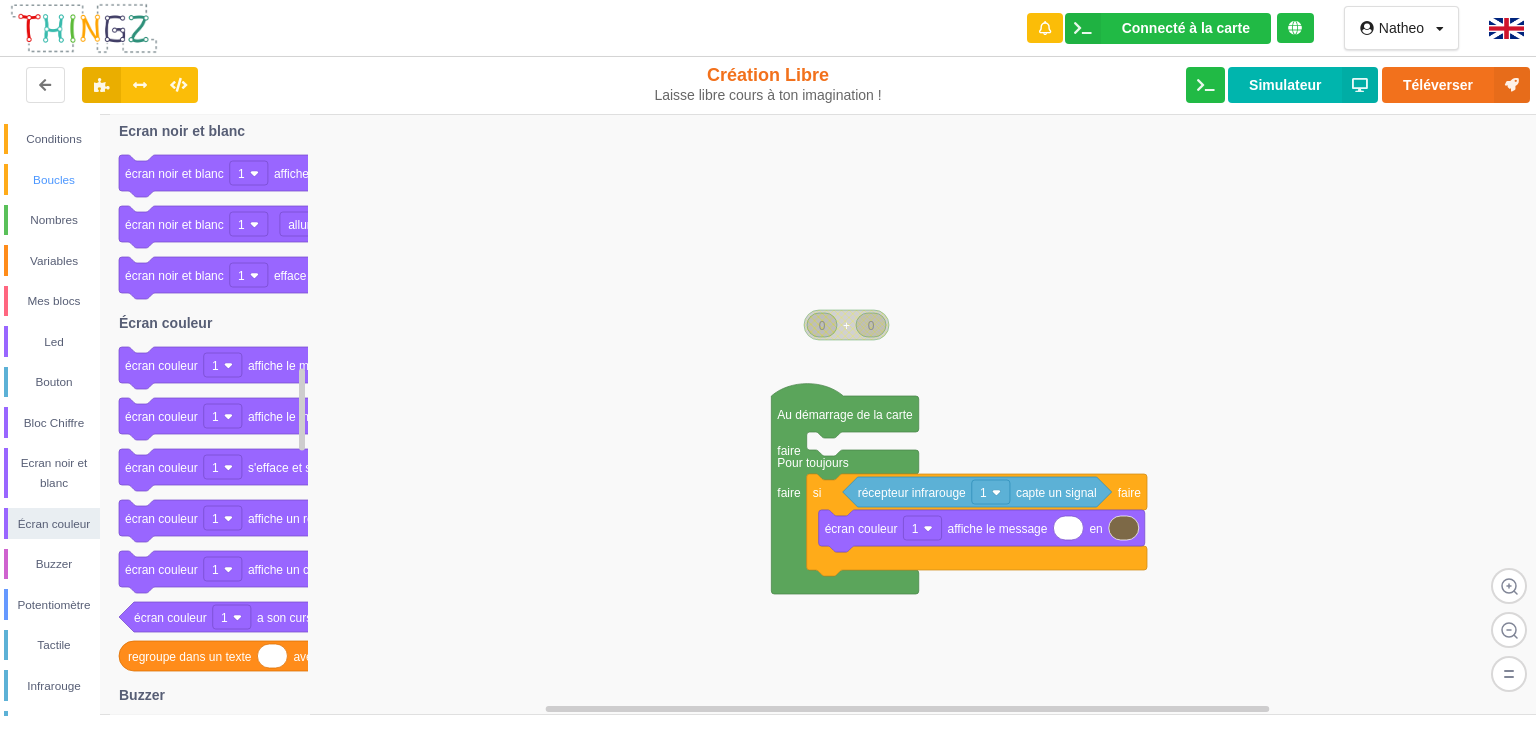 click on "Boucles" at bounding box center [54, 180] 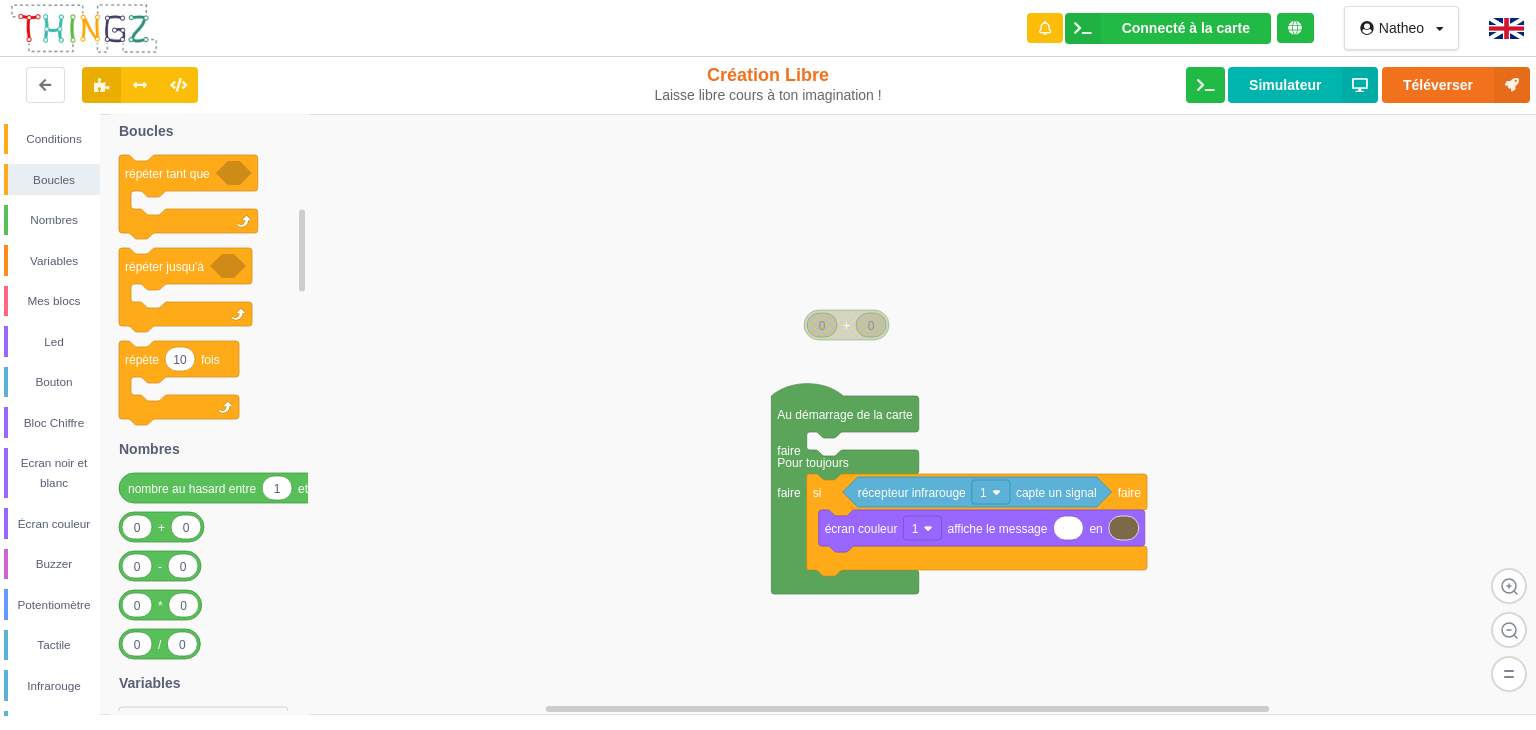 click on "Conditions Boucles Nombres Variables Mes blocs Led Bouton Bloc Chiffre Ecran noir et blanc Écran couleur Buzzer Potentiomètre Tactile Infrarouge Météo Luminosité Prise radiocommandée Detecteur de mouvement Moniteur série Bluetooth Wifi" at bounding box center (50, 574) 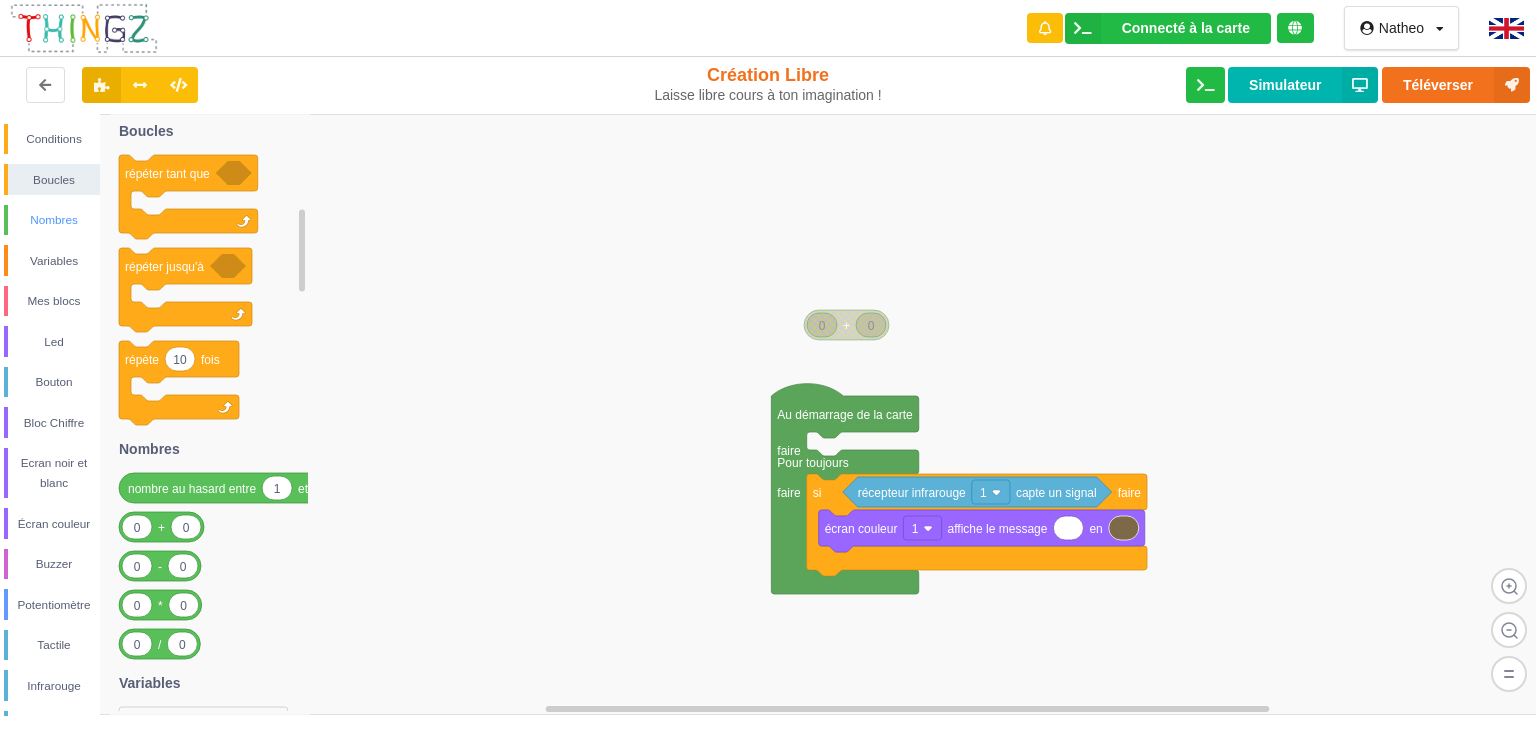 click on "Nombres" at bounding box center [54, 220] 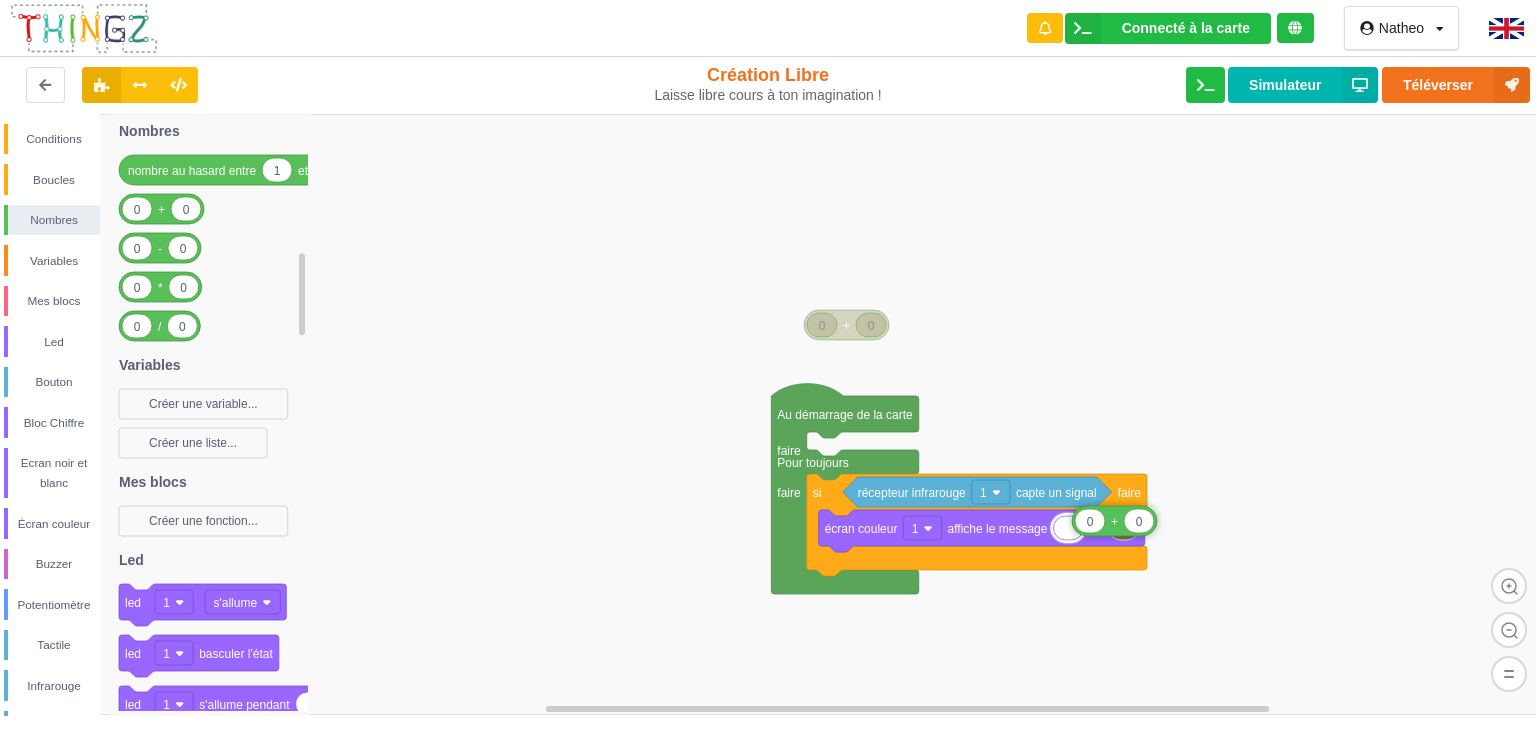 drag, startPoint x: 171, startPoint y: 209, endPoint x: 1103, endPoint y: 520, distance: 982.5197 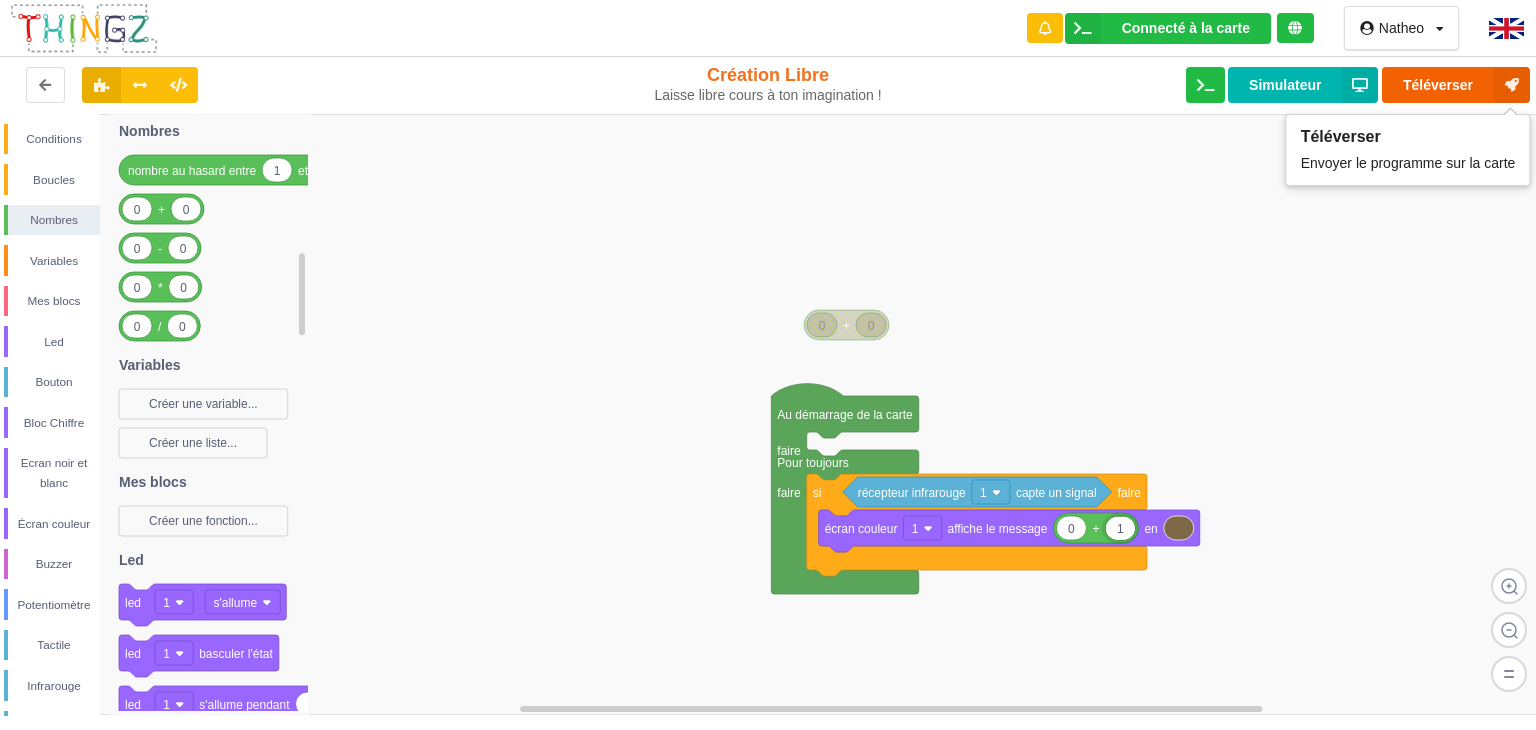 type on "1" 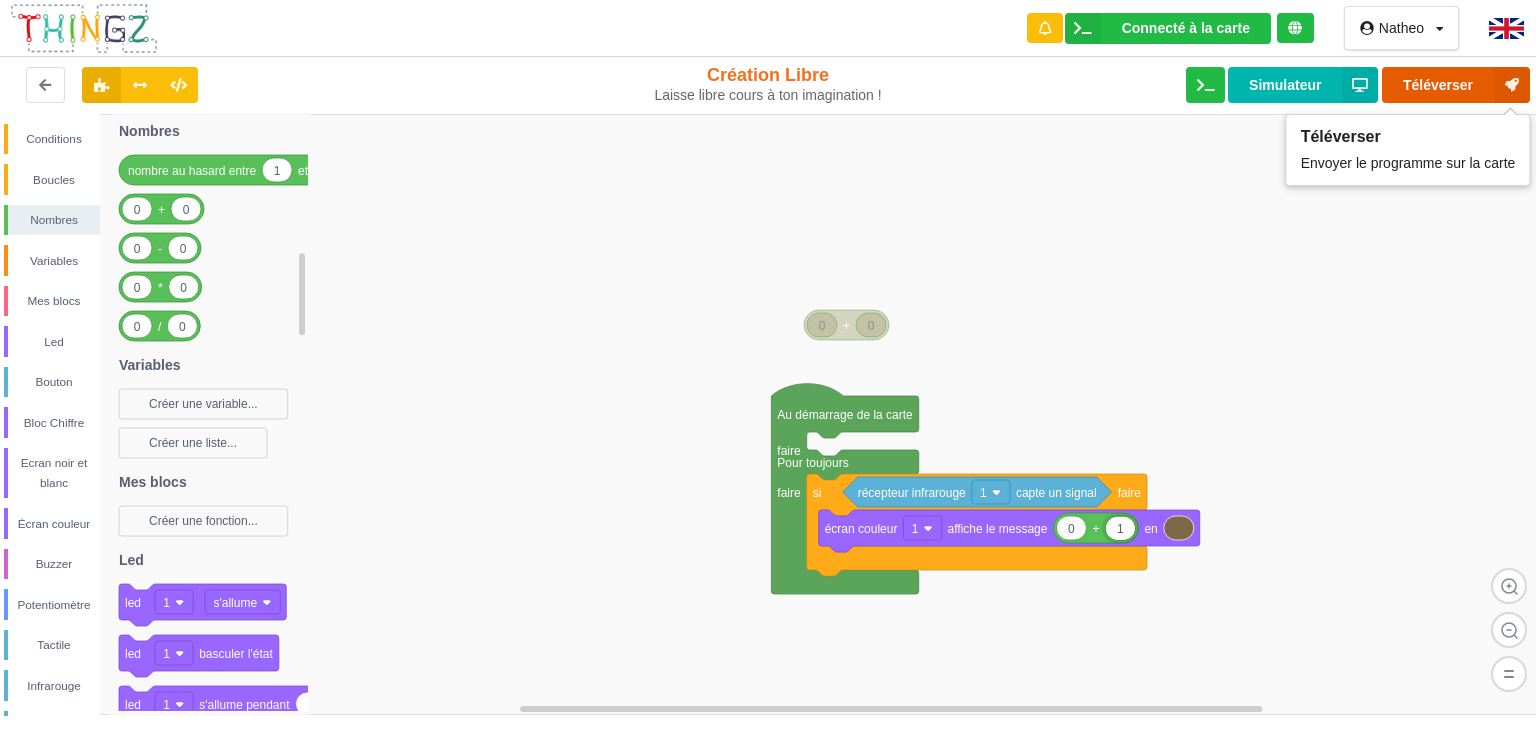 click on "Téléverser" at bounding box center [1456, 85] 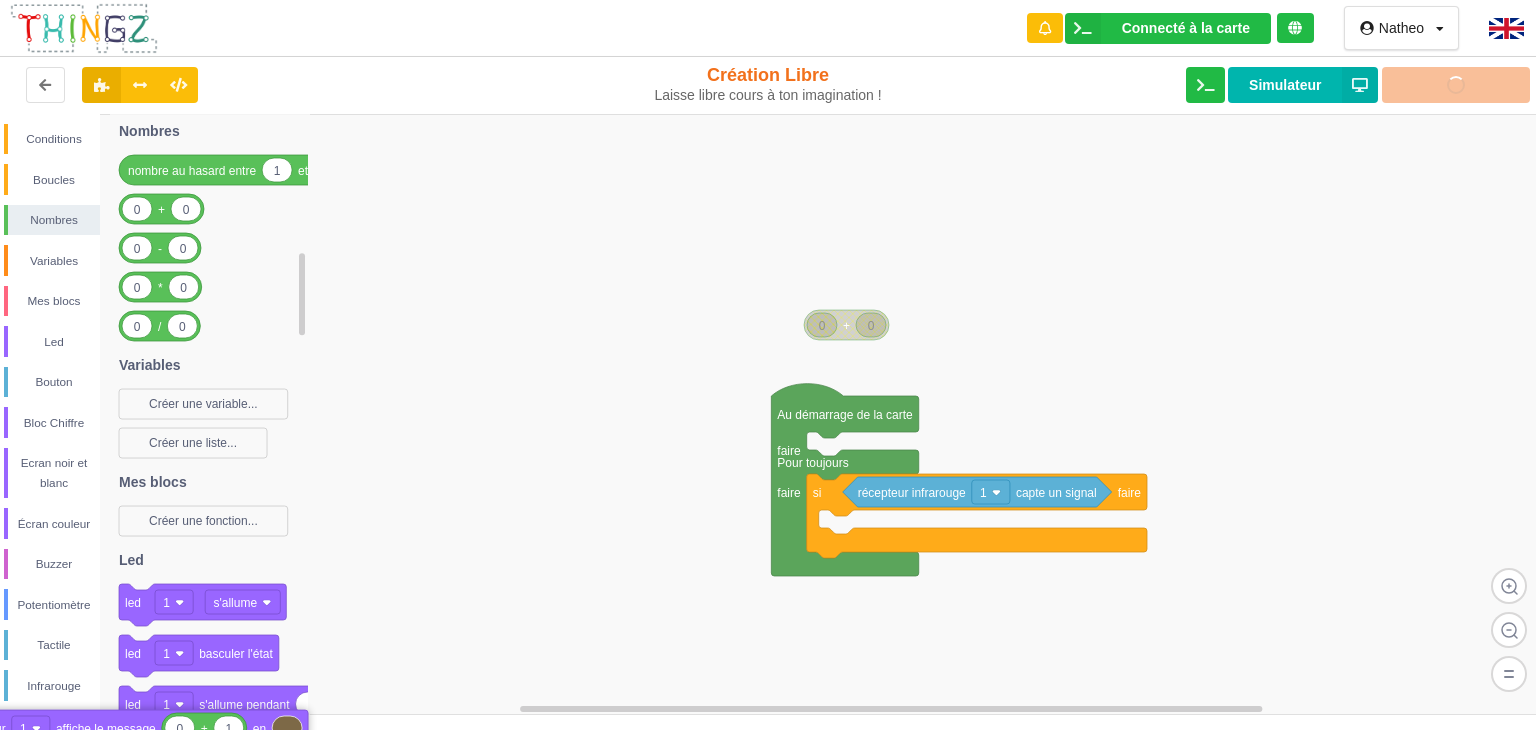 drag, startPoint x: 892, startPoint y: 542, endPoint x: 0, endPoint y: 754, distance: 916.84674 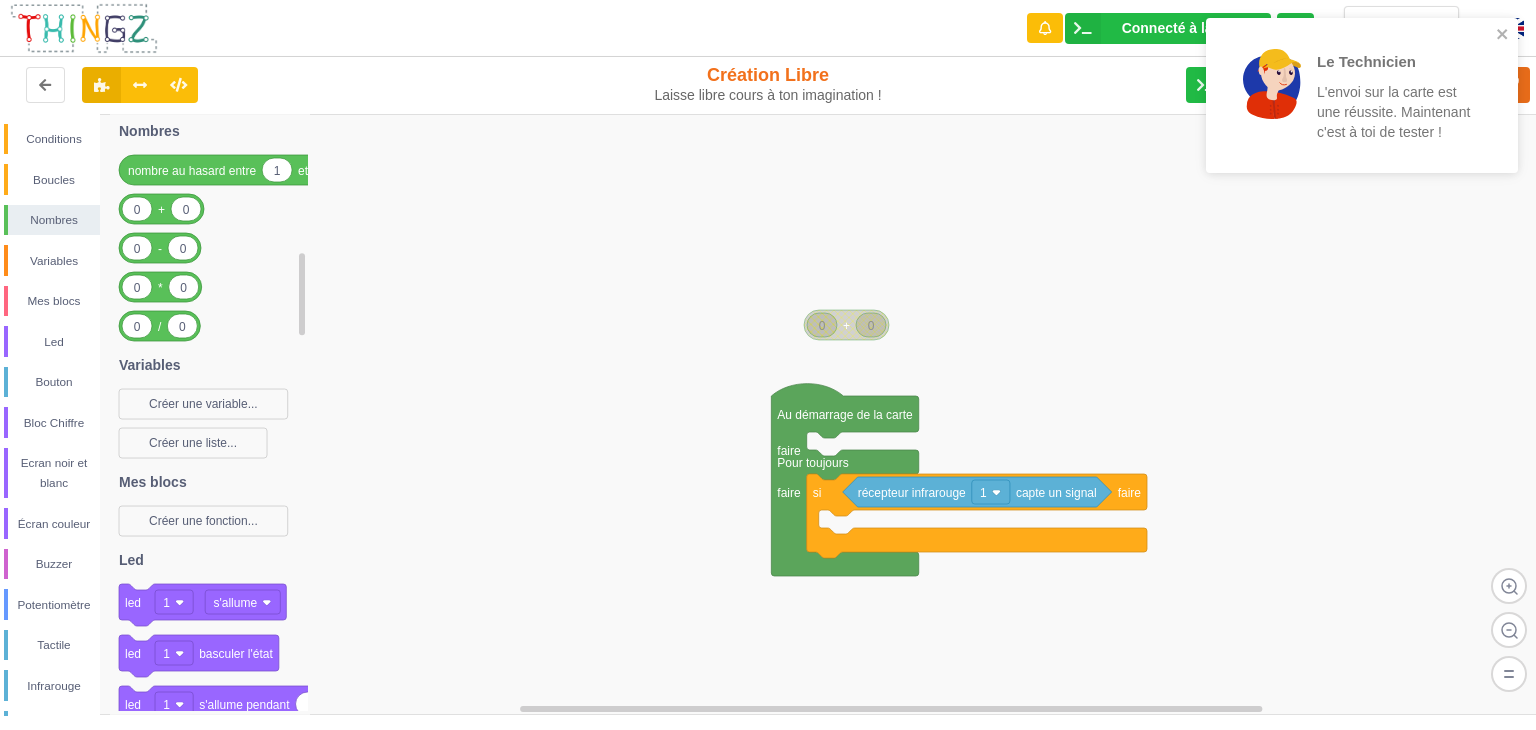 drag, startPoint x: 853, startPoint y: 539, endPoint x: 0, endPoint y: 776, distance: 885.3124 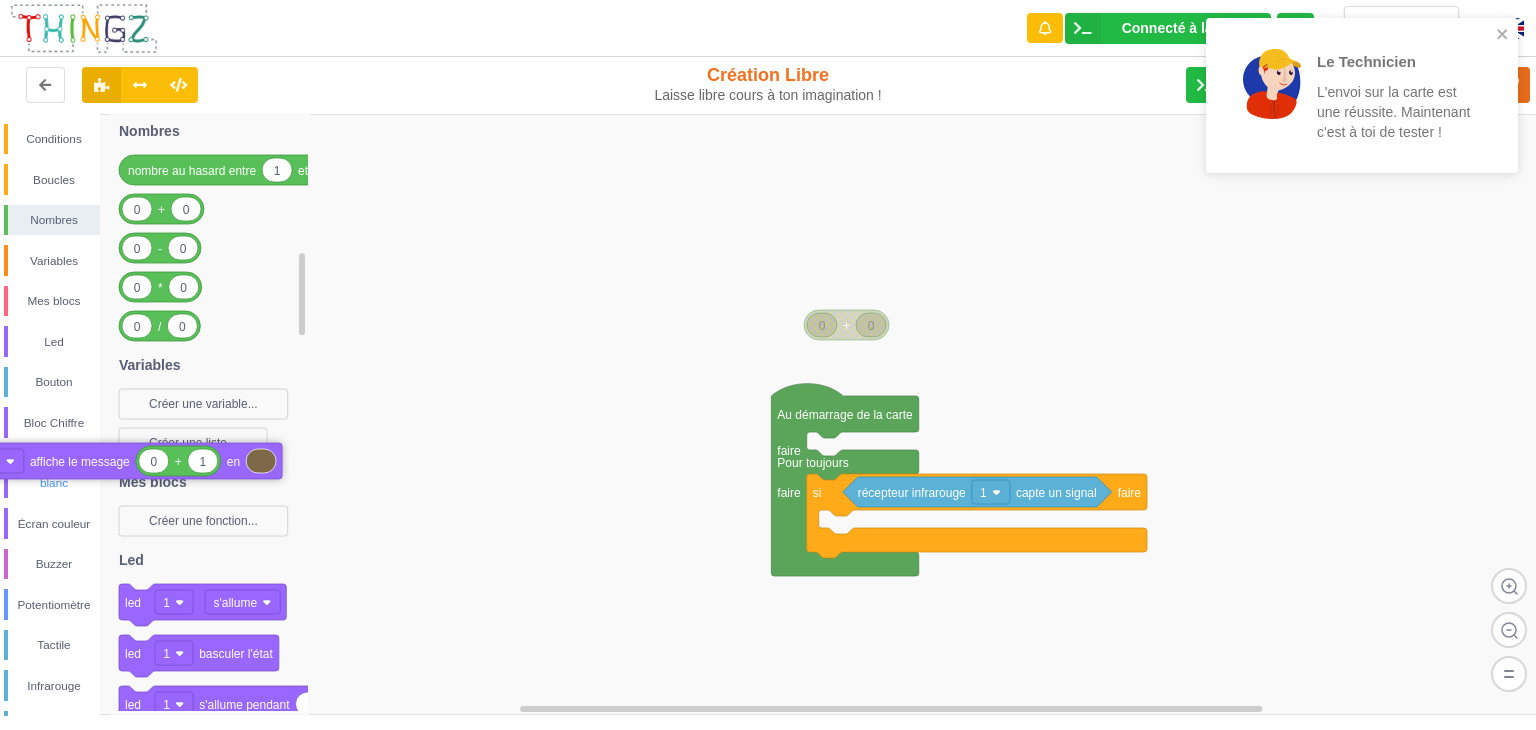 drag, startPoint x: 995, startPoint y: 537, endPoint x: 77, endPoint y: 469, distance: 920.5151 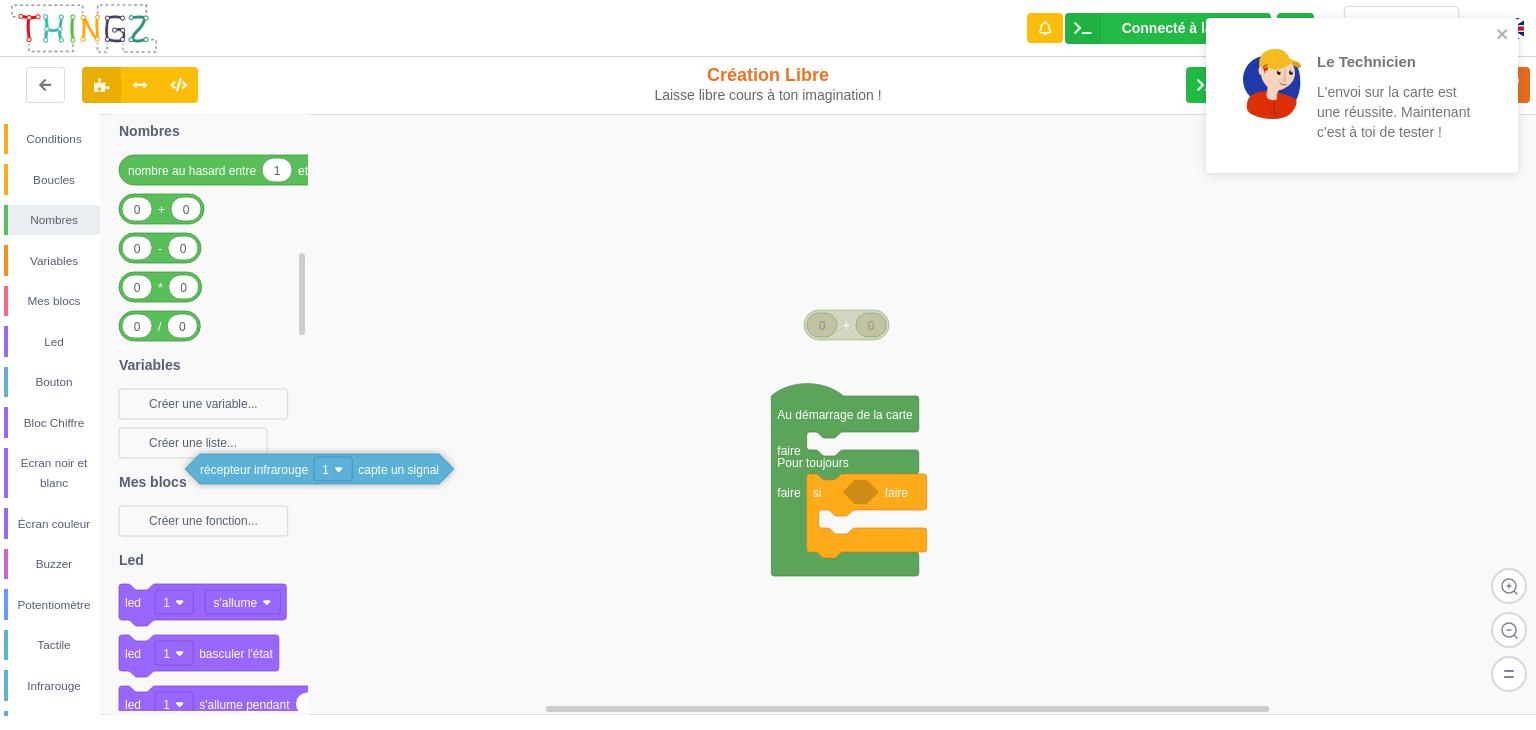 drag, startPoint x: 1015, startPoint y: 497, endPoint x: 304, endPoint y: 500, distance: 711.00635 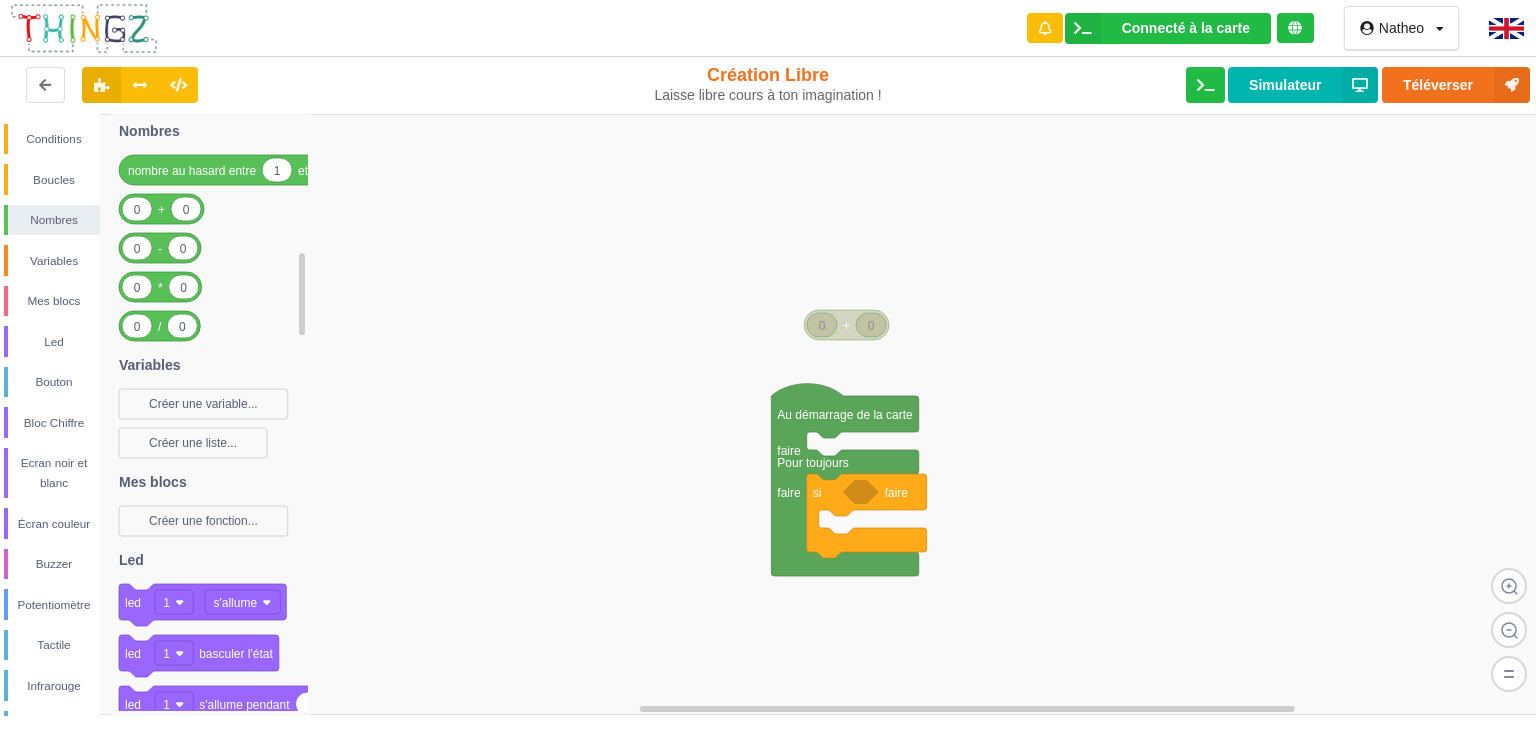 click 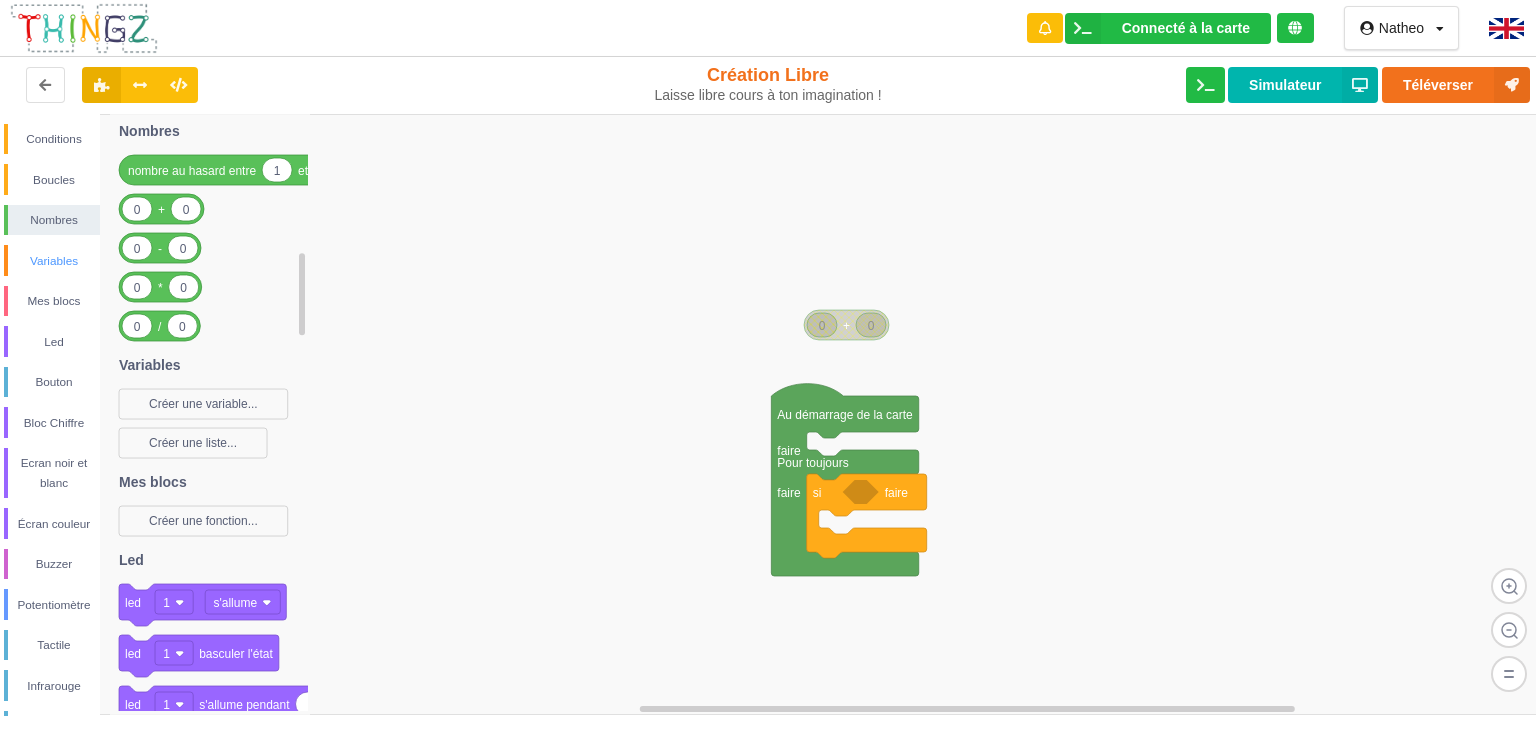click on "Variables" at bounding box center [54, 261] 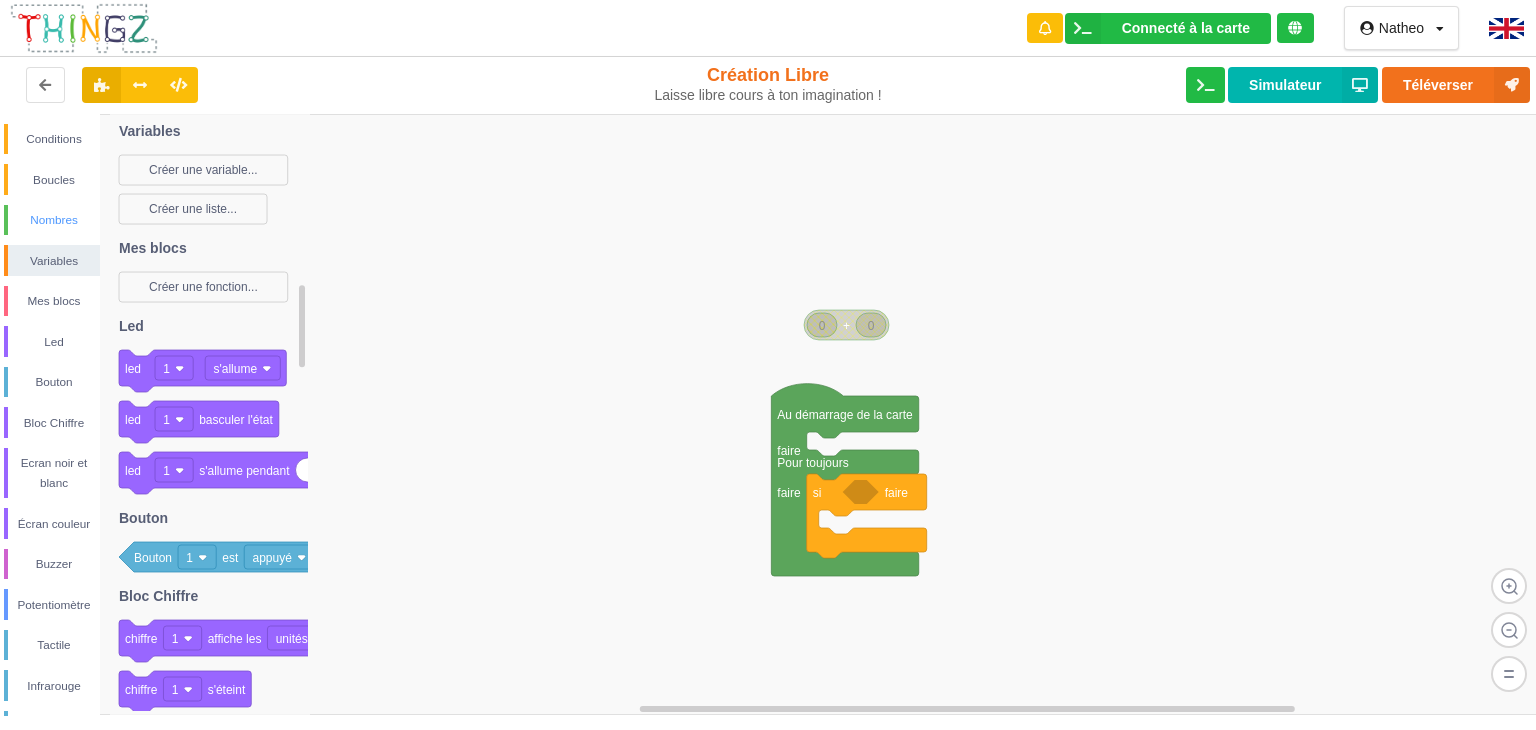 click on "Nombres" at bounding box center [52, 220] 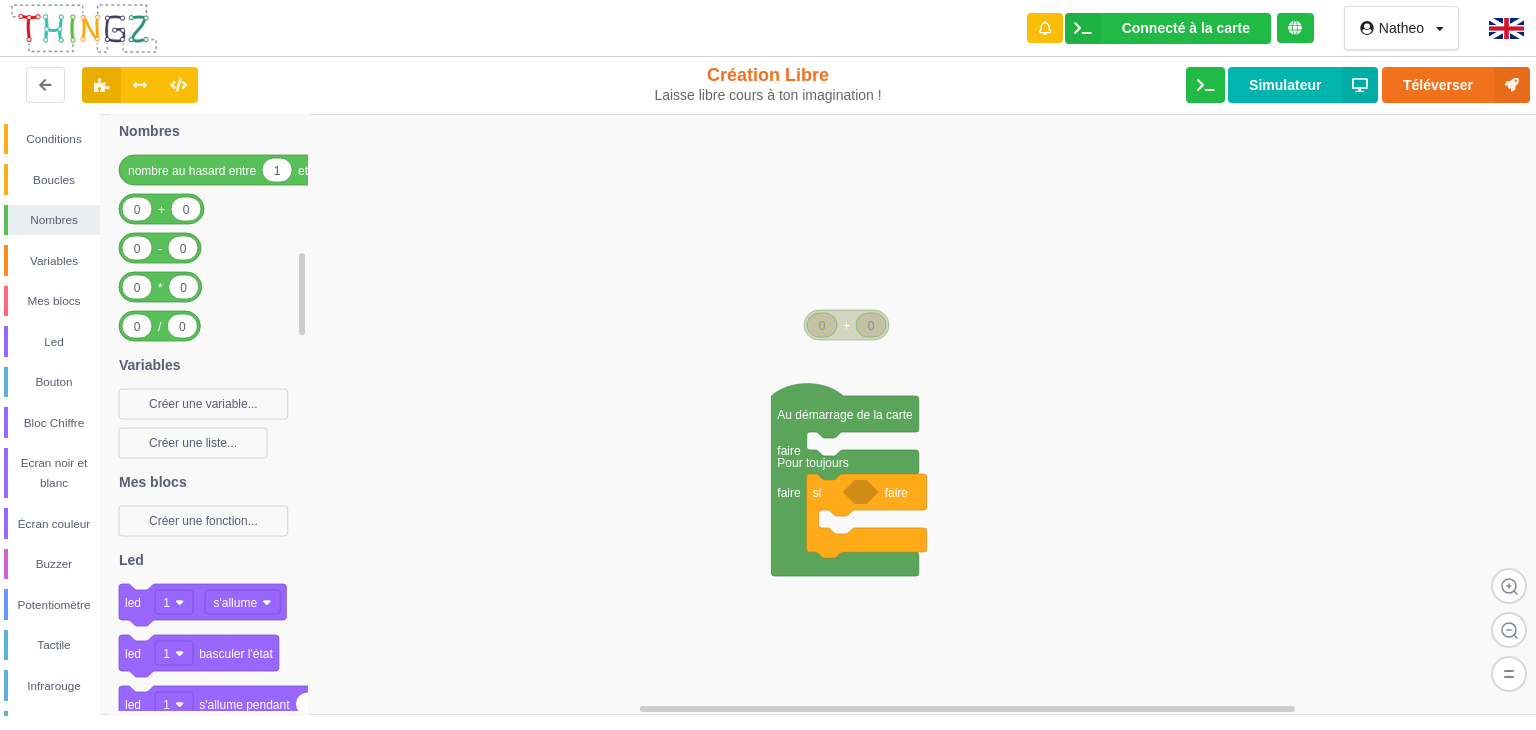 click on "Conditions Boucles Nombres Variables Mes blocs Led Bouton Bloc Chiffre Ecran noir et blanc Écran couleur Buzzer Potentiomètre Tactile Infrarouge Météo Luminosité Prise radiocommandée Detecteur de mouvement Moniteur série Bluetooth Wifi" at bounding box center (50, 574) 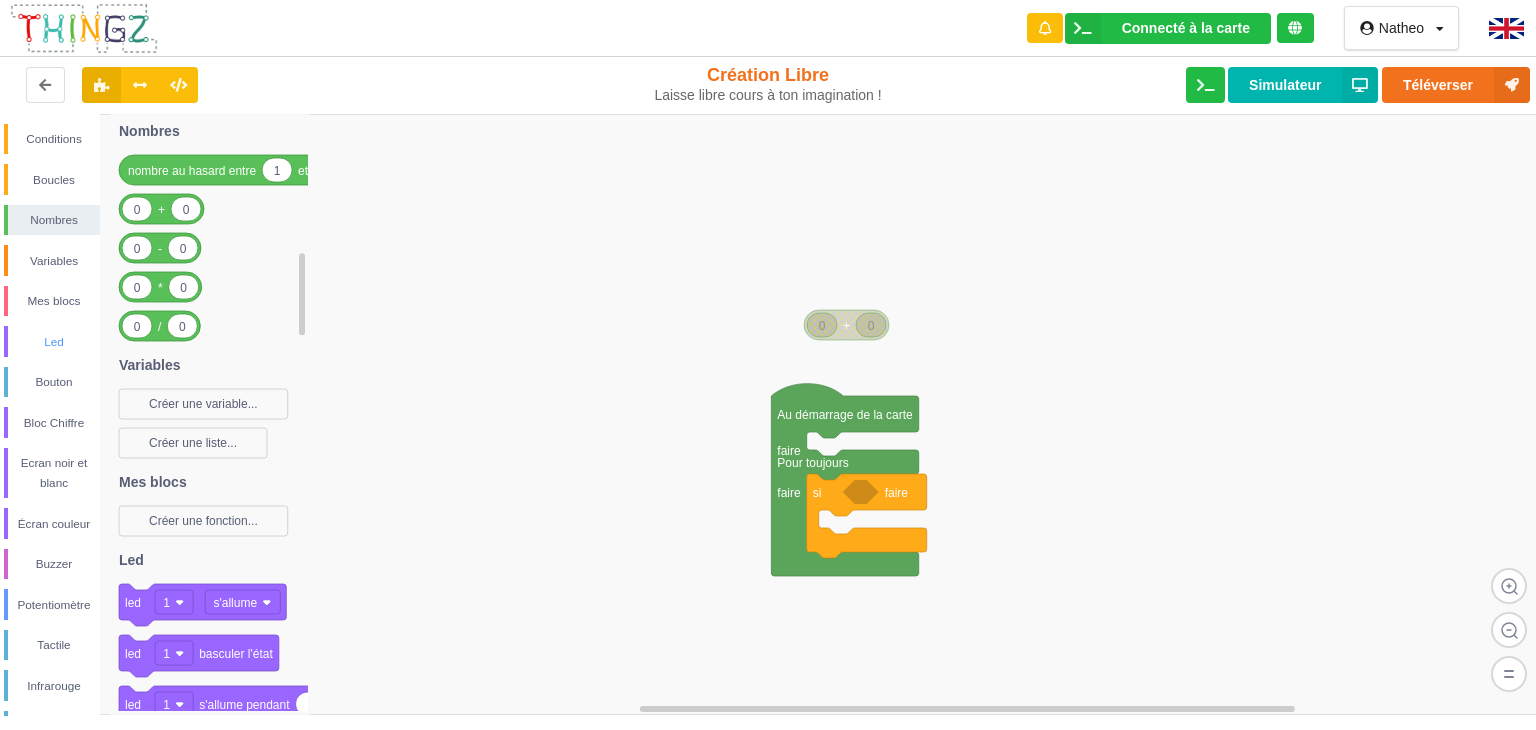 click on "Led" at bounding box center [54, 342] 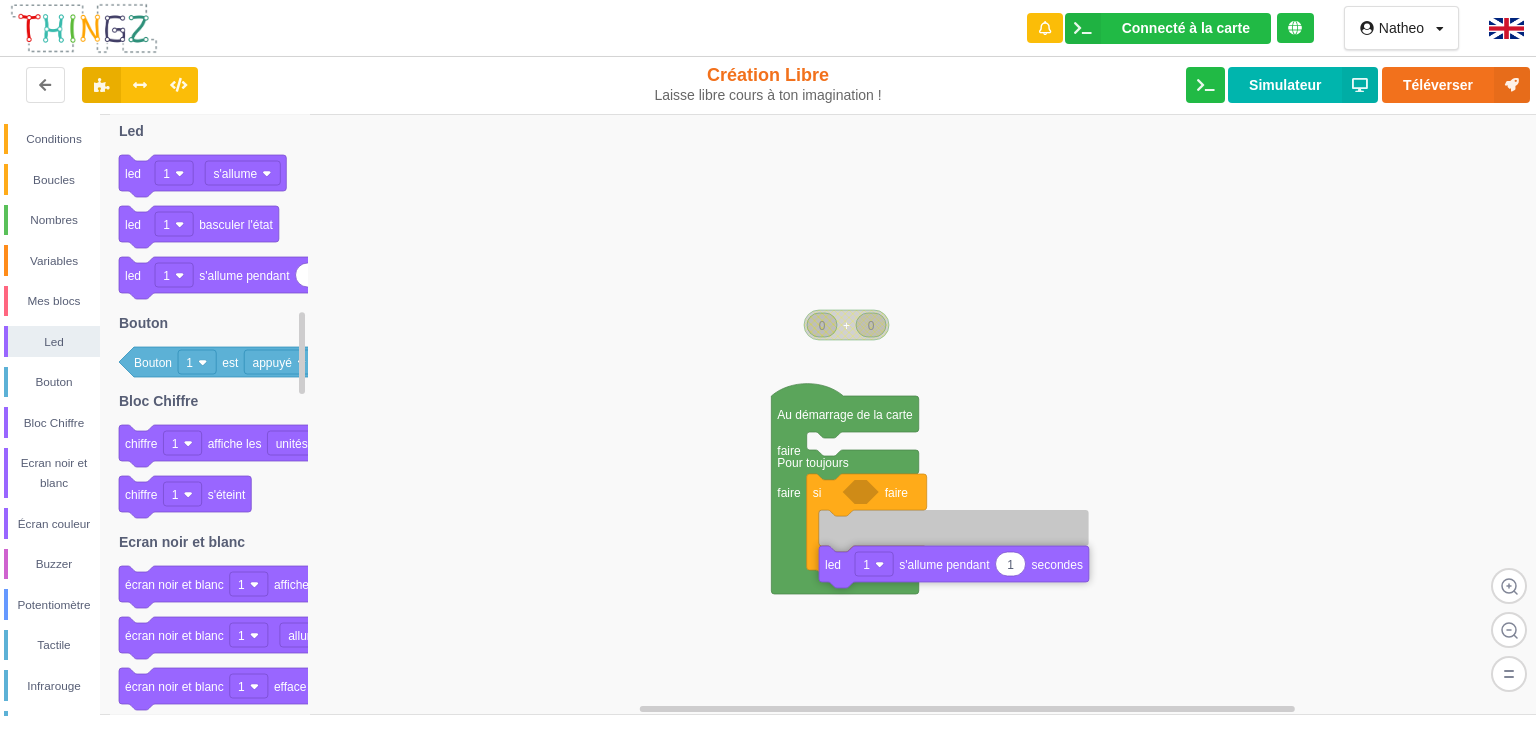 drag, startPoint x: 140, startPoint y: 287, endPoint x: 840, endPoint y: 571, distance: 755.4178 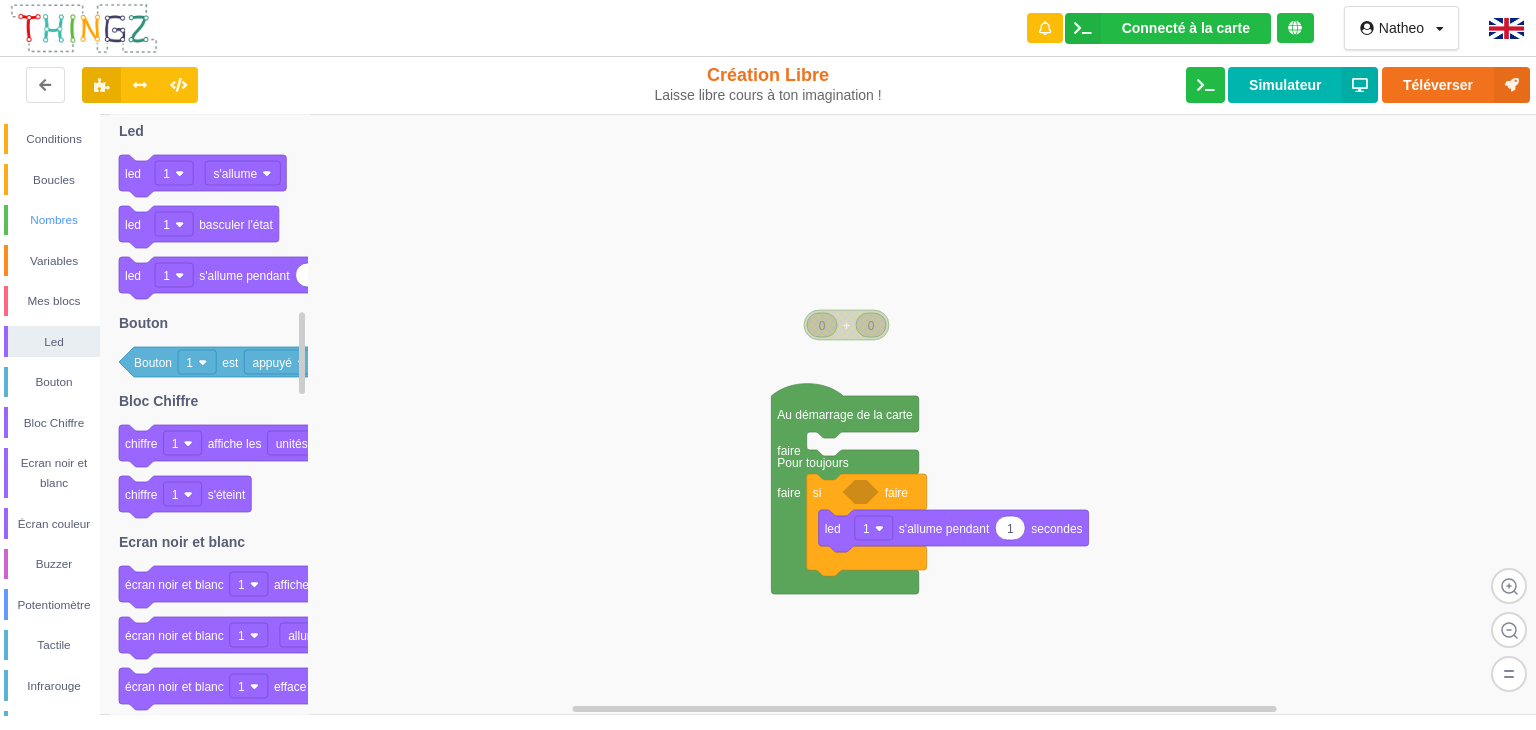 click on "Nombres" at bounding box center (52, 220) 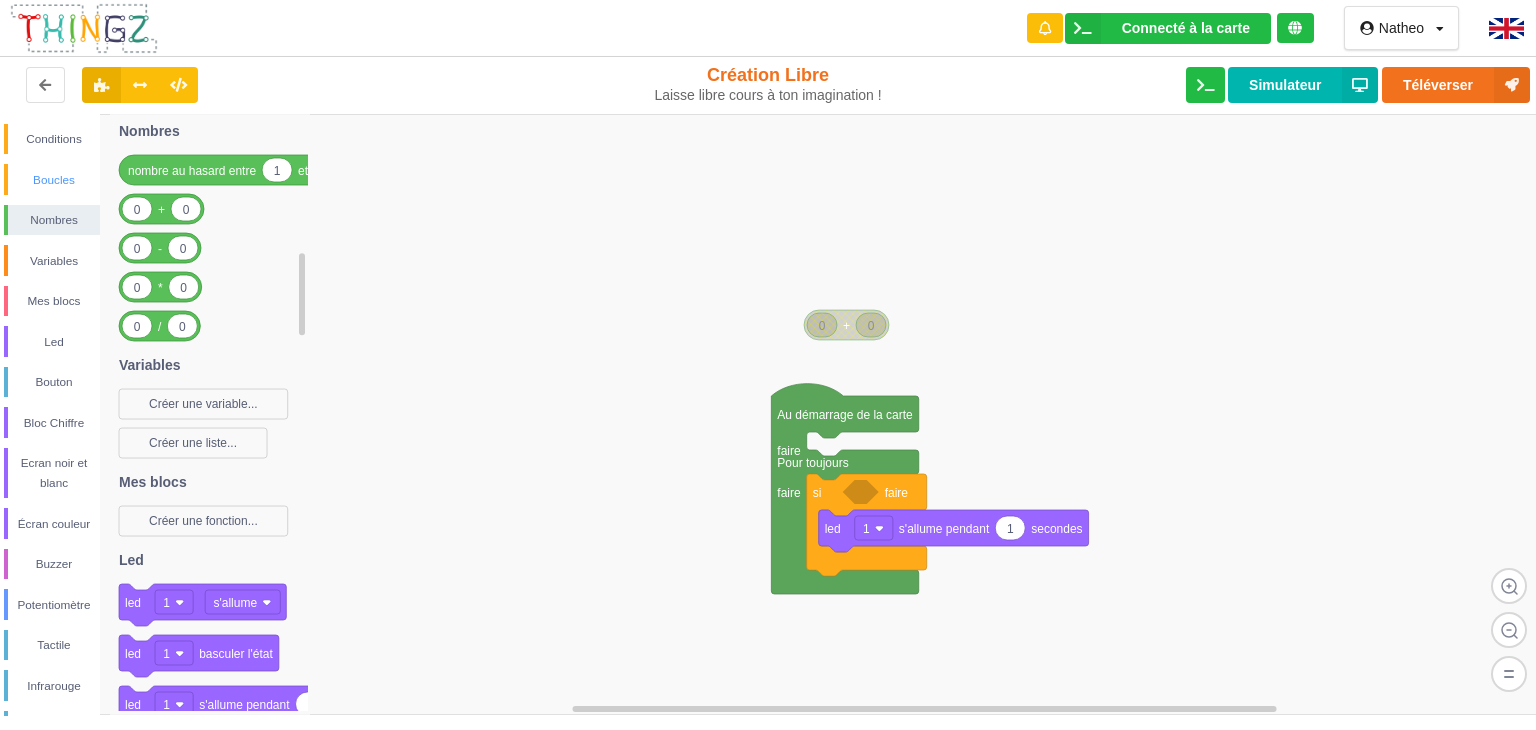 click on "Boucles" at bounding box center (54, 180) 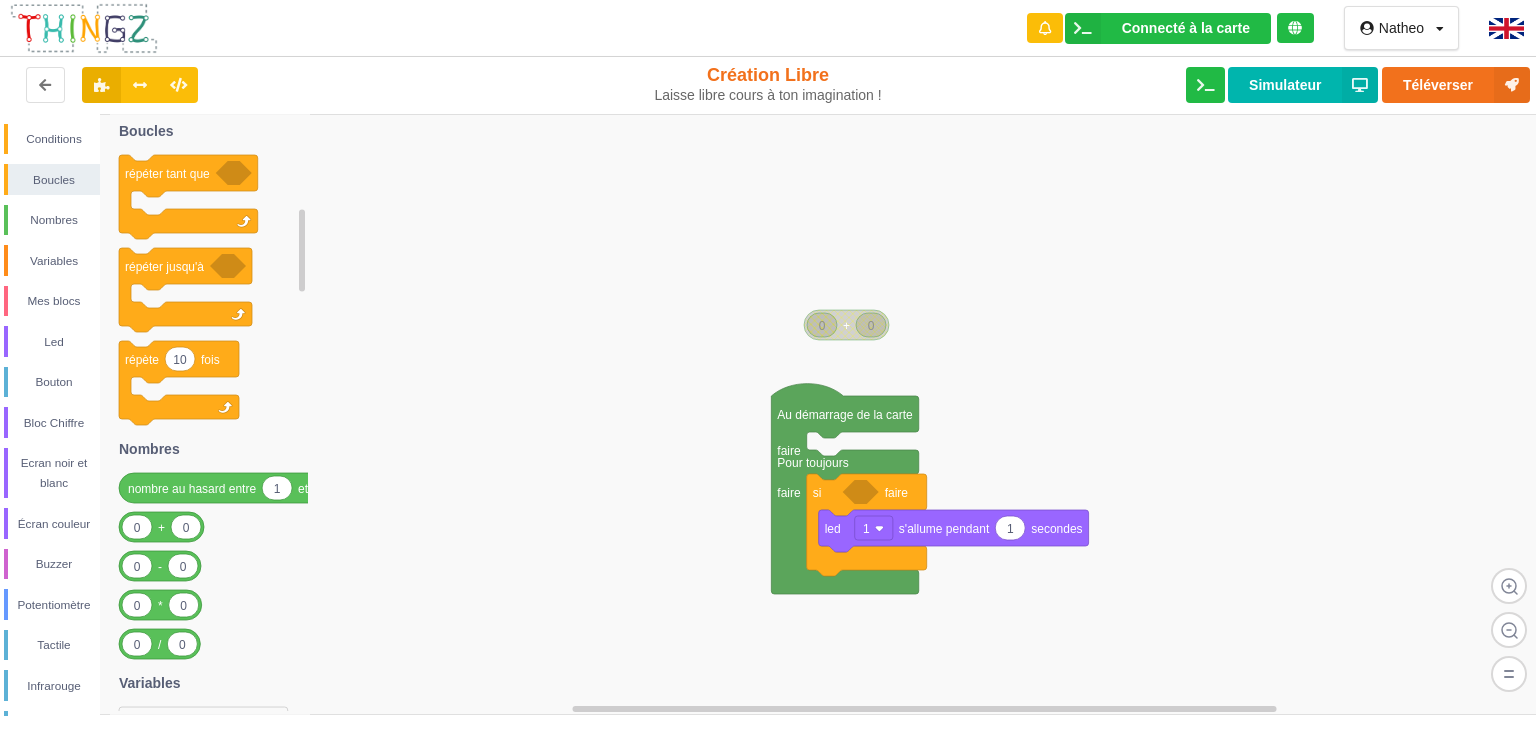 click on "Conditions Boucles Nombres Variables Mes blocs Led Bouton Bloc Chiffre Ecran noir et blanc Écran couleur Buzzer Potentiomètre Tactile Infrarouge Météo Luminosité Prise radiocommandée Detecteur de mouvement Moniteur série Bluetooth Wifi" at bounding box center (50, 574) 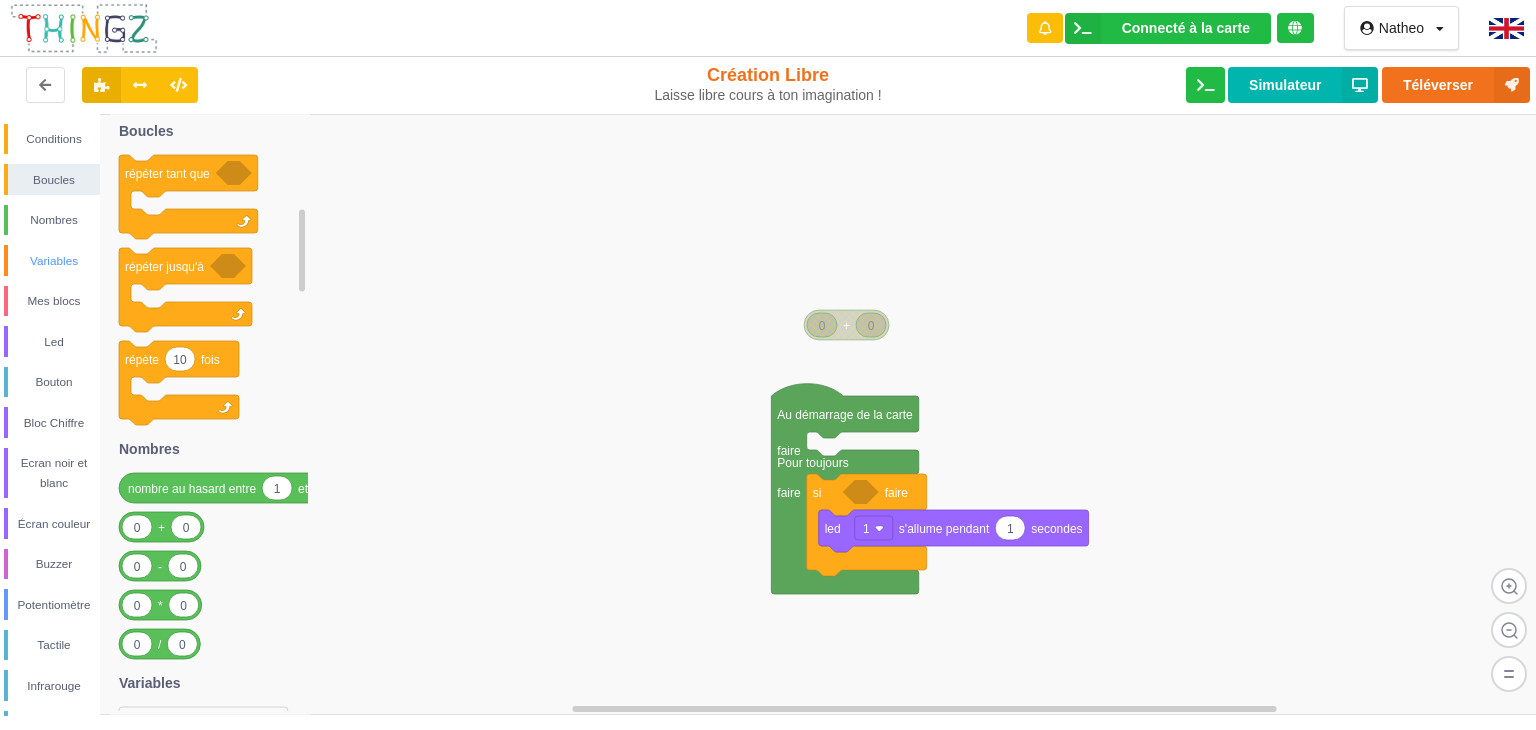 click on "Variables" at bounding box center [52, 260] 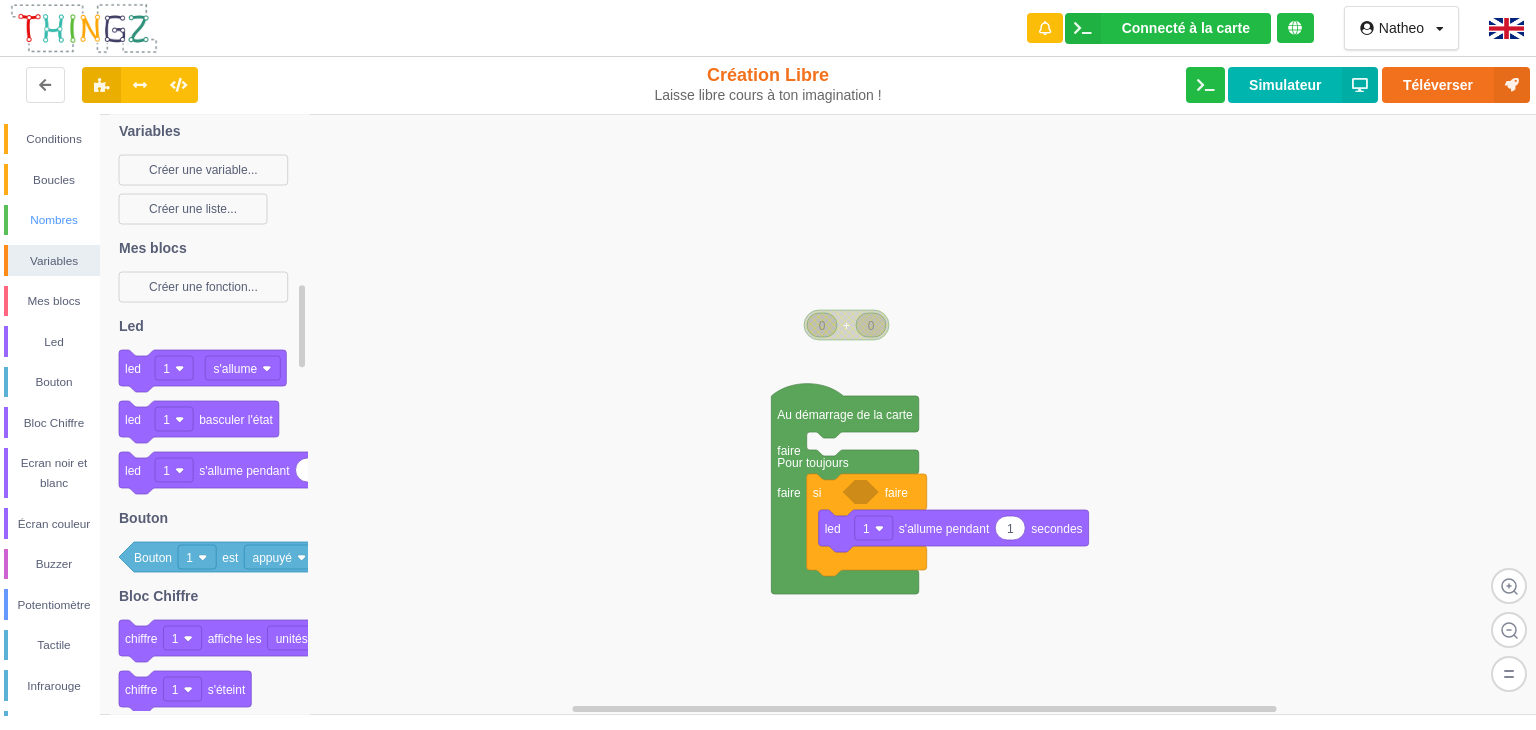 click on "Nombres" at bounding box center (54, 220) 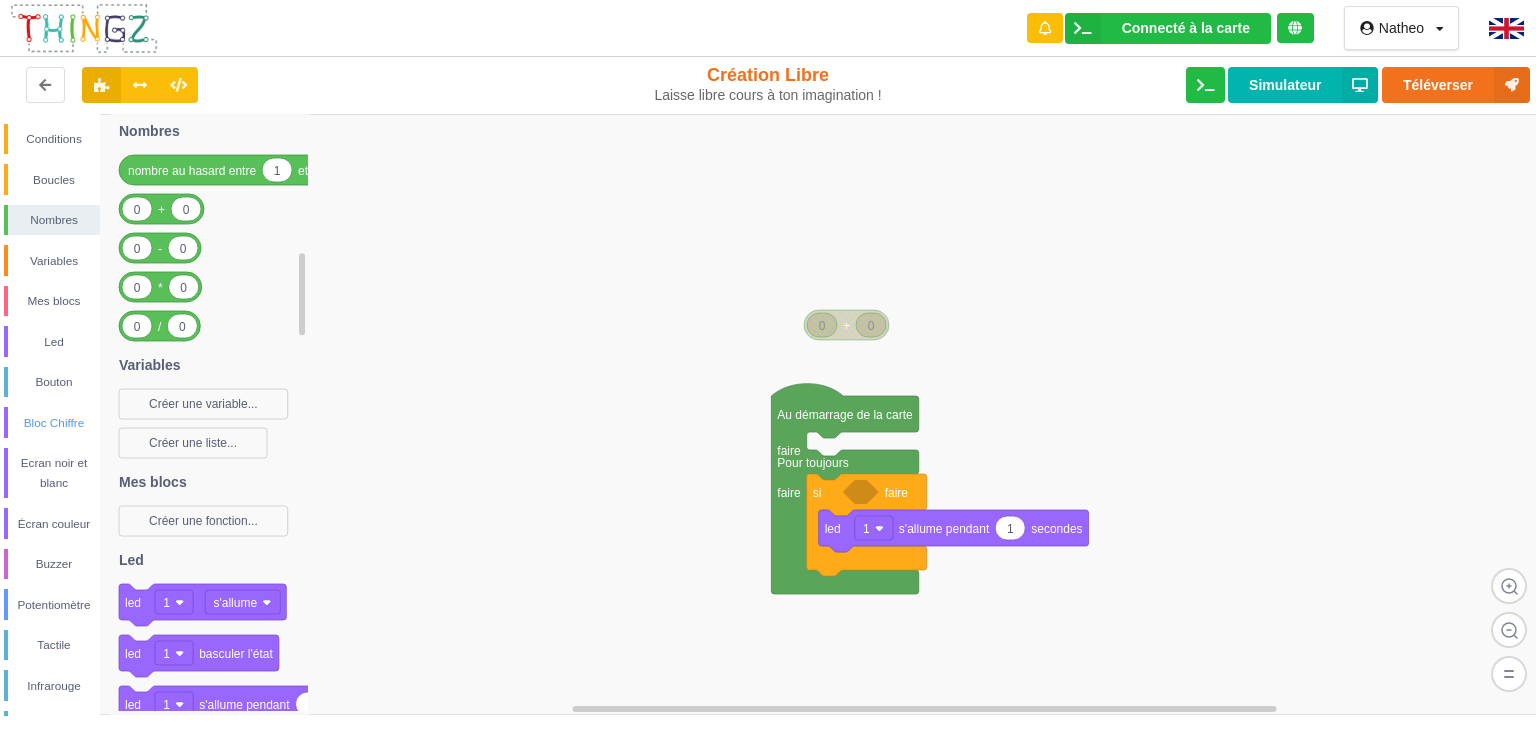 click on "Bloc Chiffre" at bounding box center (54, 423) 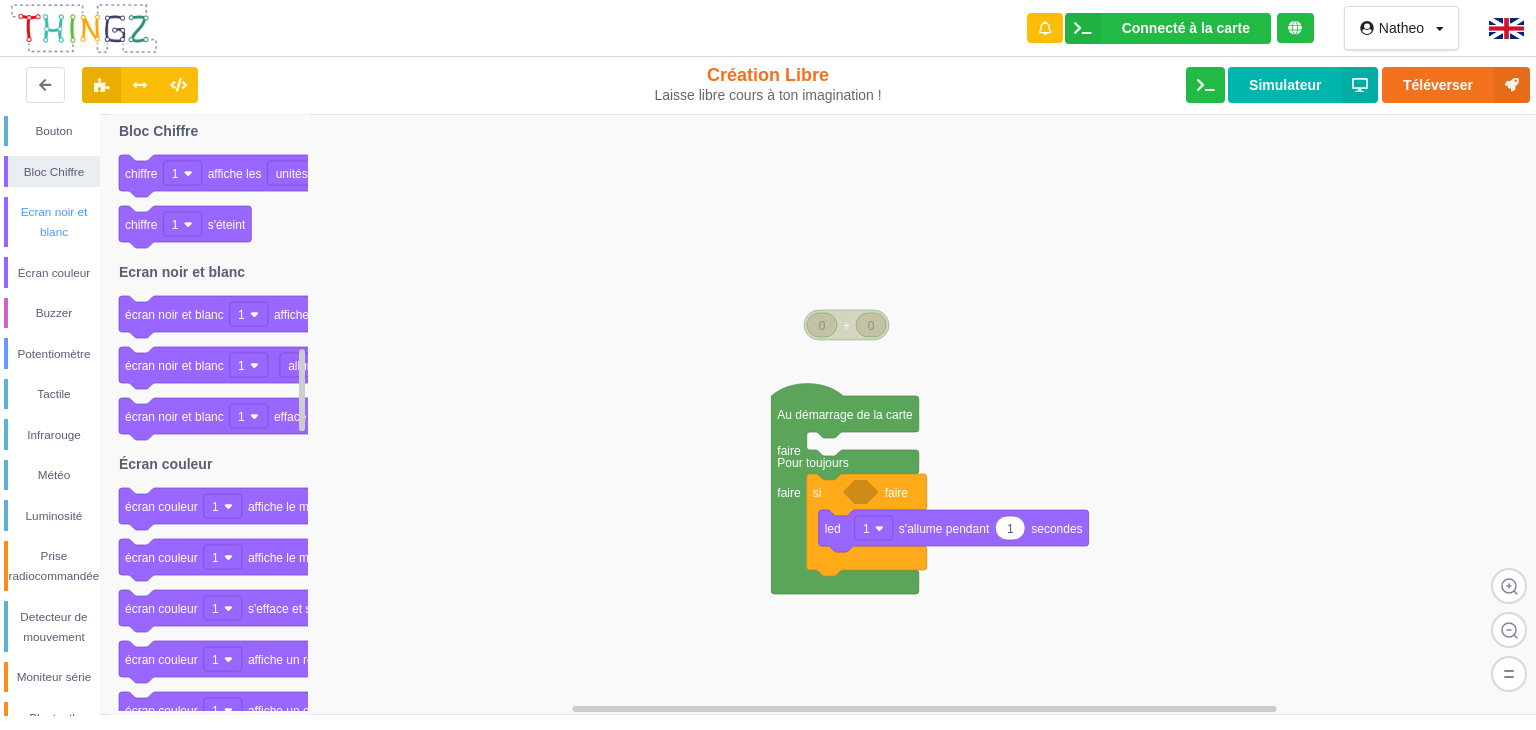 scroll, scrollTop: 256, scrollLeft: 0, axis: vertical 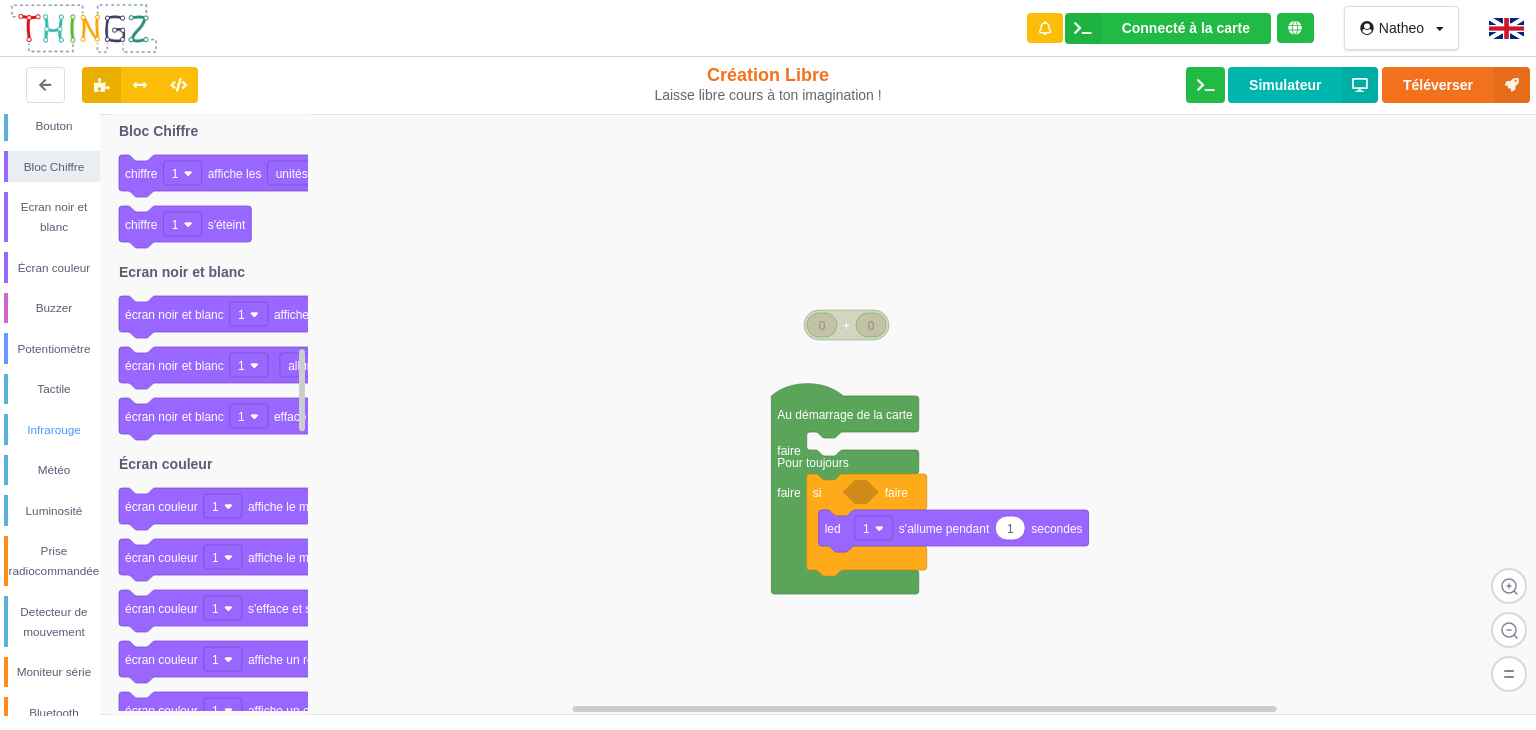click on "Infrarouge" at bounding box center (52, 429) 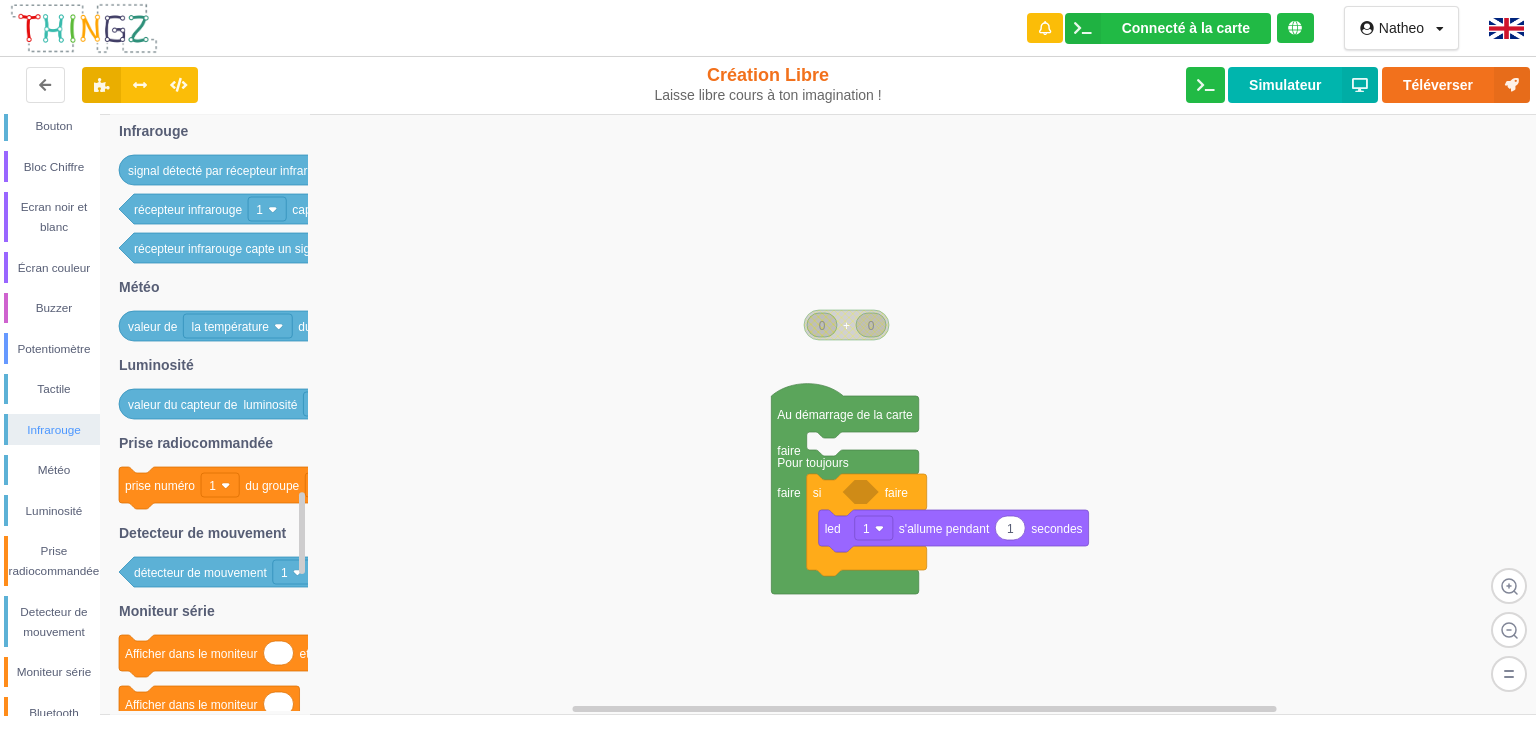 scroll, scrollTop: 319, scrollLeft: 0, axis: vertical 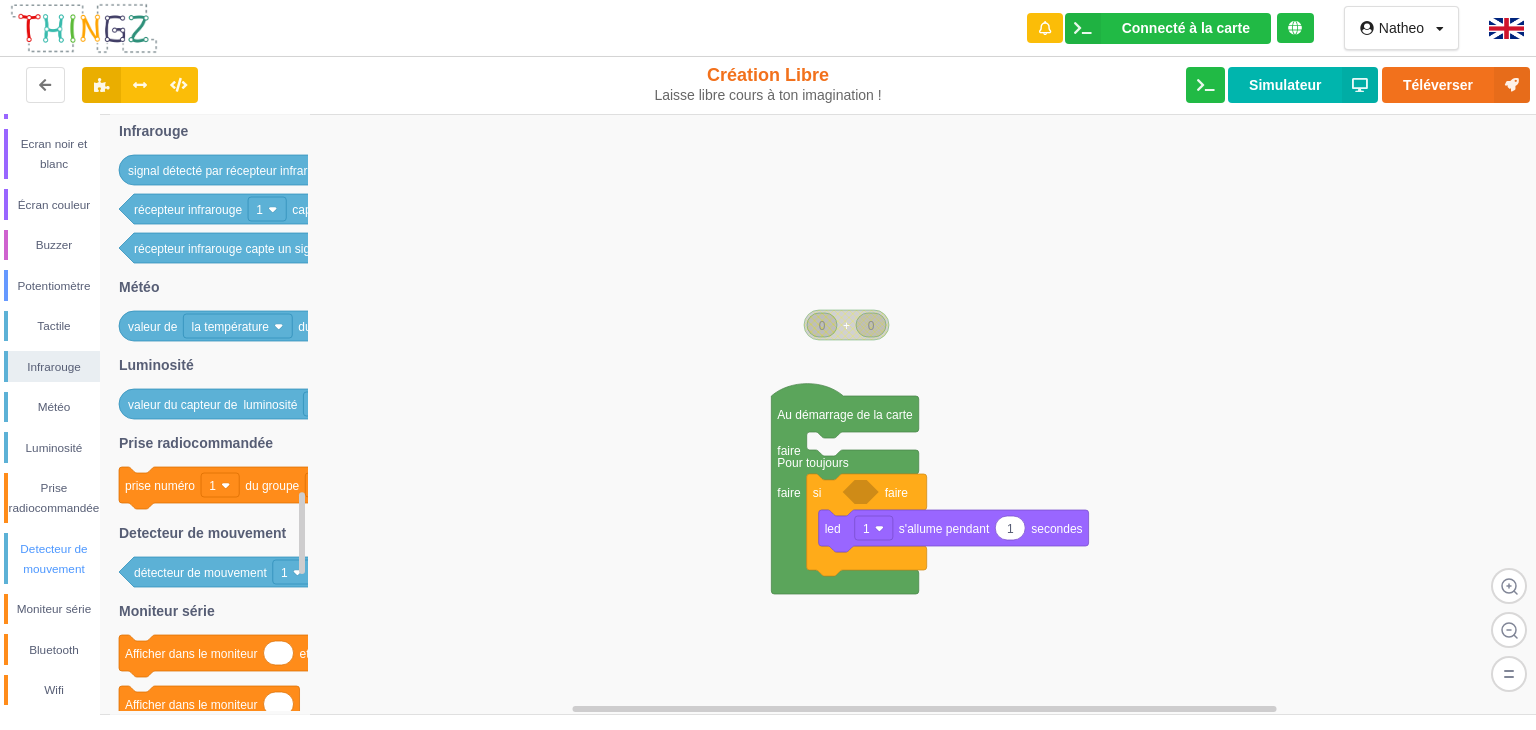 click on "Detecteur de mouvement" at bounding box center (54, 559) 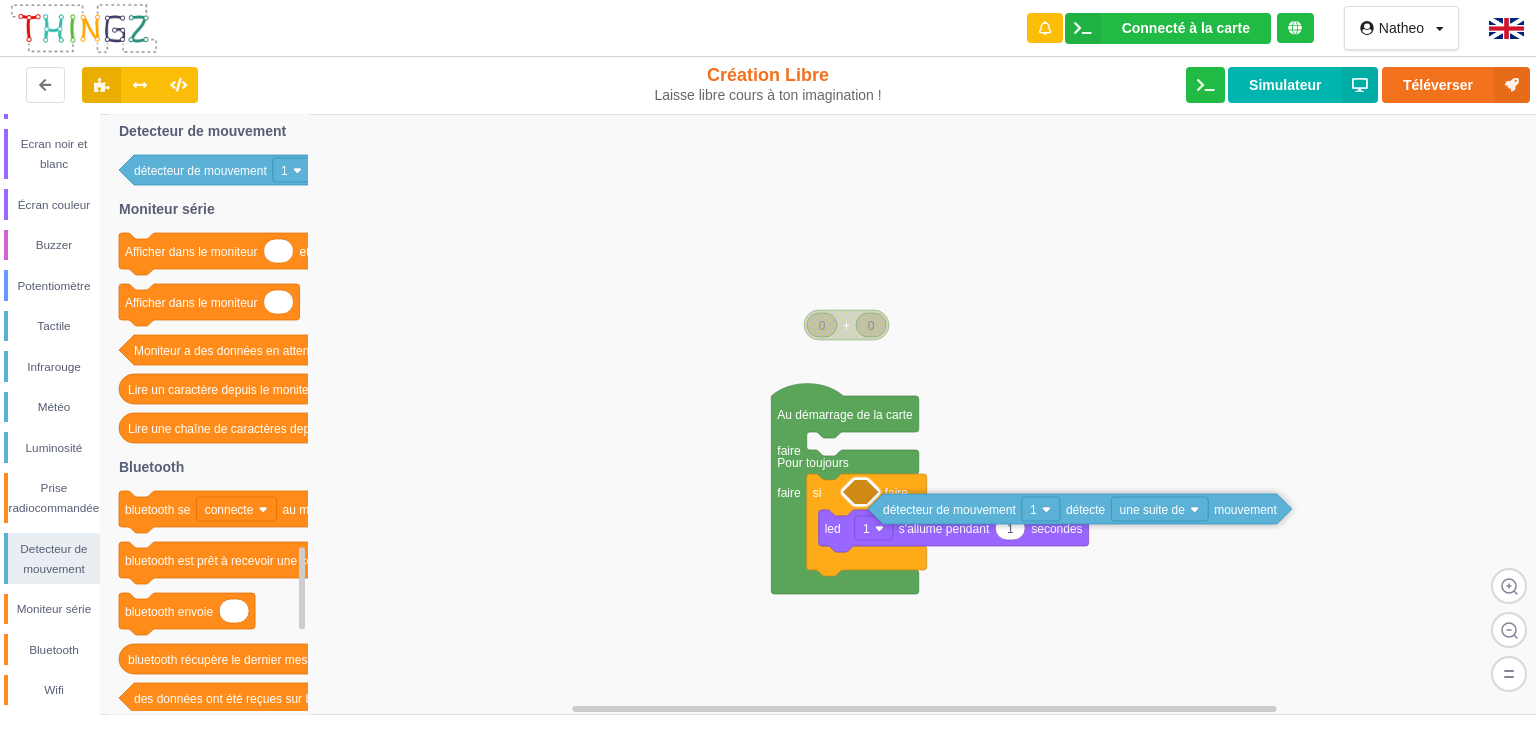 drag, startPoint x: 176, startPoint y: 169, endPoint x: 907, endPoint y: 502, distance: 803.27454 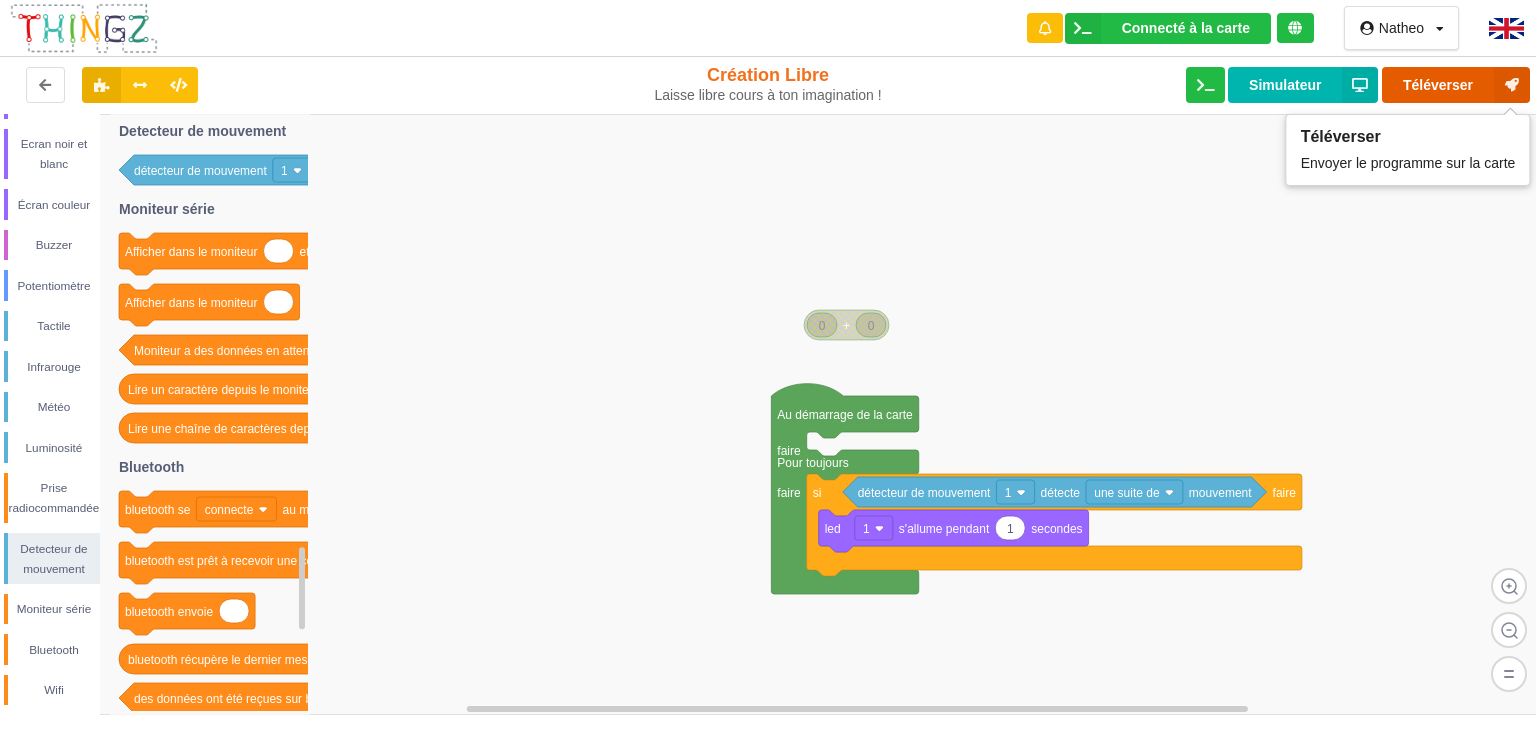 click on "Téléverser" at bounding box center (1456, 85) 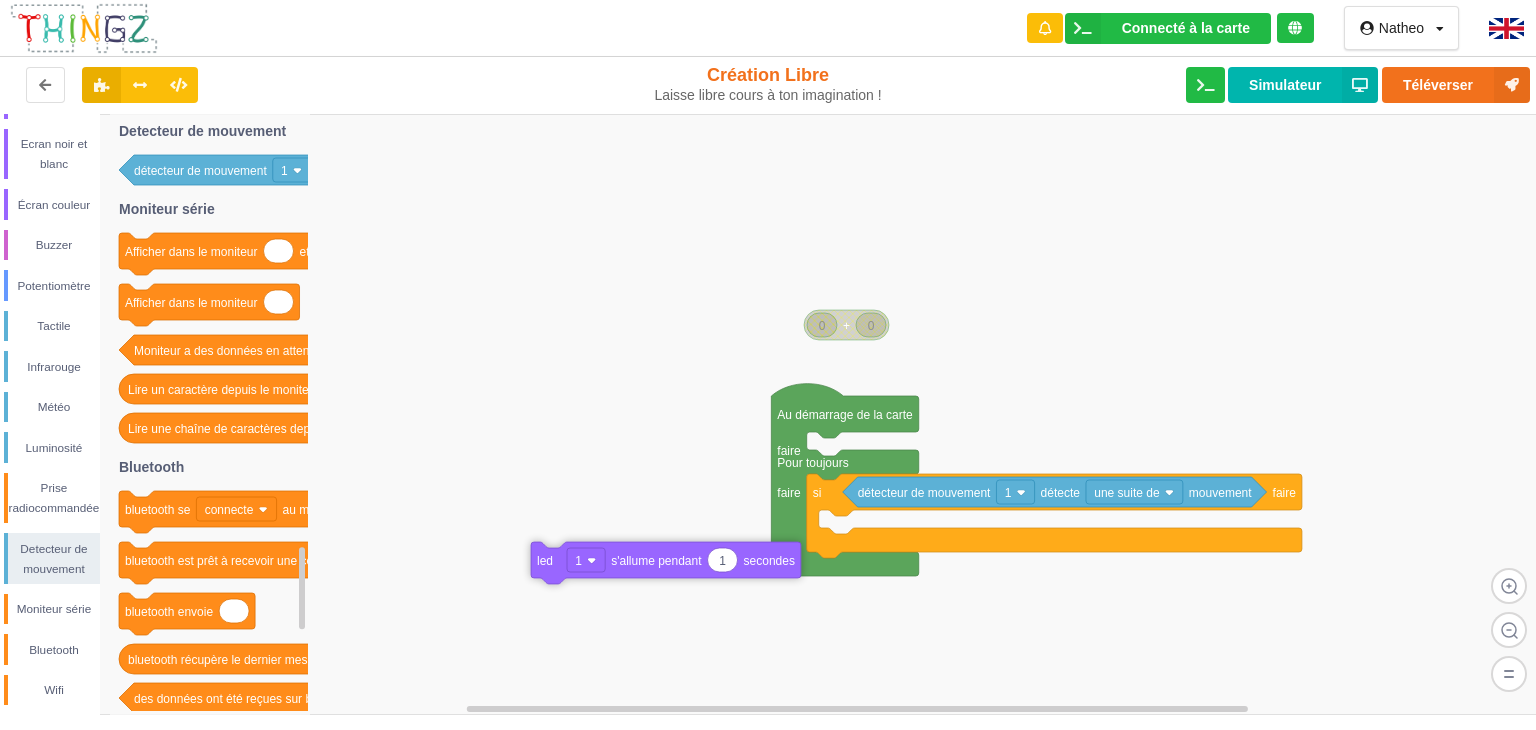 drag, startPoint x: 847, startPoint y: 532, endPoint x: 532, endPoint y: 564, distance: 316.62122 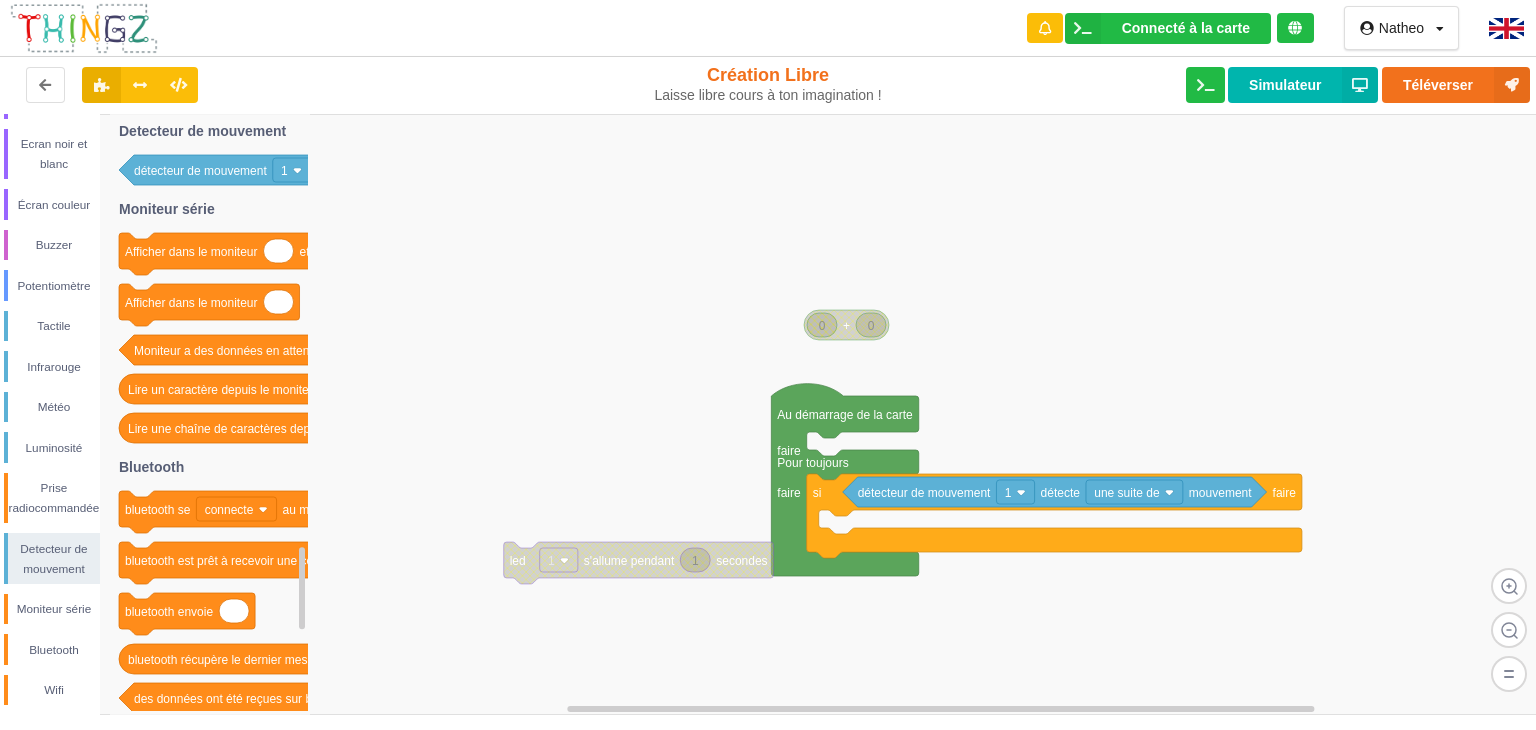 drag, startPoint x: 532, startPoint y: 564, endPoint x: 125, endPoint y: 549, distance: 407.2763 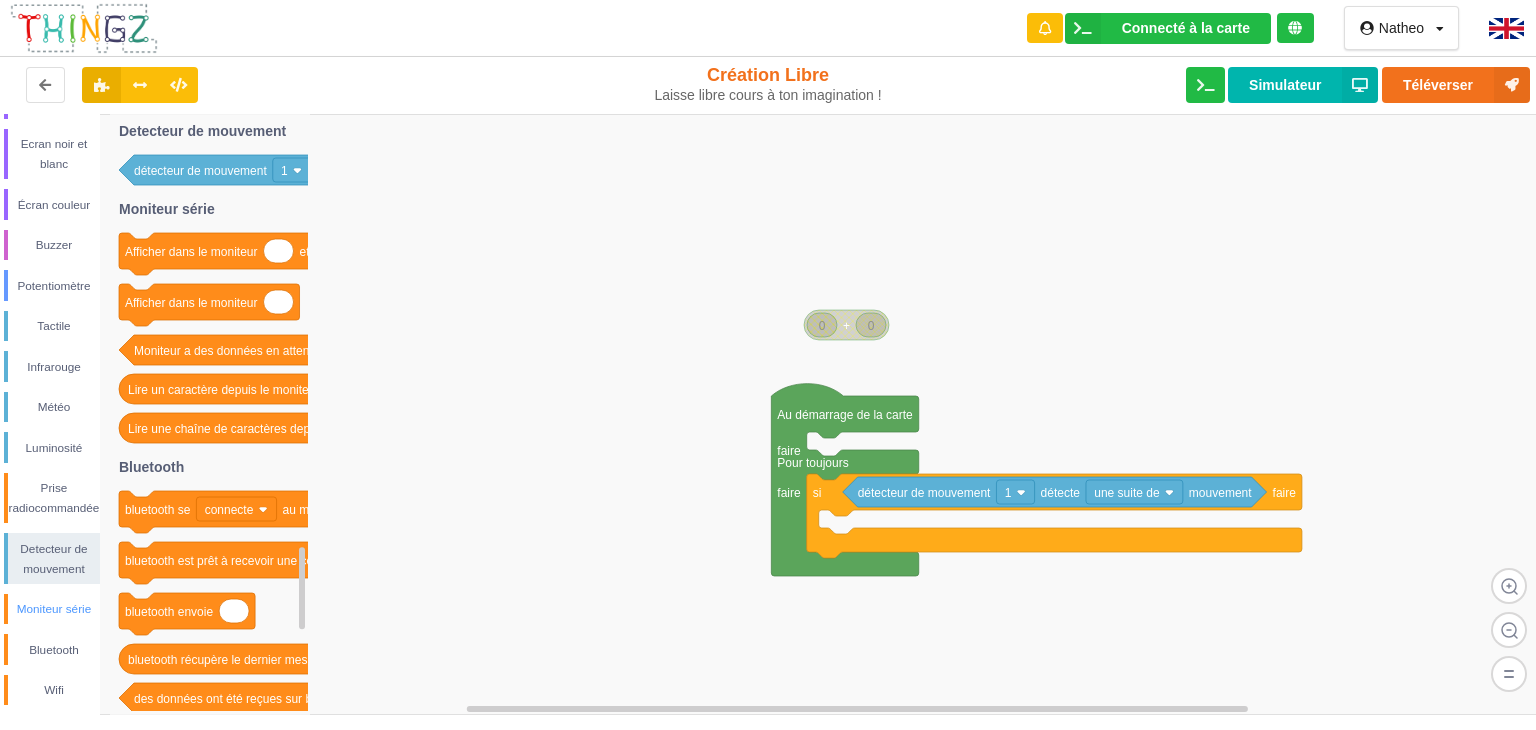 click on "Moniteur série" at bounding box center [54, 609] 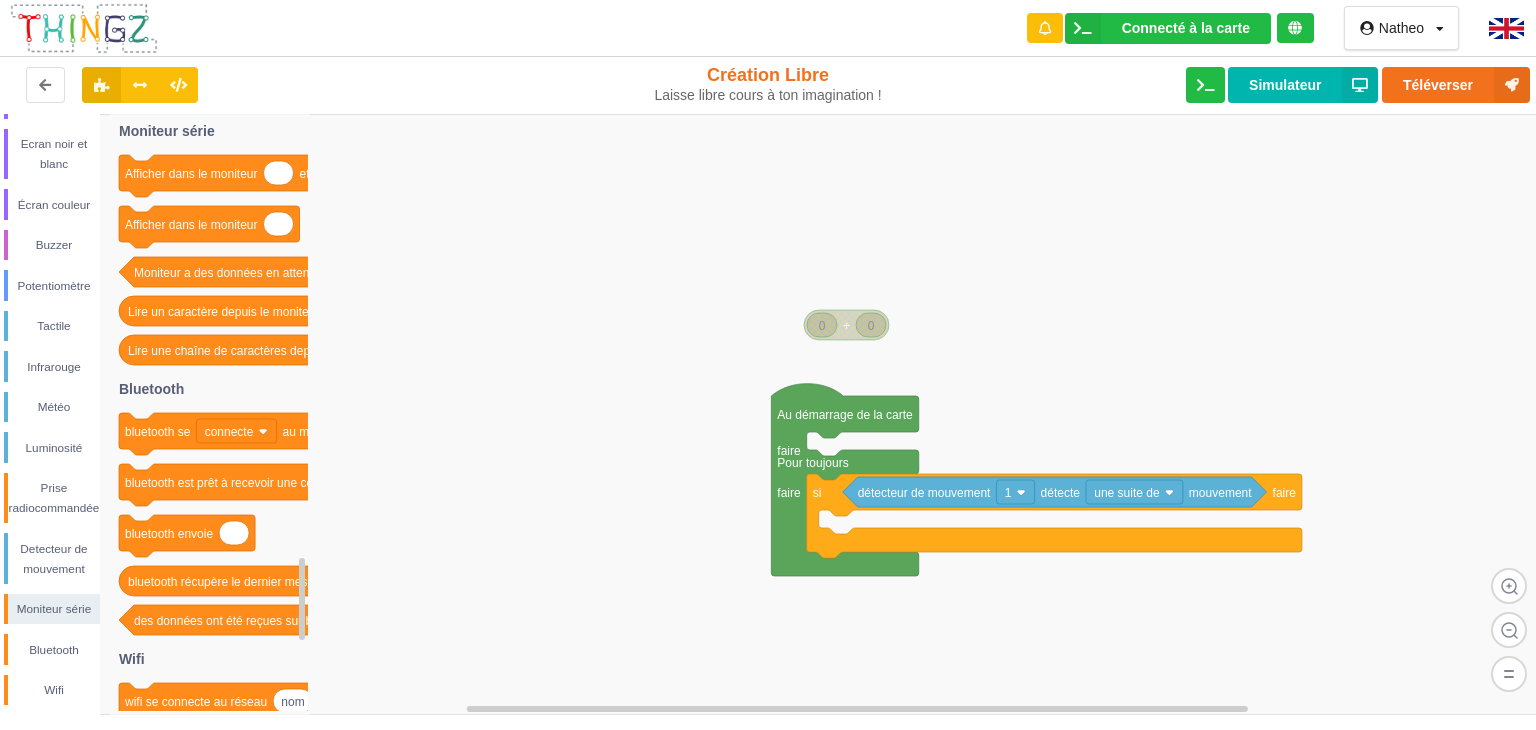 click at bounding box center [50, 682] 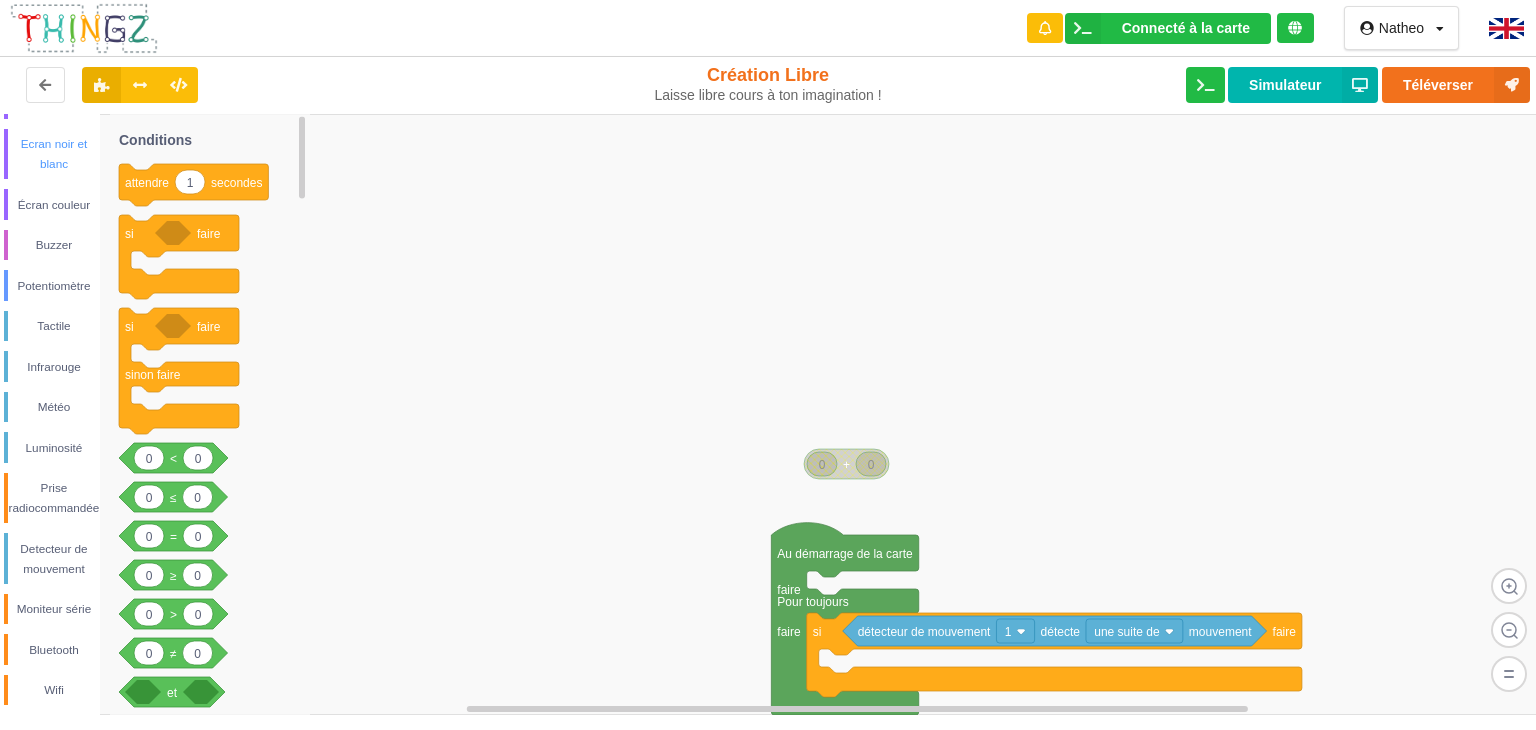click on "Ecran noir et blanc" at bounding box center (54, 154) 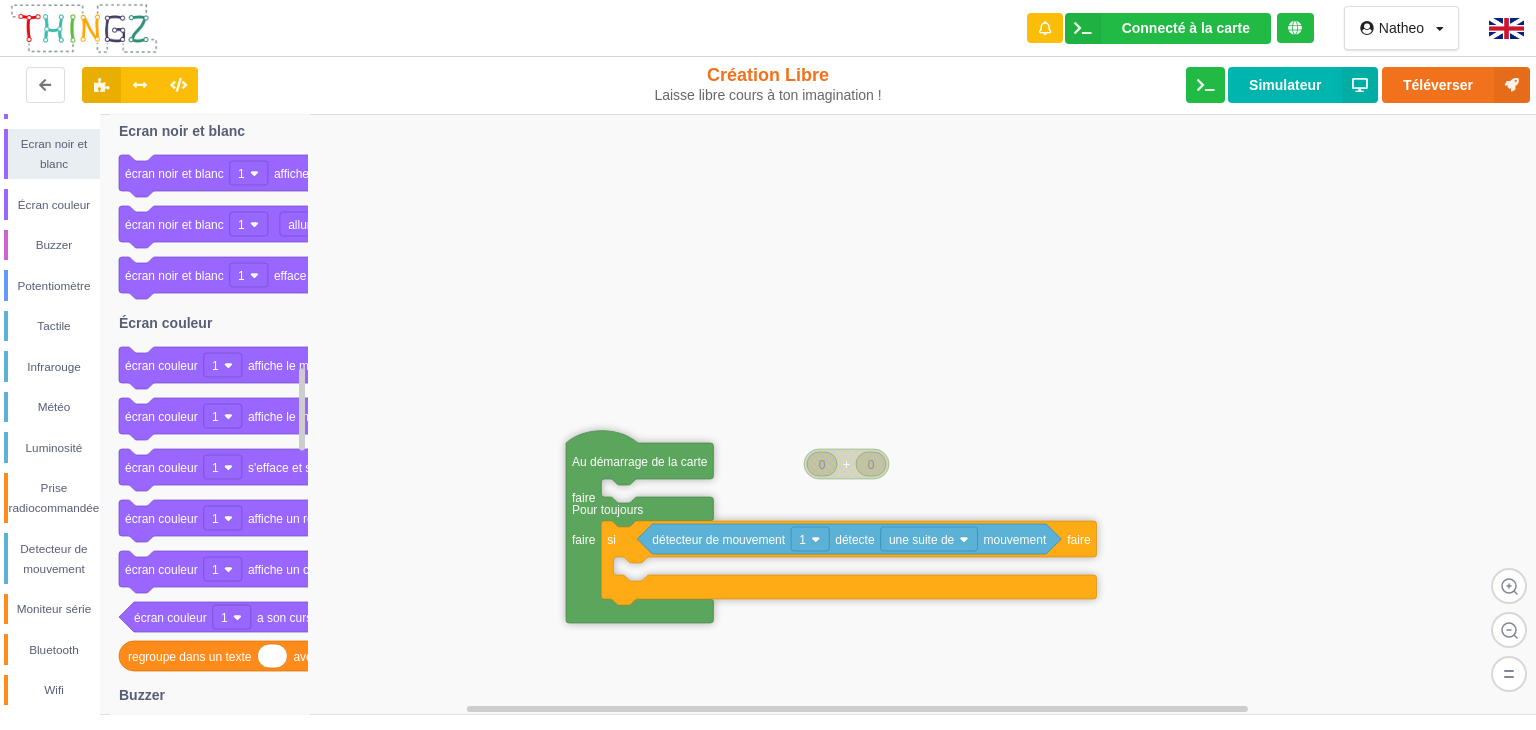 drag, startPoint x: 777, startPoint y: 605, endPoint x: 572, endPoint y: 513, distance: 224.69757 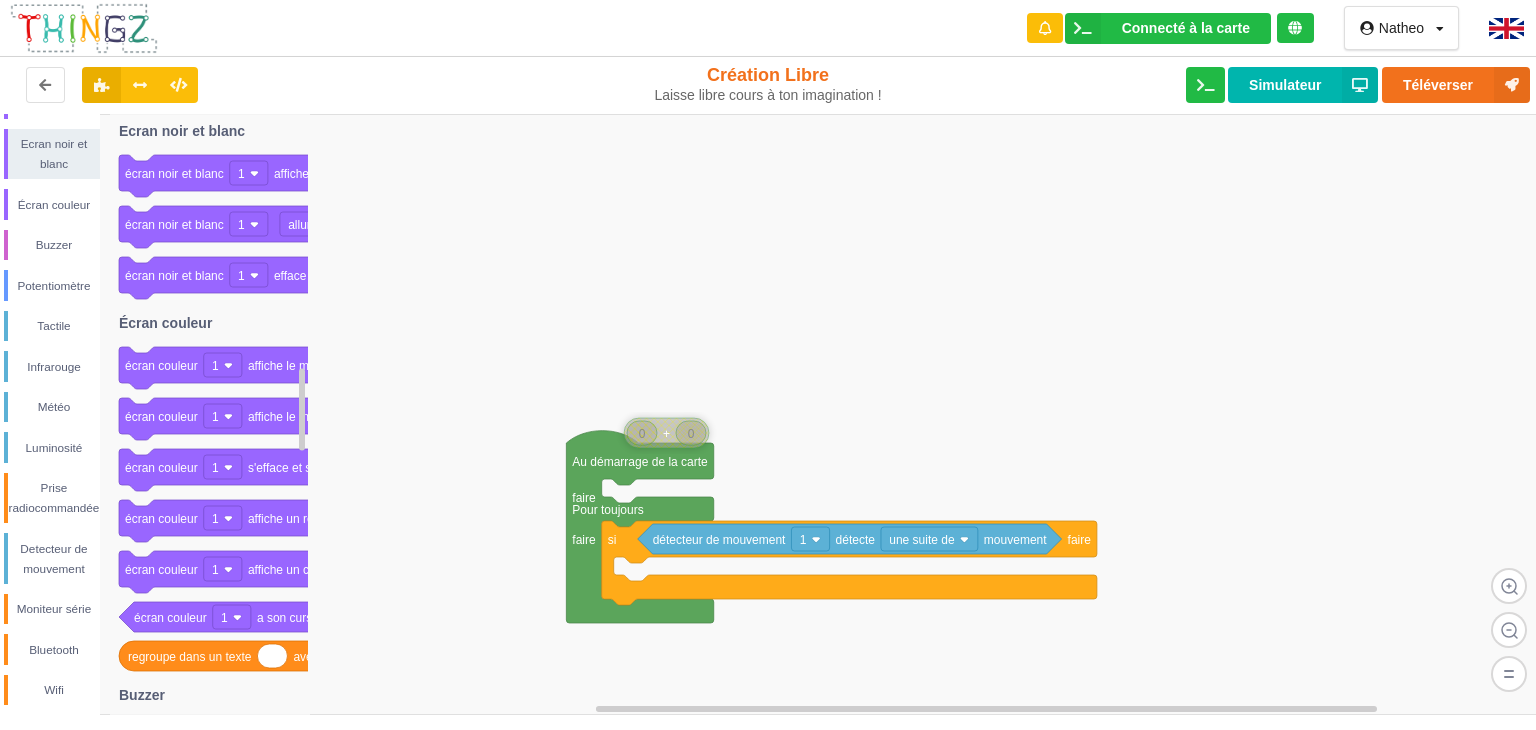 drag, startPoint x: 836, startPoint y: 468, endPoint x: 69, endPoint y: 622, distance: 782.3075 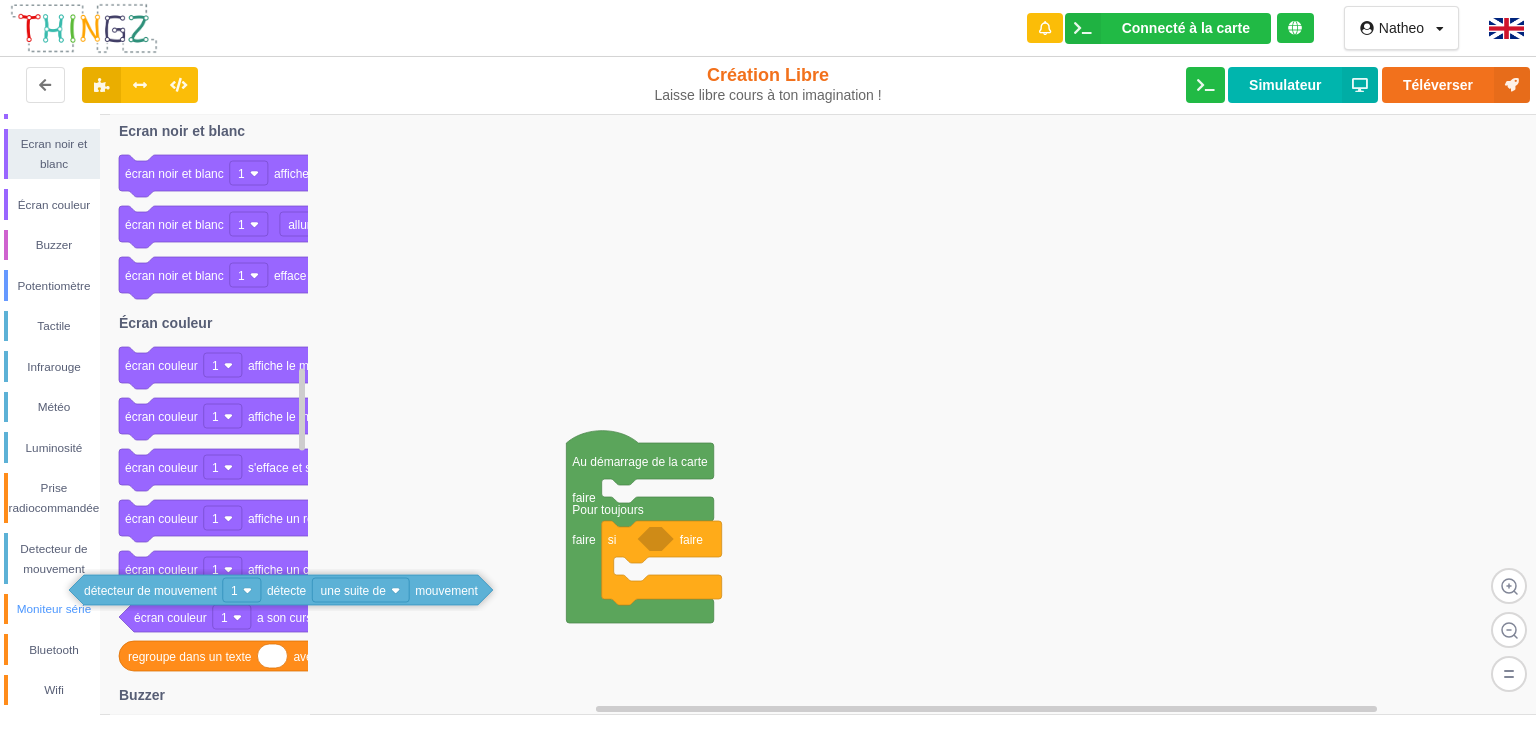 drag, startPoint x: 683, startPoint y: 541, endPoint x: 97, endPoint y: 597, distance: 588.6697 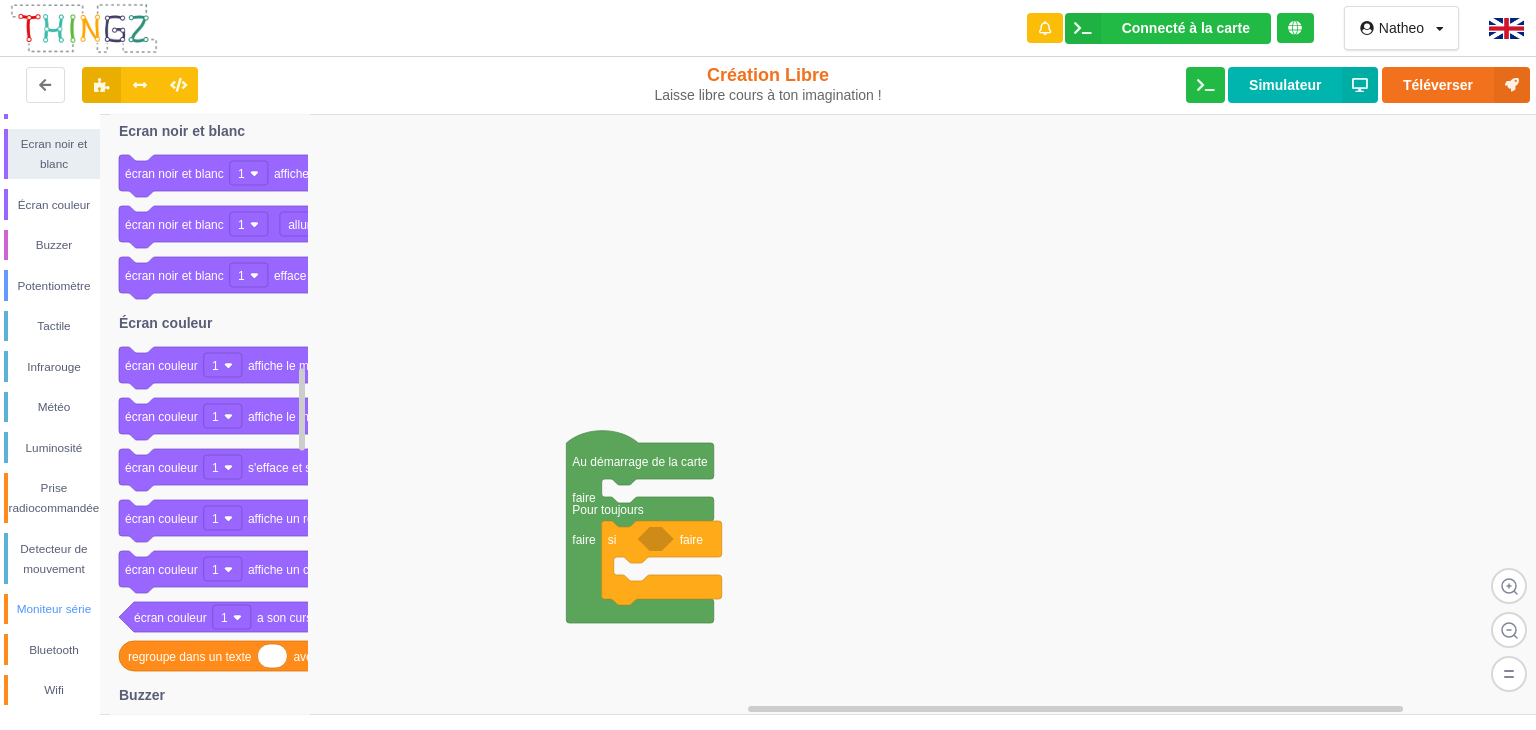 click on "Moniteur série" at bounding box center [54, 609] 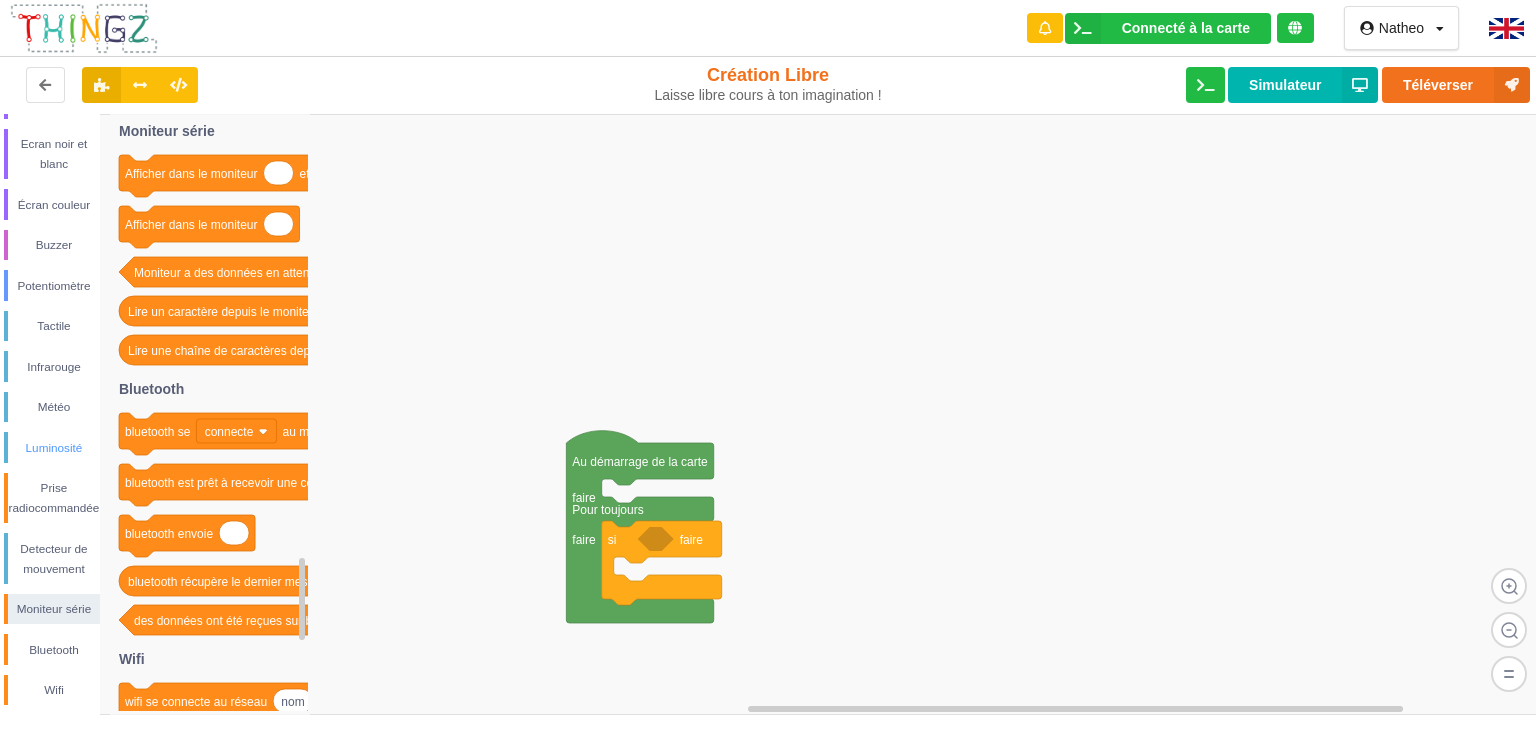click on "Luminosité" at bounding box center [54, 448] 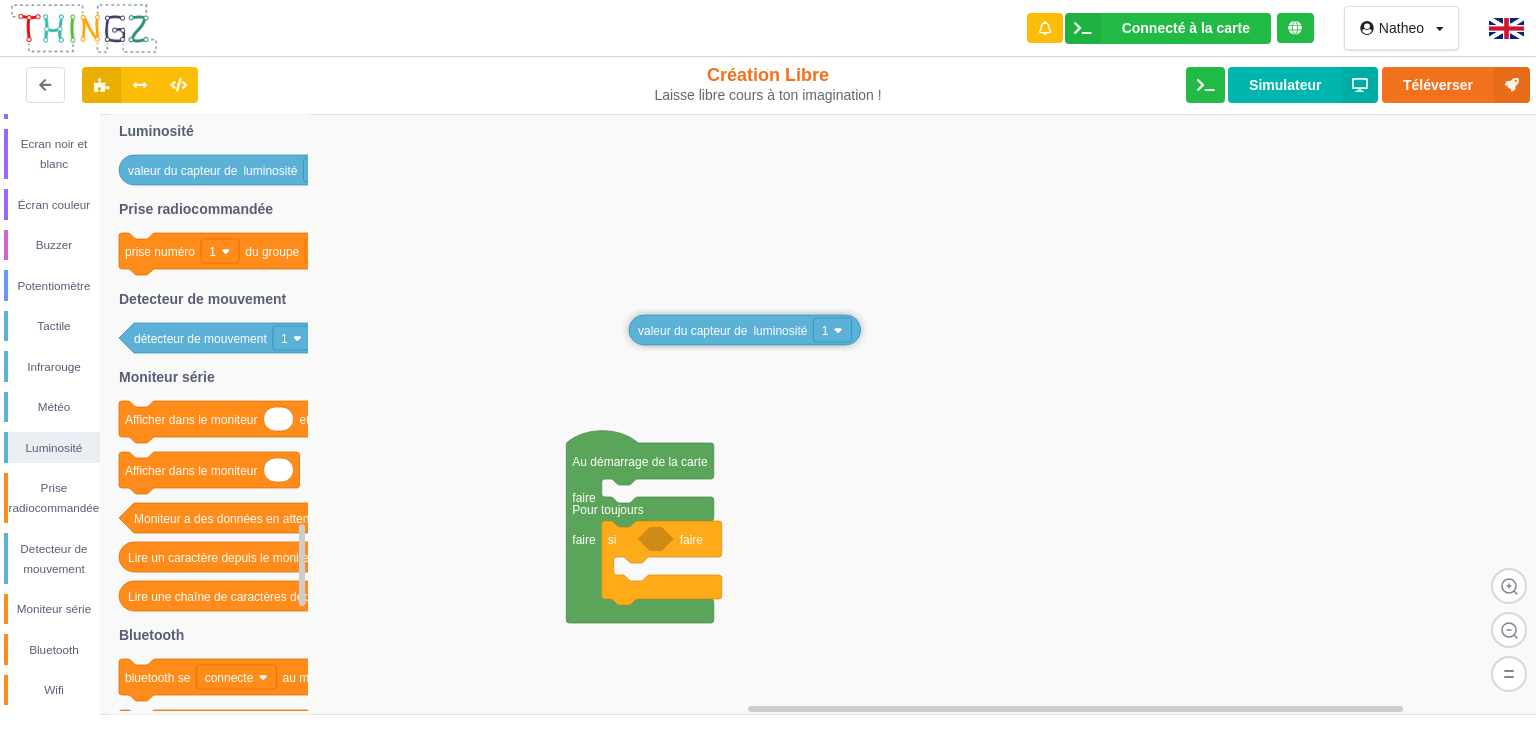 drag, startPoint x: 164, startPoint y: 185, endPoint x: 703, endPoint y: 365, distance: 568.2614 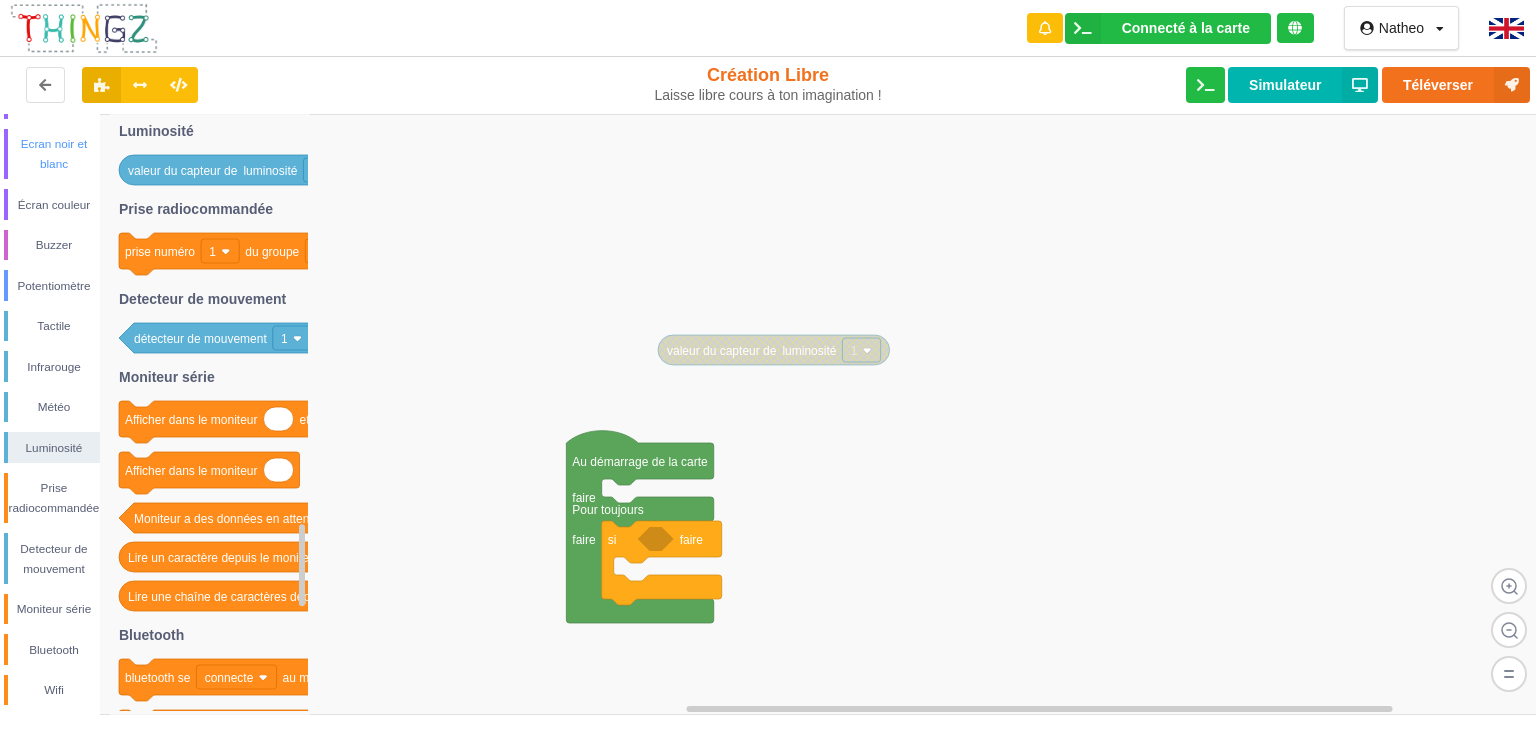 click on "Ecran noir et blanc" at bounding box center (54, 154) 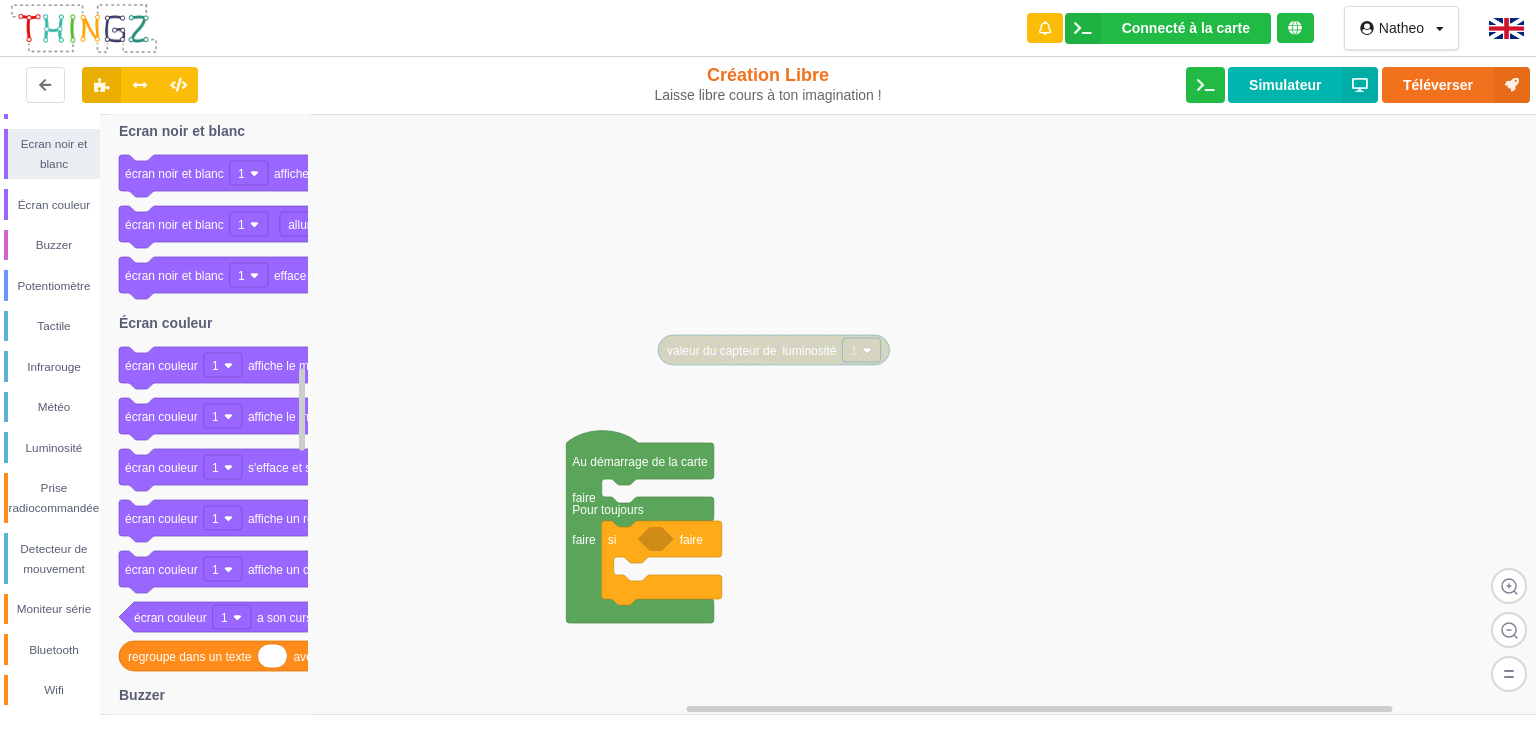 click on "Conditions Boucles Nombres Variables Mes blocs Led Bouton Bloc Chiffre Ecran noir et blanc Écran couleur Buzzer Potentiomètre Tactile Infrarouge Météo Luminosité Prise radiocommandée Detecteur de mouvement Moniteur série Bluetooth Wifi" at bounding box center (50, 255) 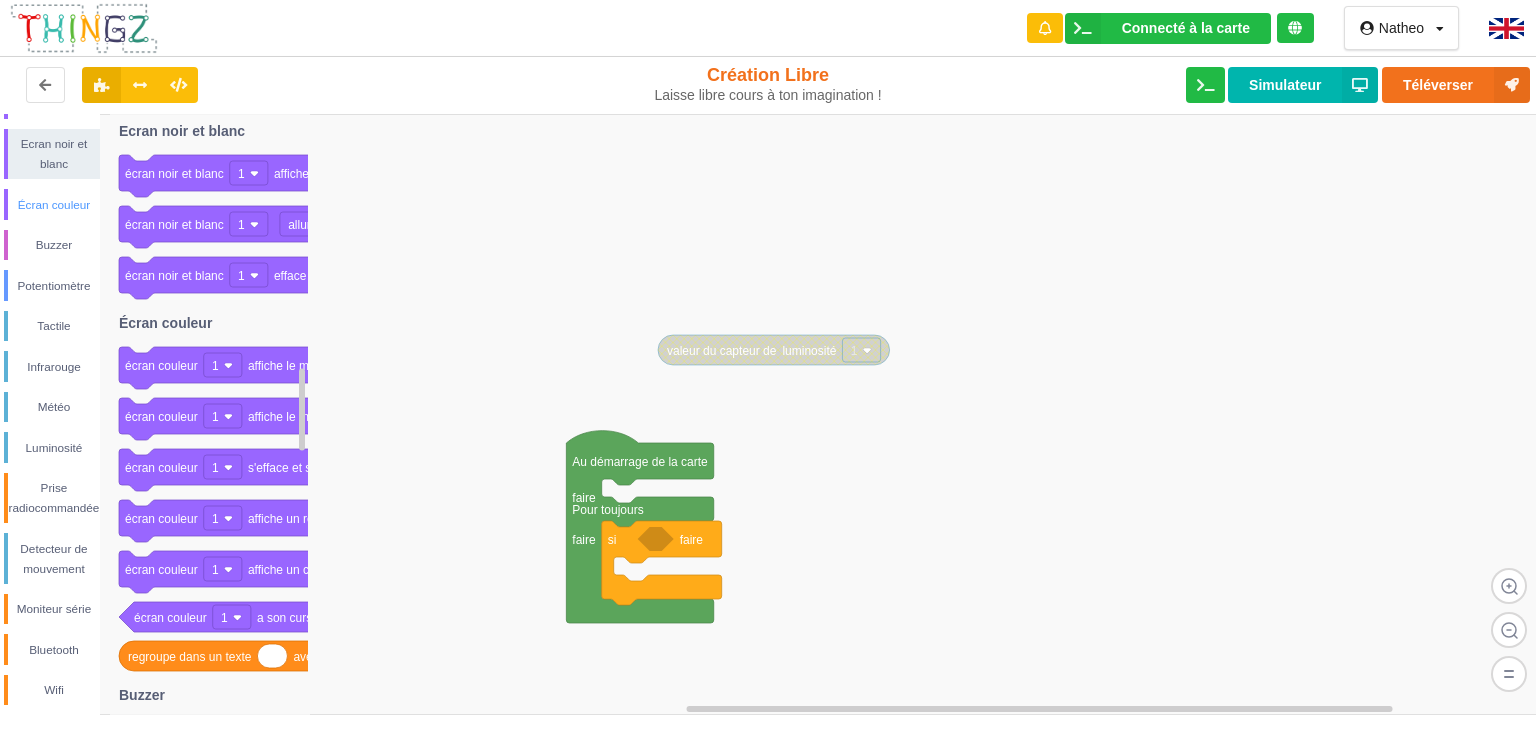 click on "Écran couleur" at bounding box center (54, 205) 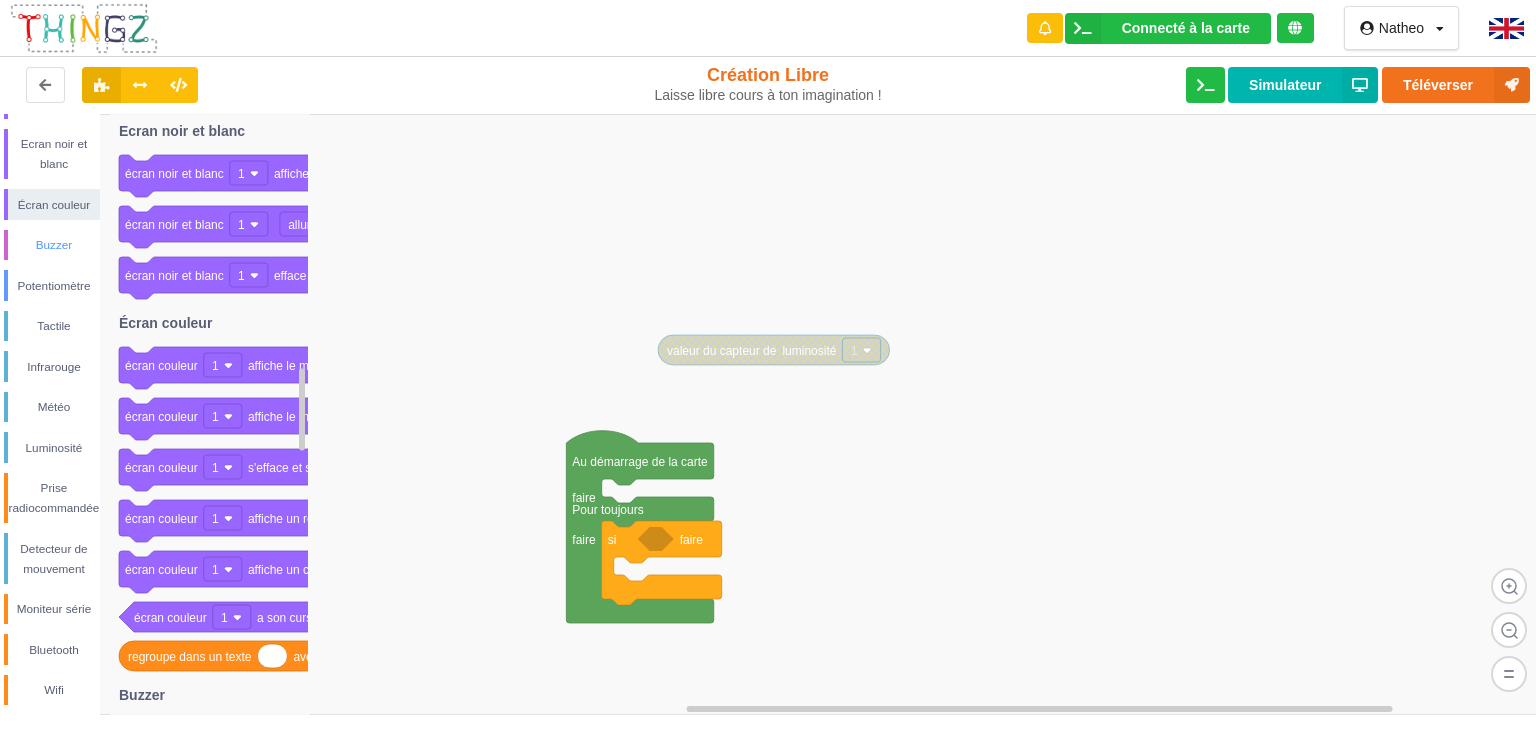 click on "Buzzer" at bounding box center (54, 245) 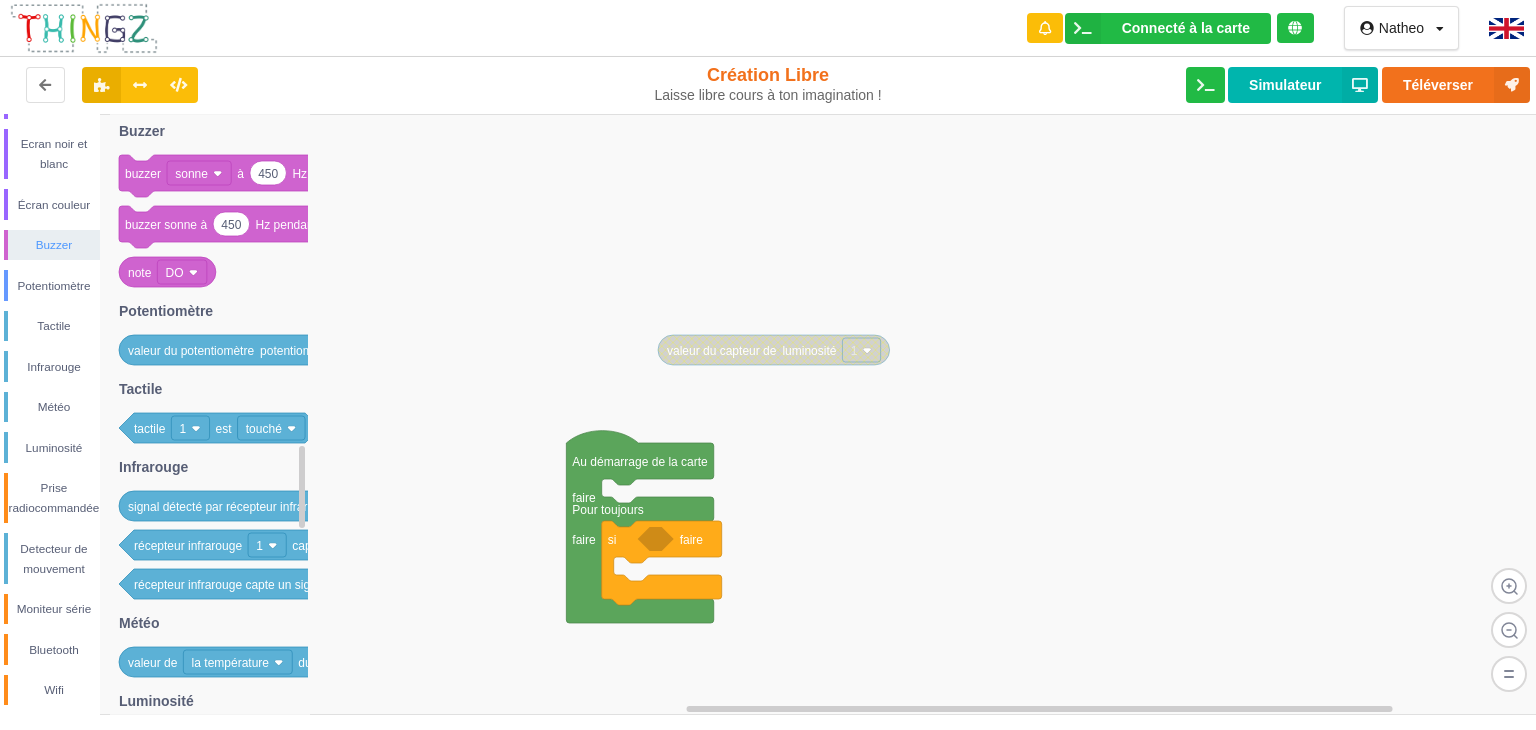 scroll, scrollTop: 0, scrollLeft: 0, axis: both 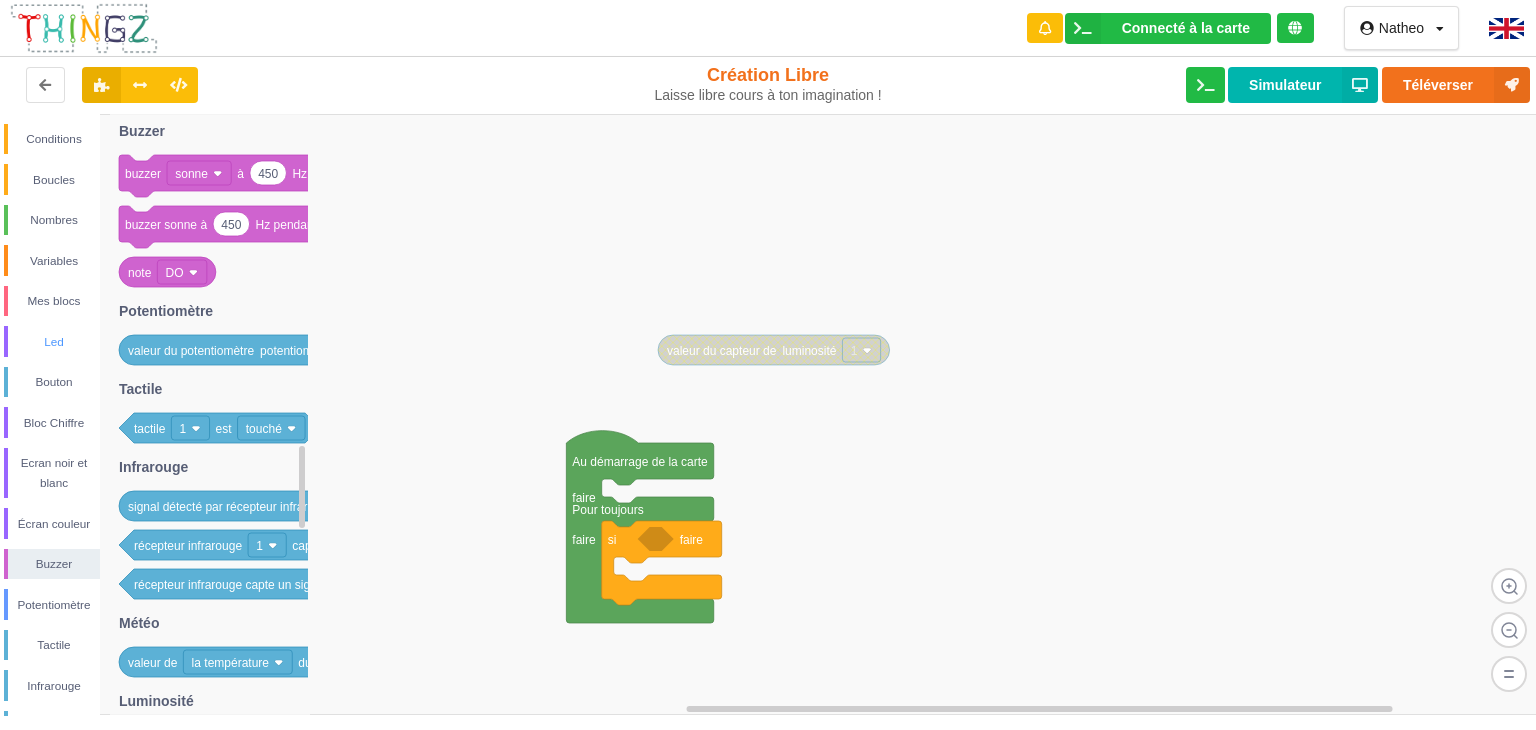 click on "Led" at bounding box center (54, 342) 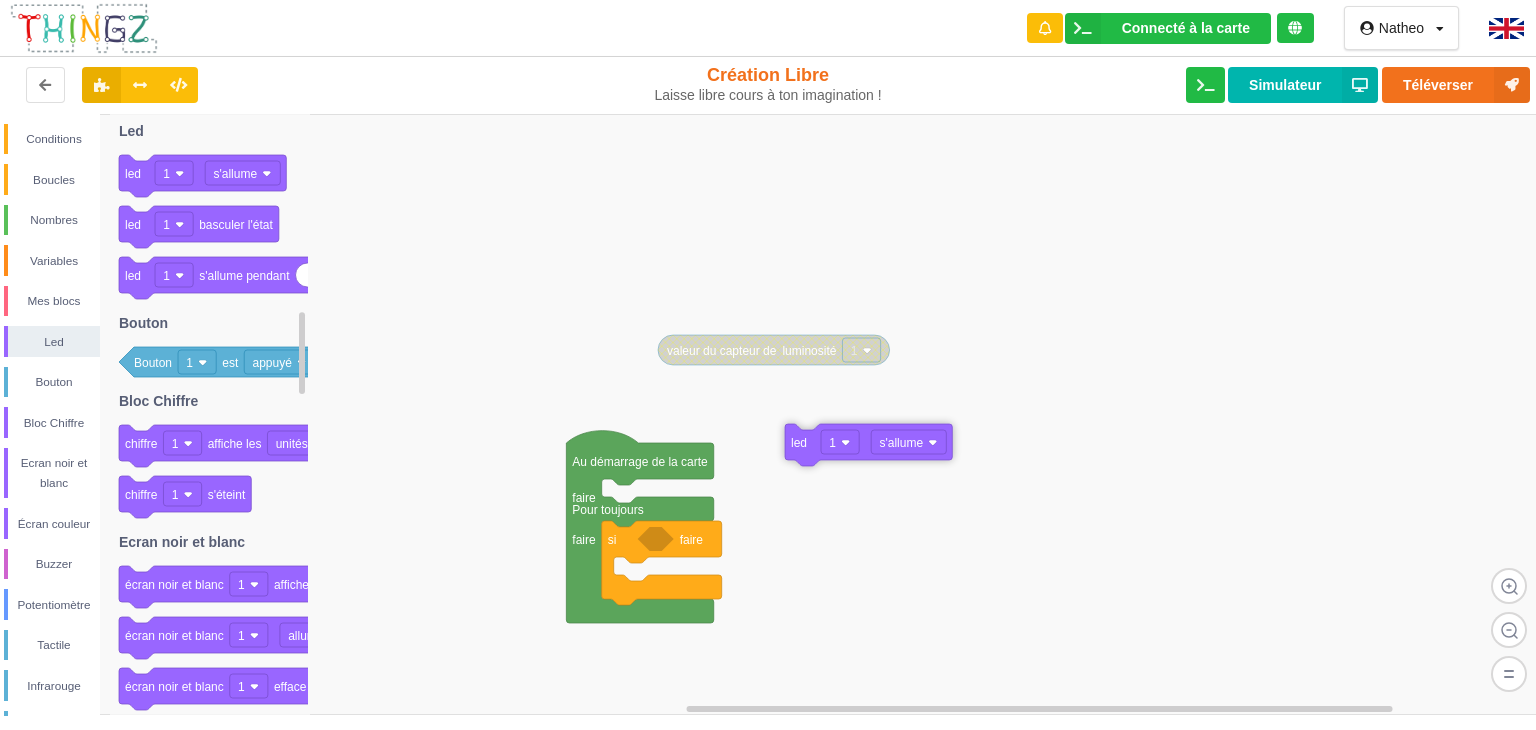 drag, startPoint x: 141, startPoint y: 187, endPoint x: 804, endPoint y: 455, distance: 715.1175 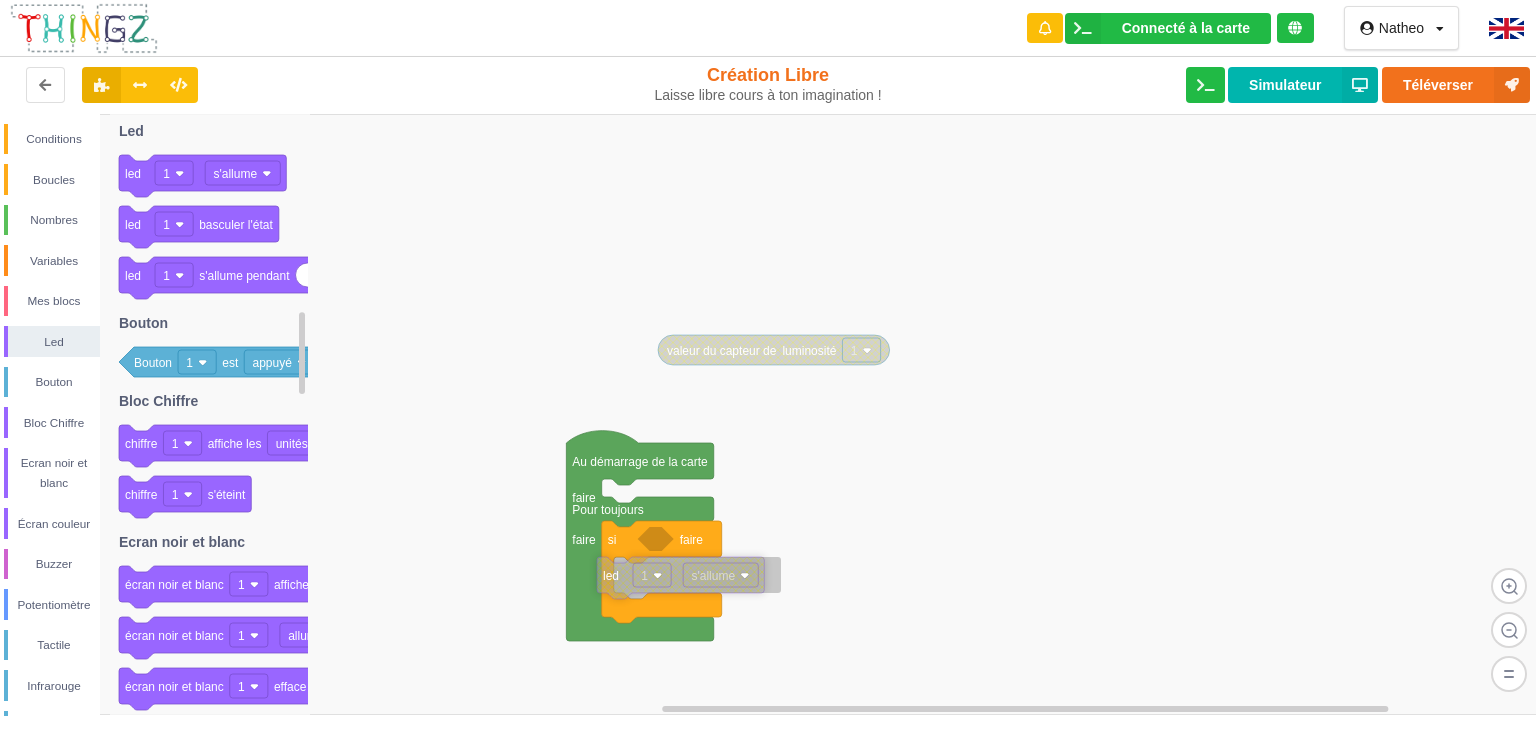 drag, startPoint x: 792, startPoint y: 443, endPoint x: 608, endPoint y: 577, distance: 227.6225 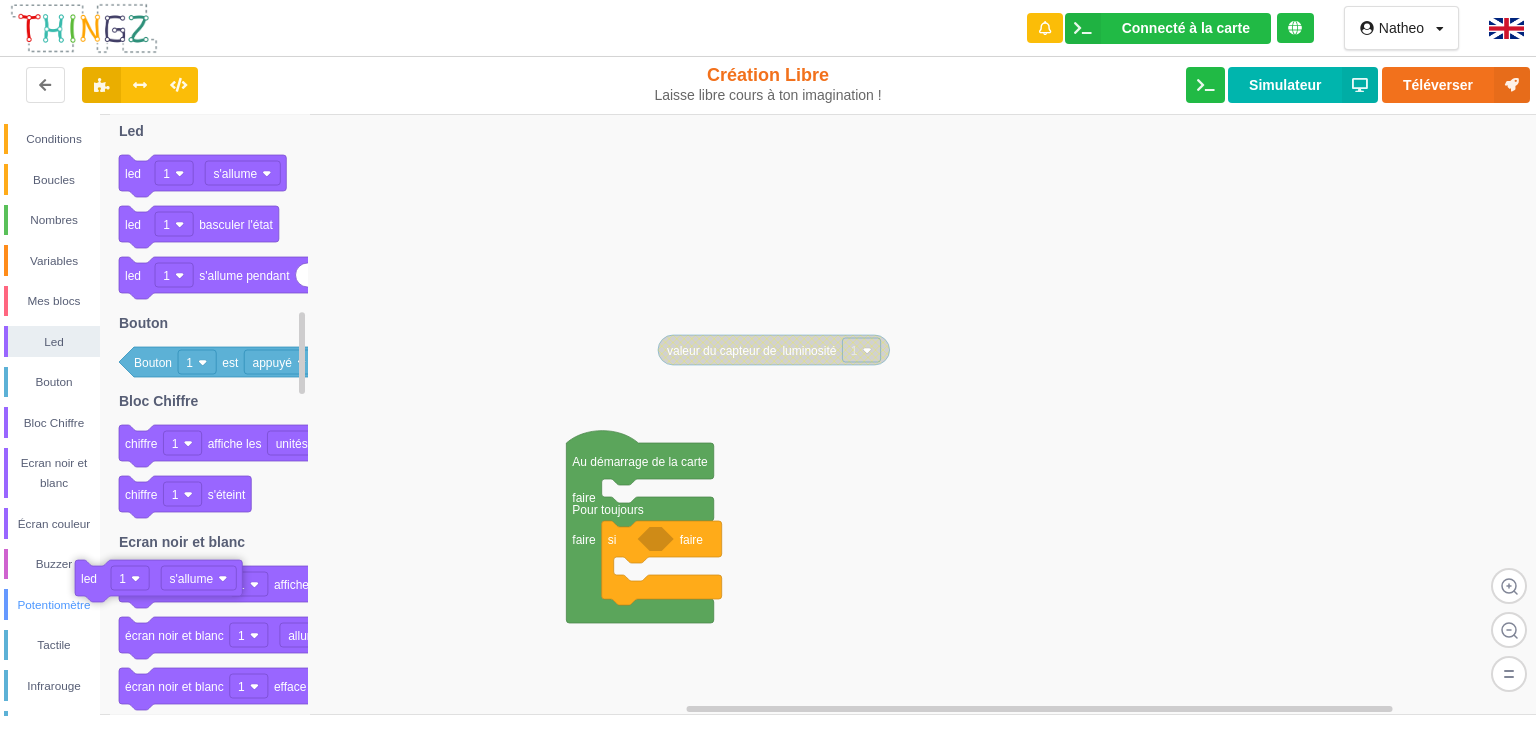drag, startPoint x: 640, startPoint y: 585, endPoint x: 72, endPoint y: 592, distance: 568.04315 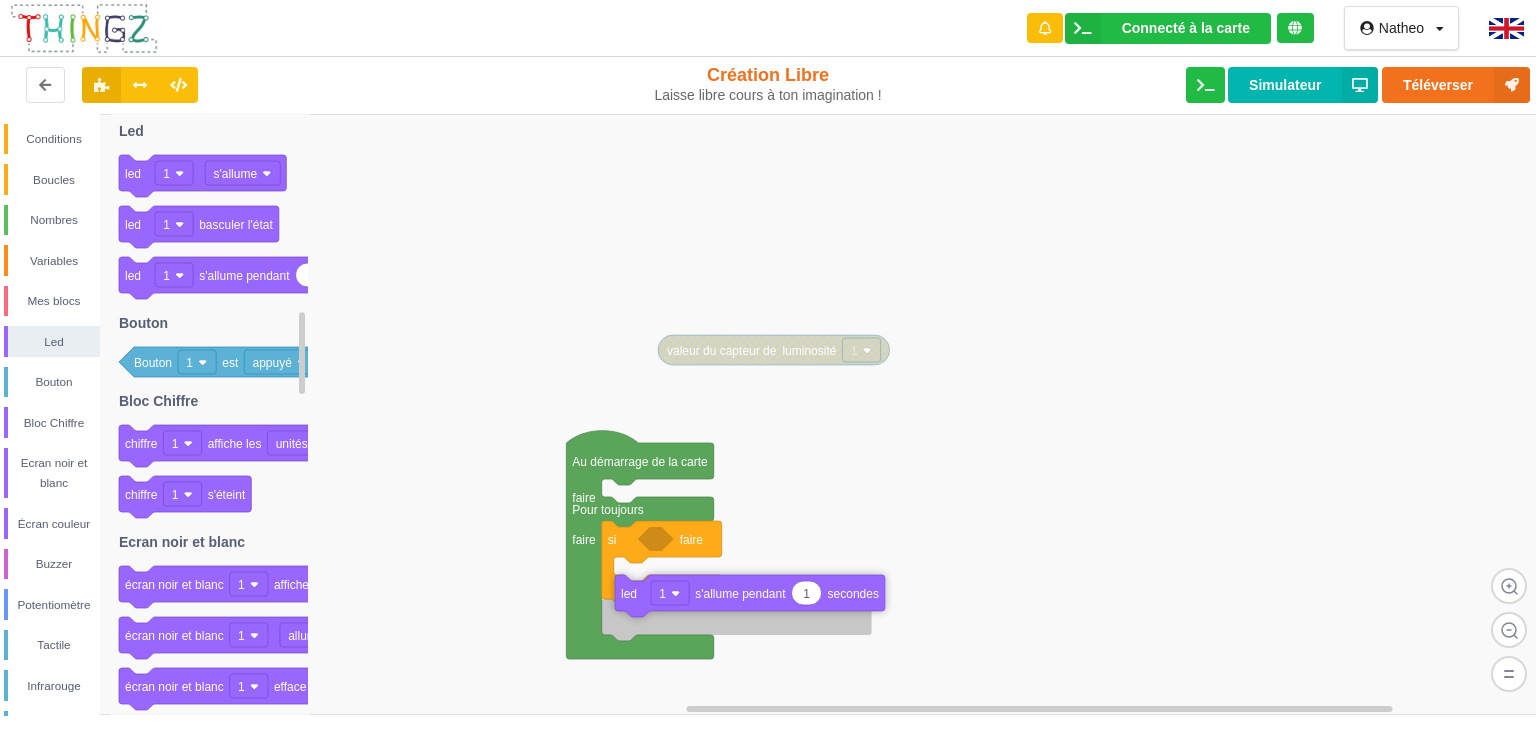 drag, startPoint x: 128, startPoint y: 281, endPoint x: 626, endPoint y: 598, distance: 590.33295 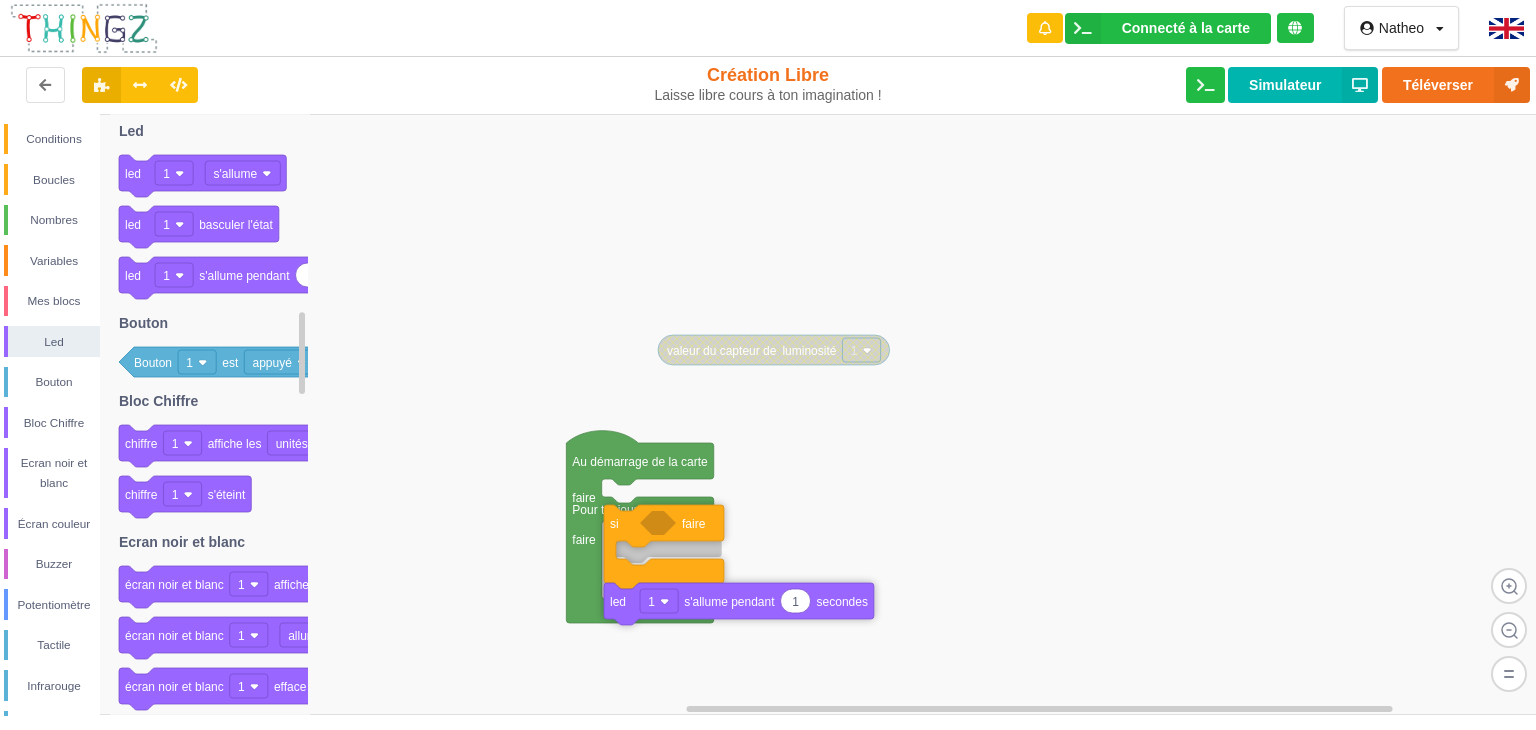 drag, startPoint x: 626, startPoint y: 602, endPoint x: 628, endPoint y: 586, distance: 16.124516 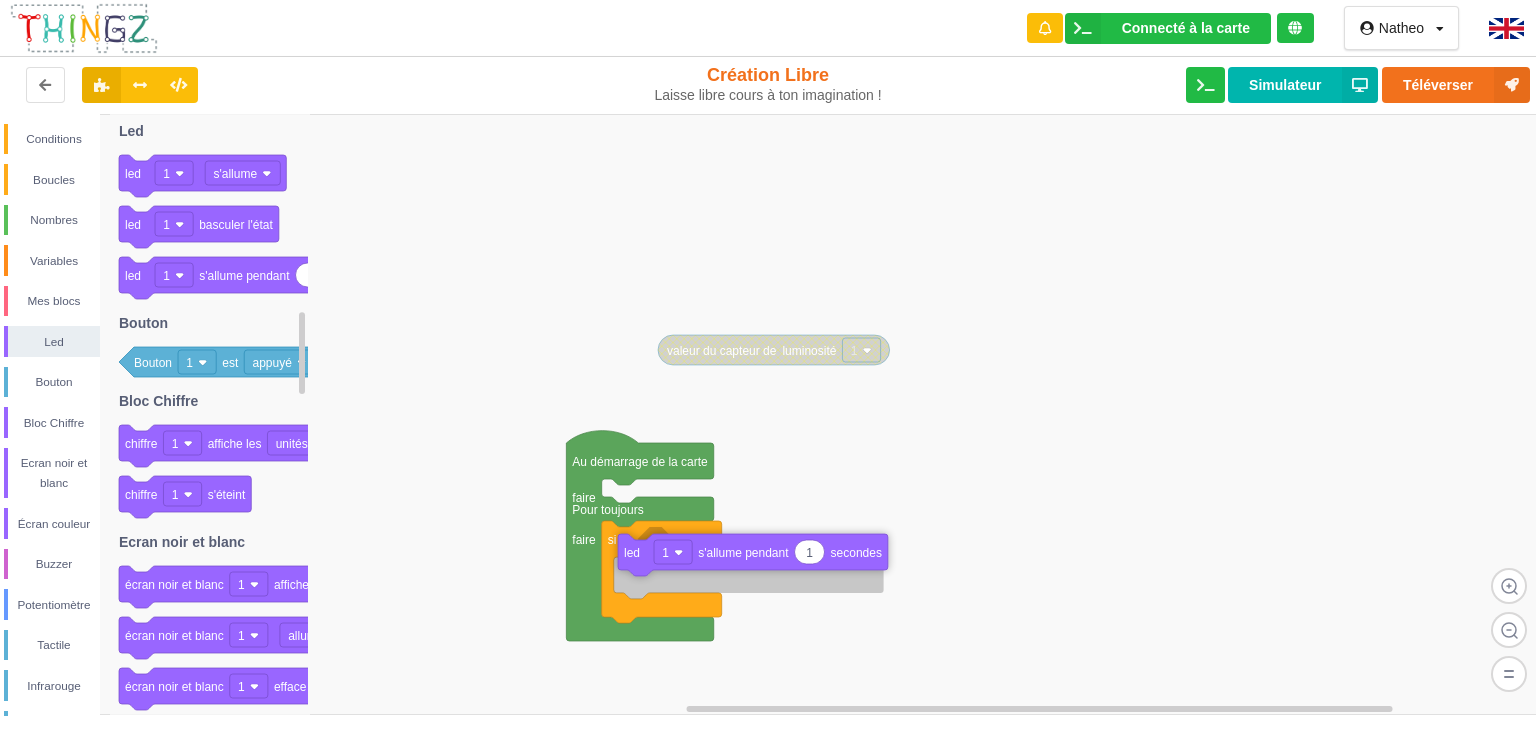 drag, startPoint x: 641, startPoint y: 626, endPoint x: 651, endPoint y: 573, distance: 53.935146 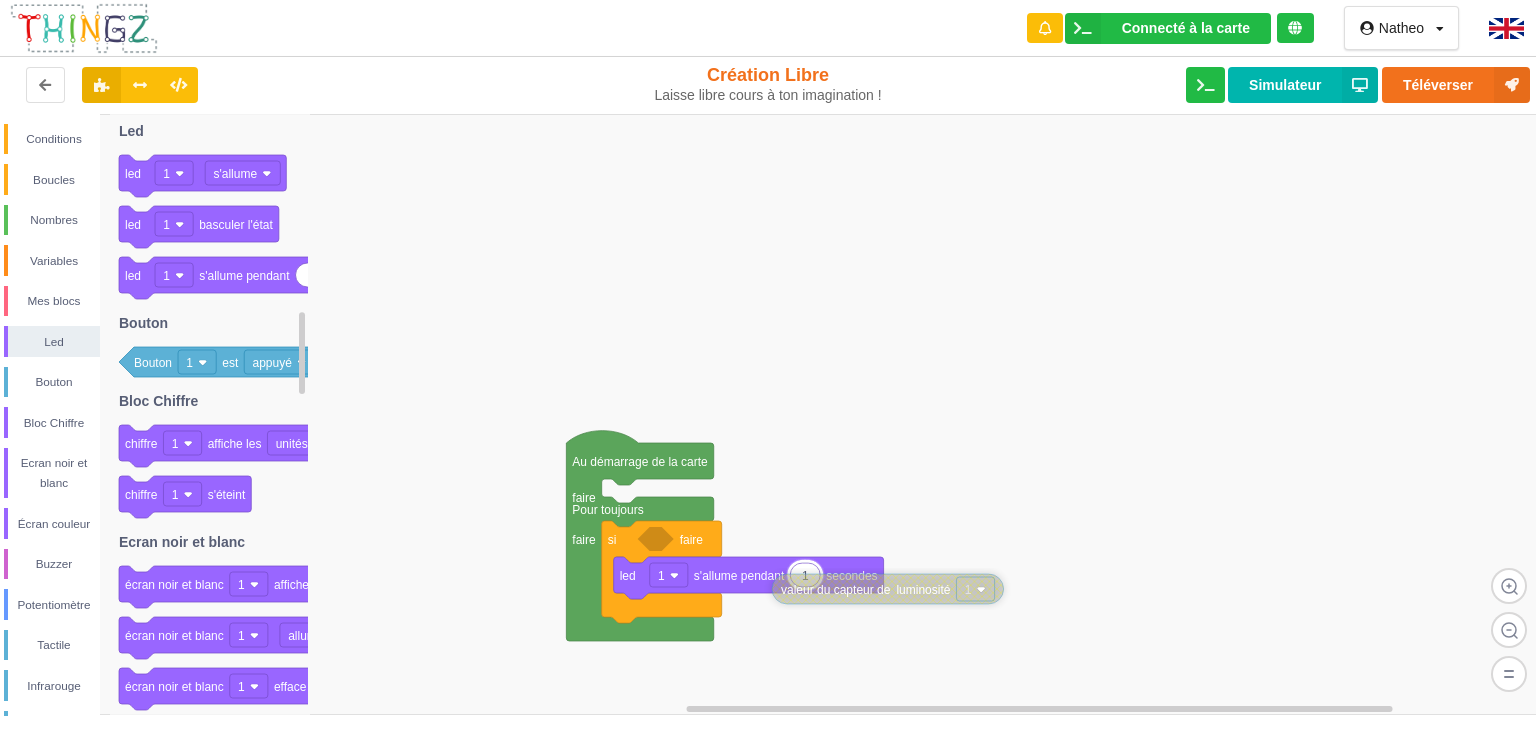 drag, startPoint x: 706, startPoint y: 345, endPoint x: 831, endPoint y: 585, distance: 270.6012 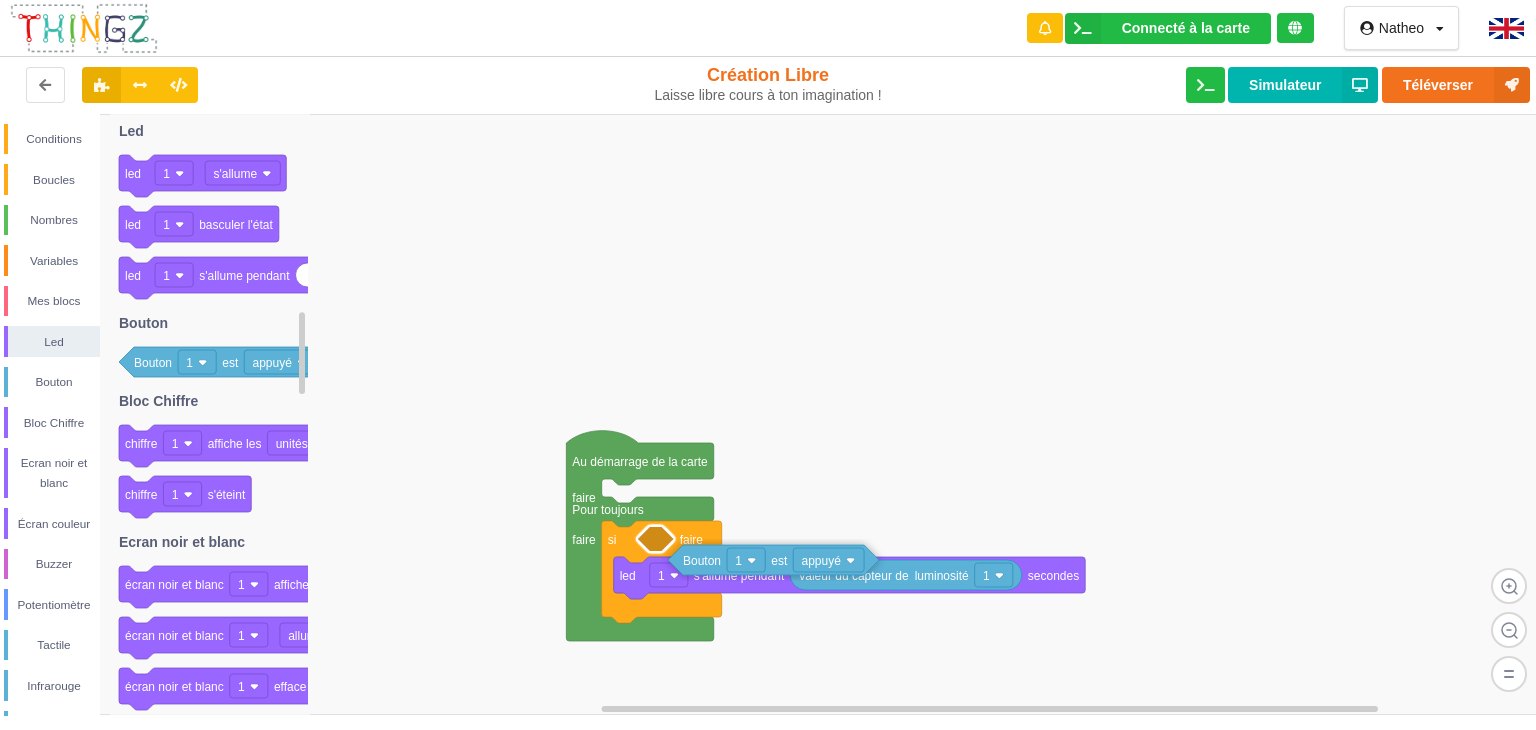 drag, startPoint x: 149, startPoint y: 359, endPoint x: 666, endPoint y: 541, distance: 548.0994 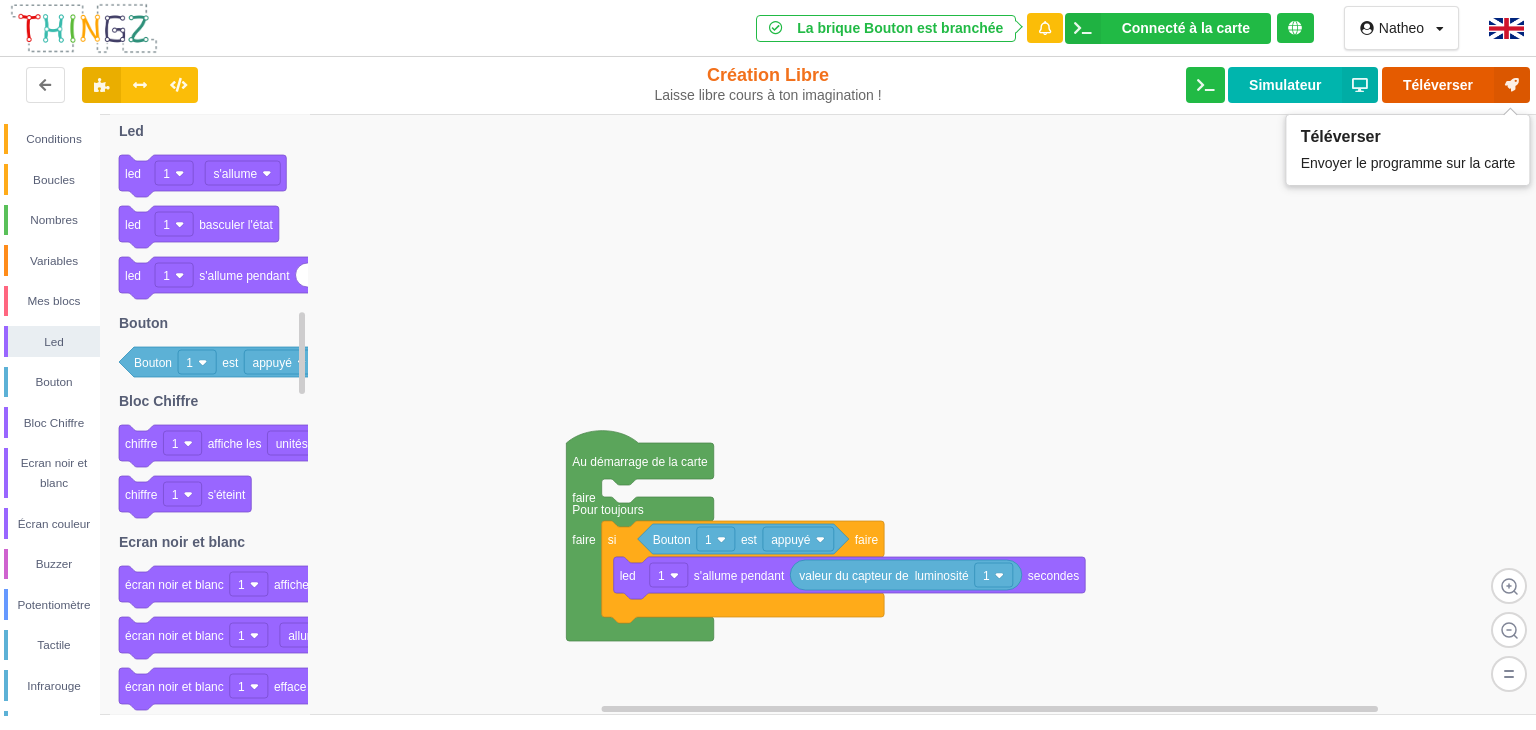 click on "Téléverser" at bounding box center [1456, 85] 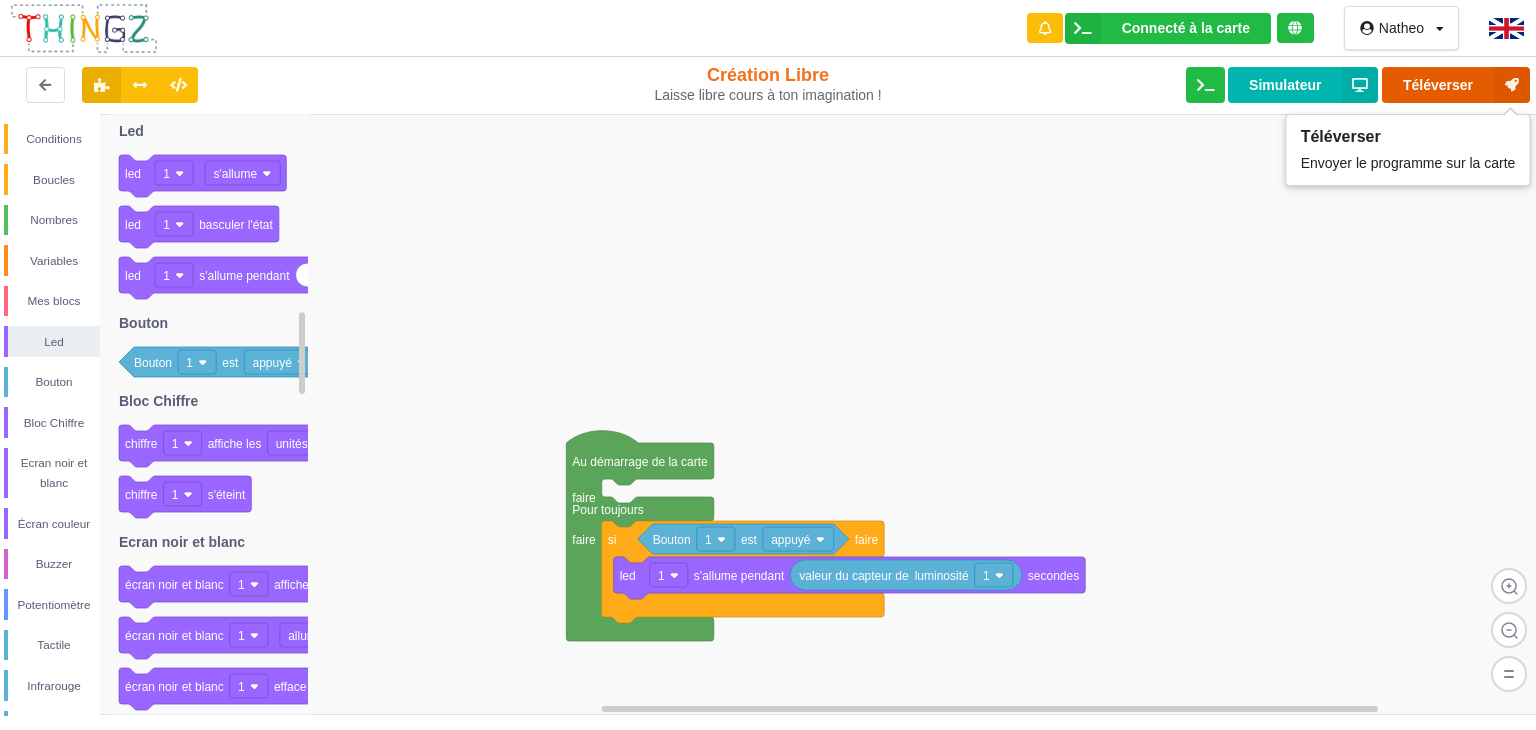 click on "Téléverser" at bounding box center (1456, 85) 